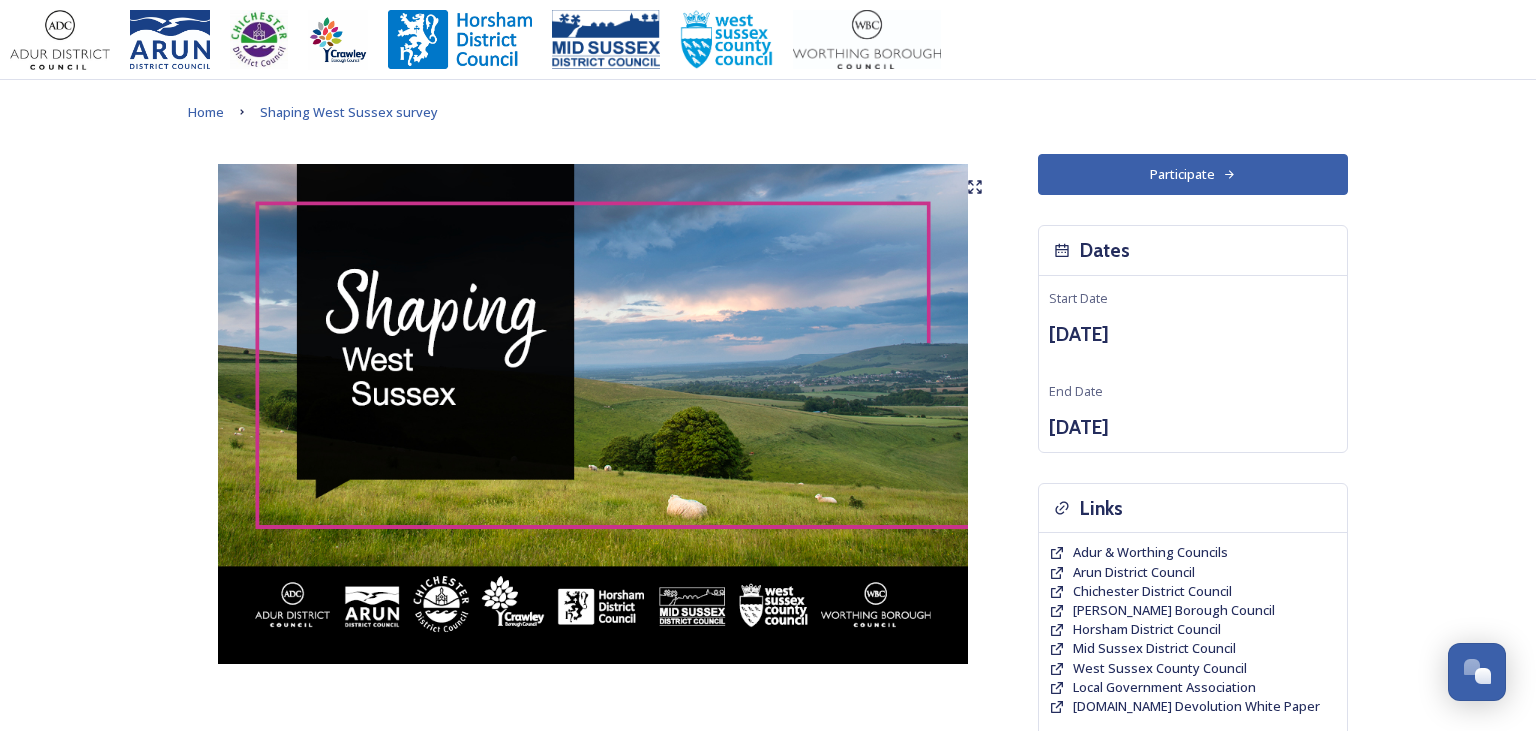 scroll, scrollTop: 0, scrollLeft: 0, axis: both 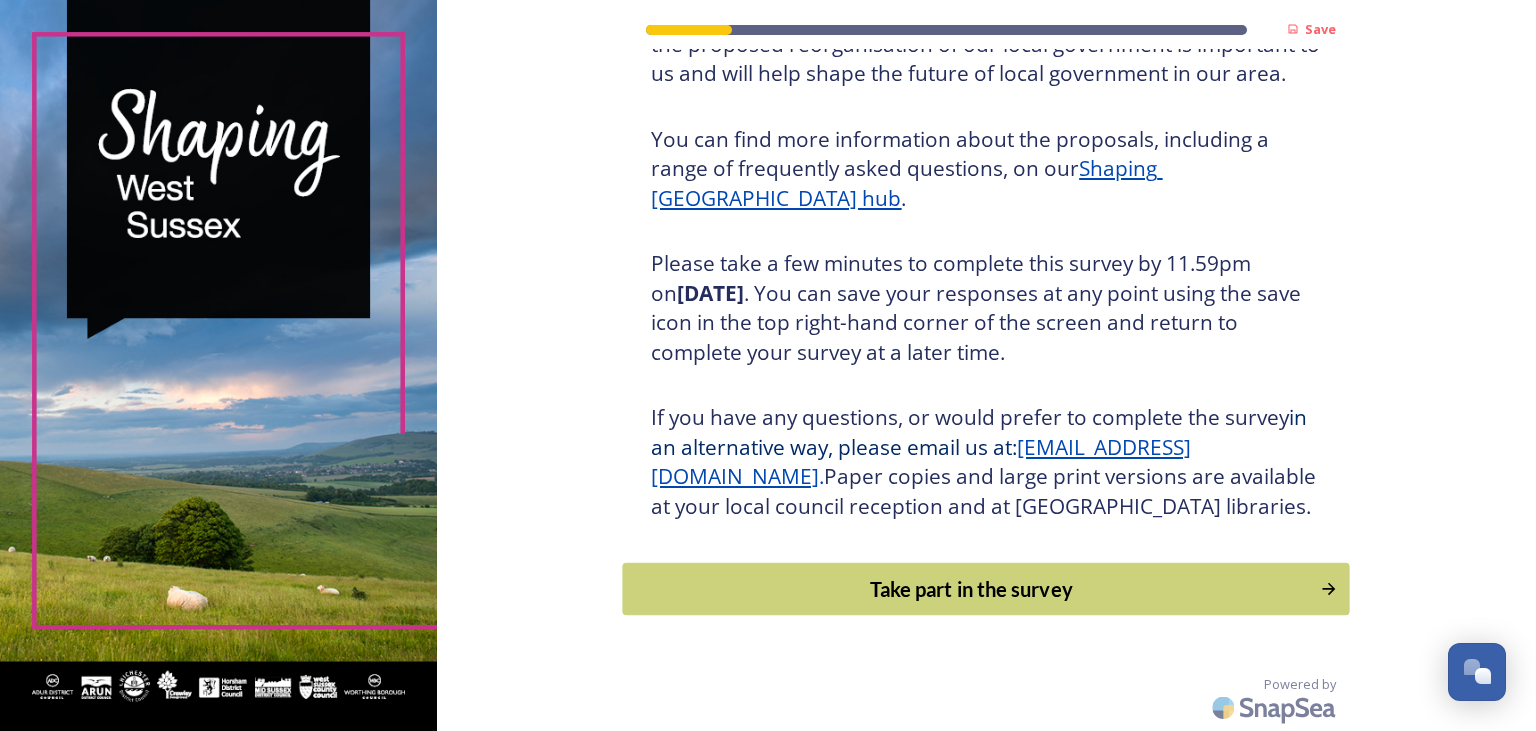 click on "Take part in the survey" at bounding box center (972, 589) 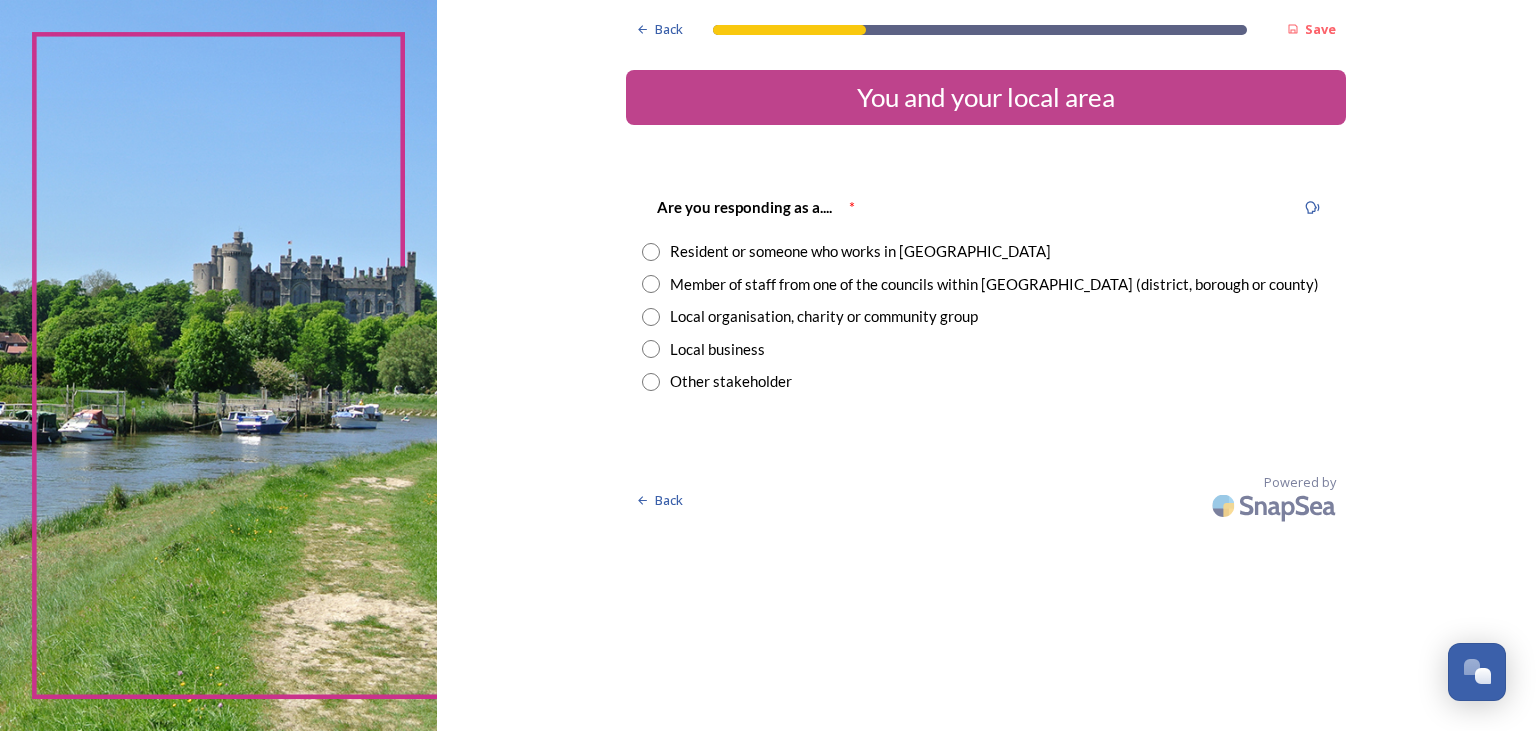 click on "Resident or someone who works in West Sussex" at bounding box center (860, 251) 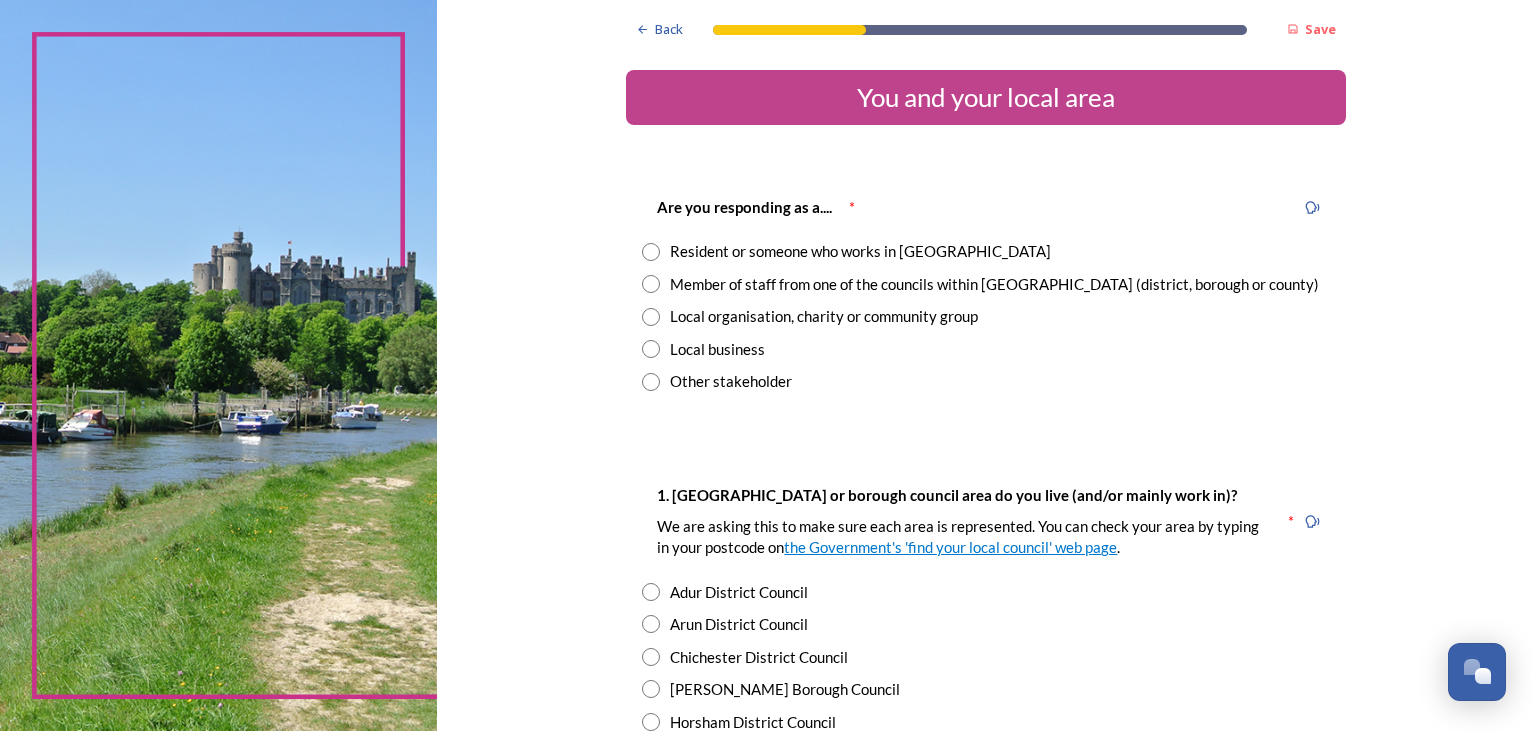 radio on "true" 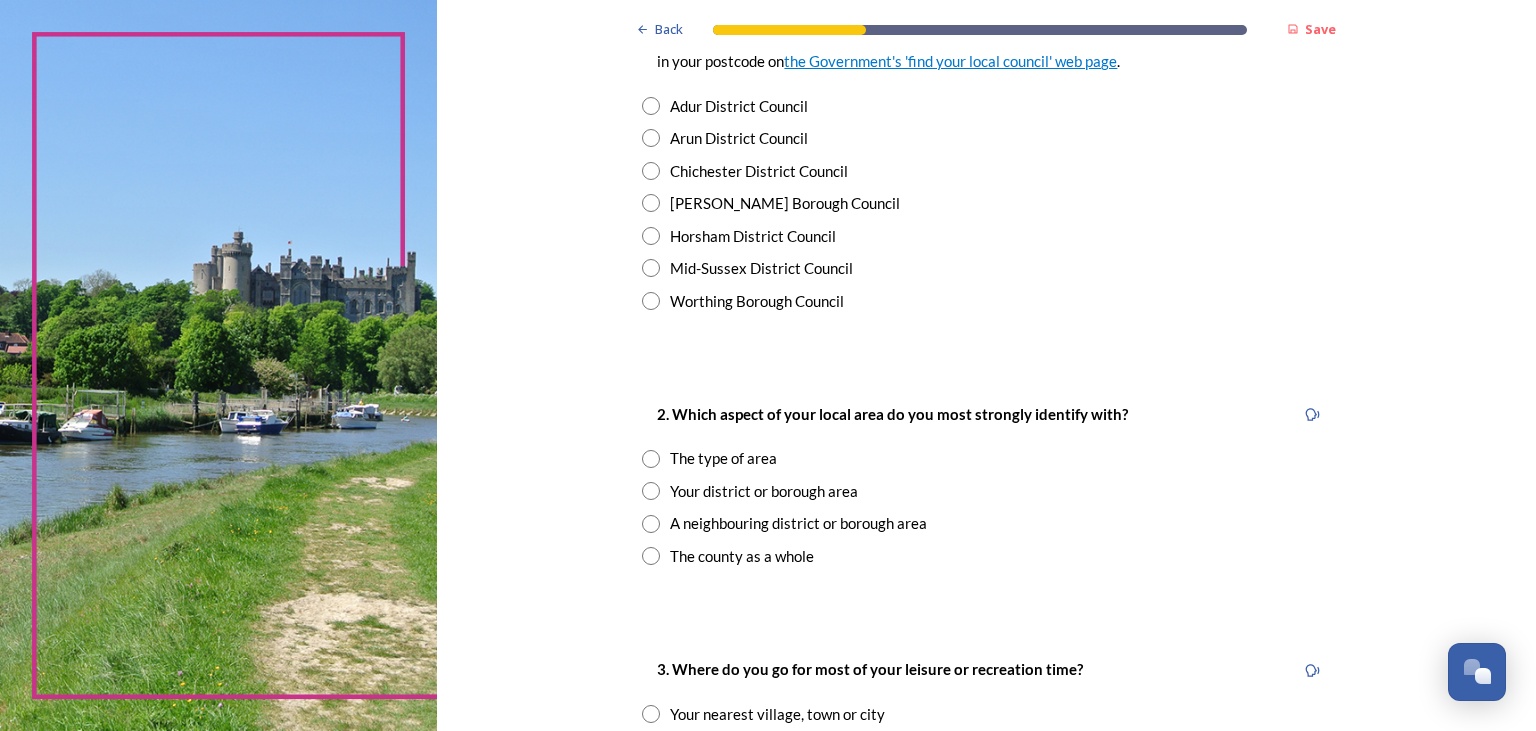 scroll, scrollTop: 518, scrollLeft: 0, axis: vertical 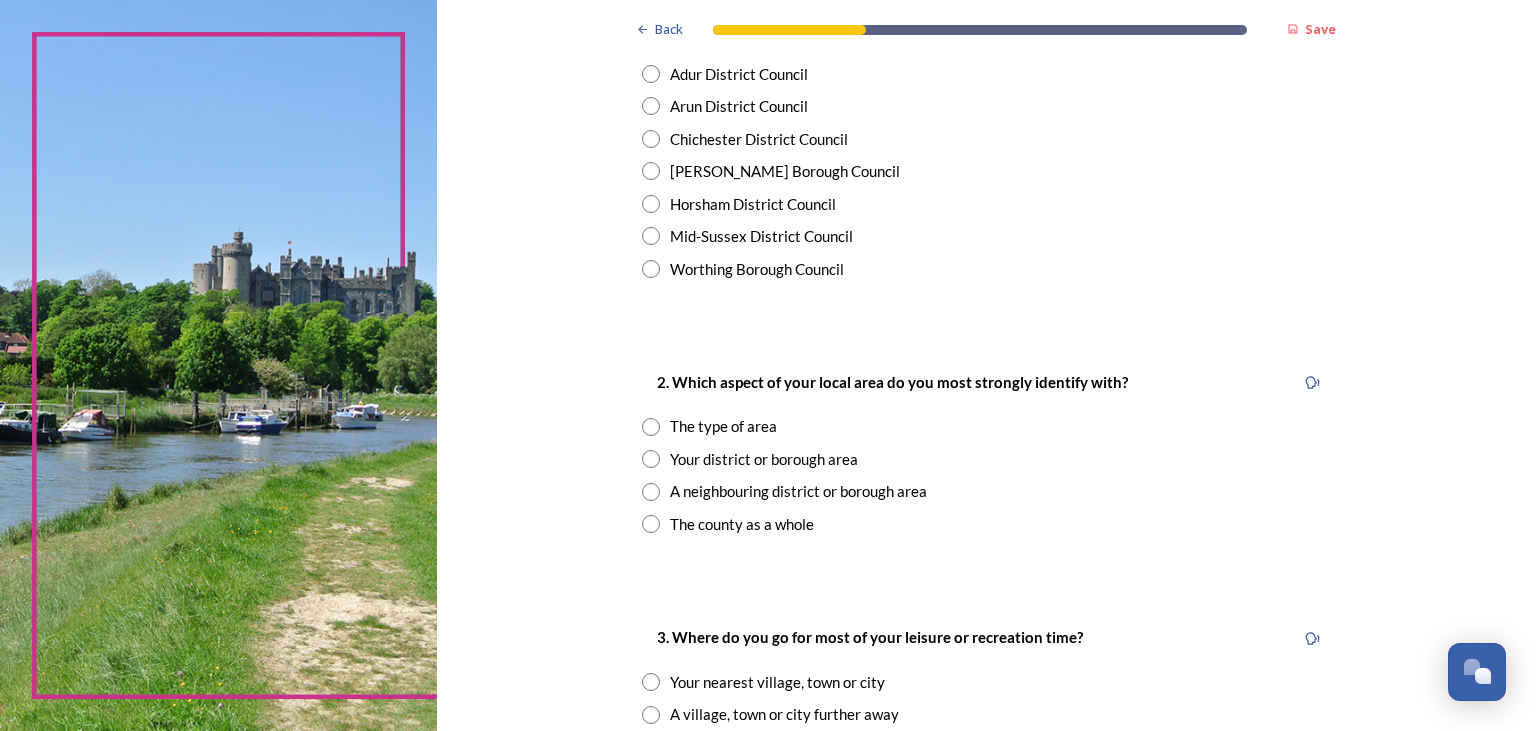 click on "Chichester District Council" at bounding box center [759, 139] 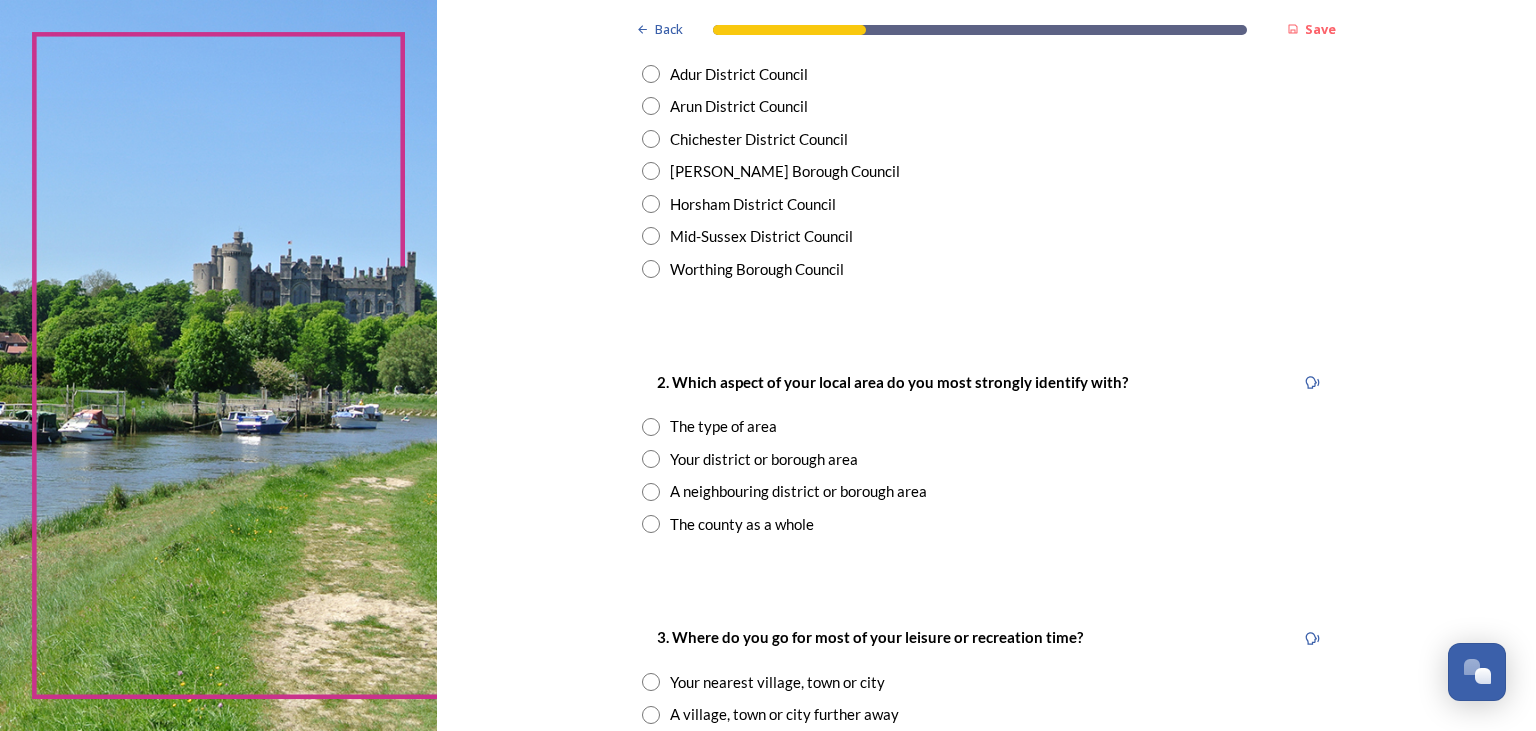 radio on "true" 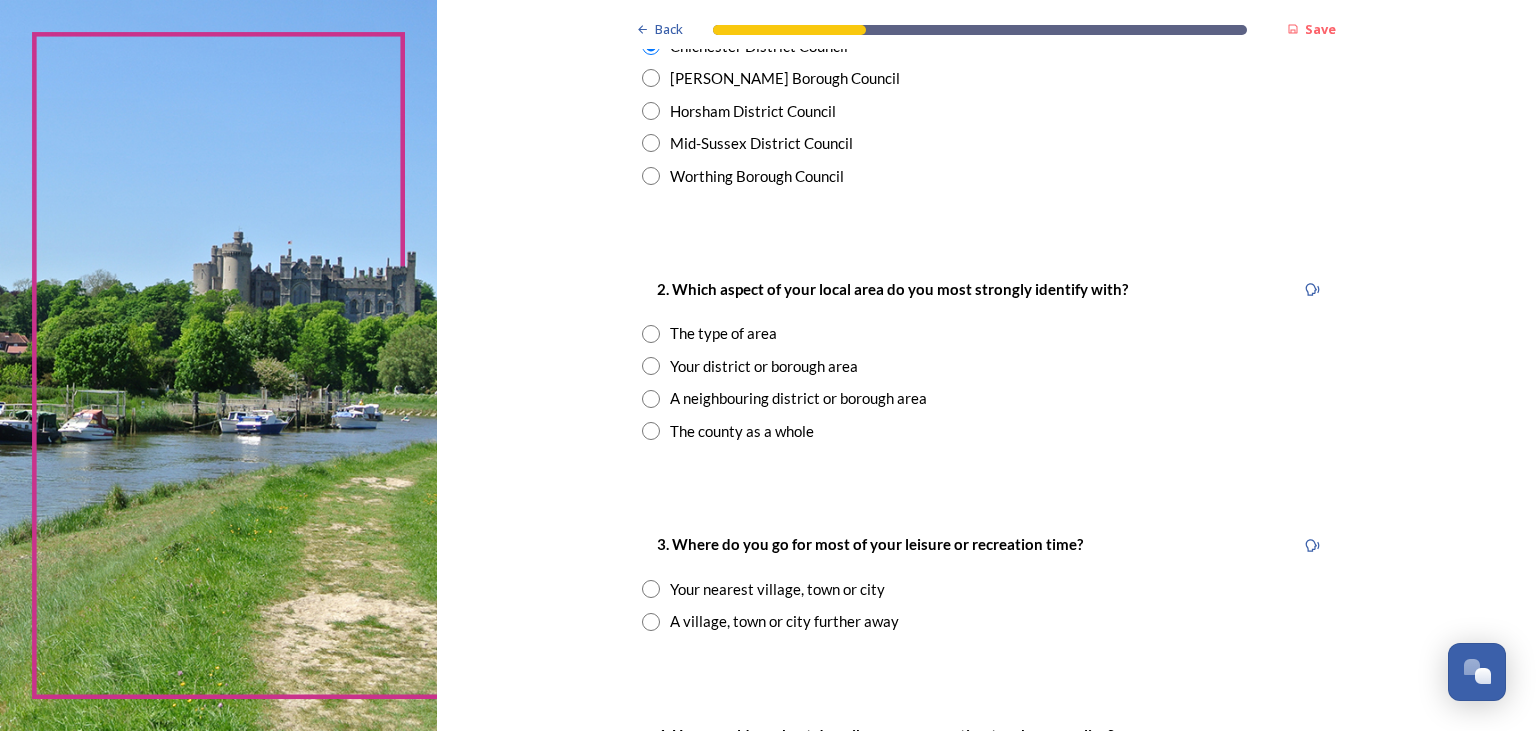 scroll, scrollTop: 648, scrollLeft: 0, axis: vertical 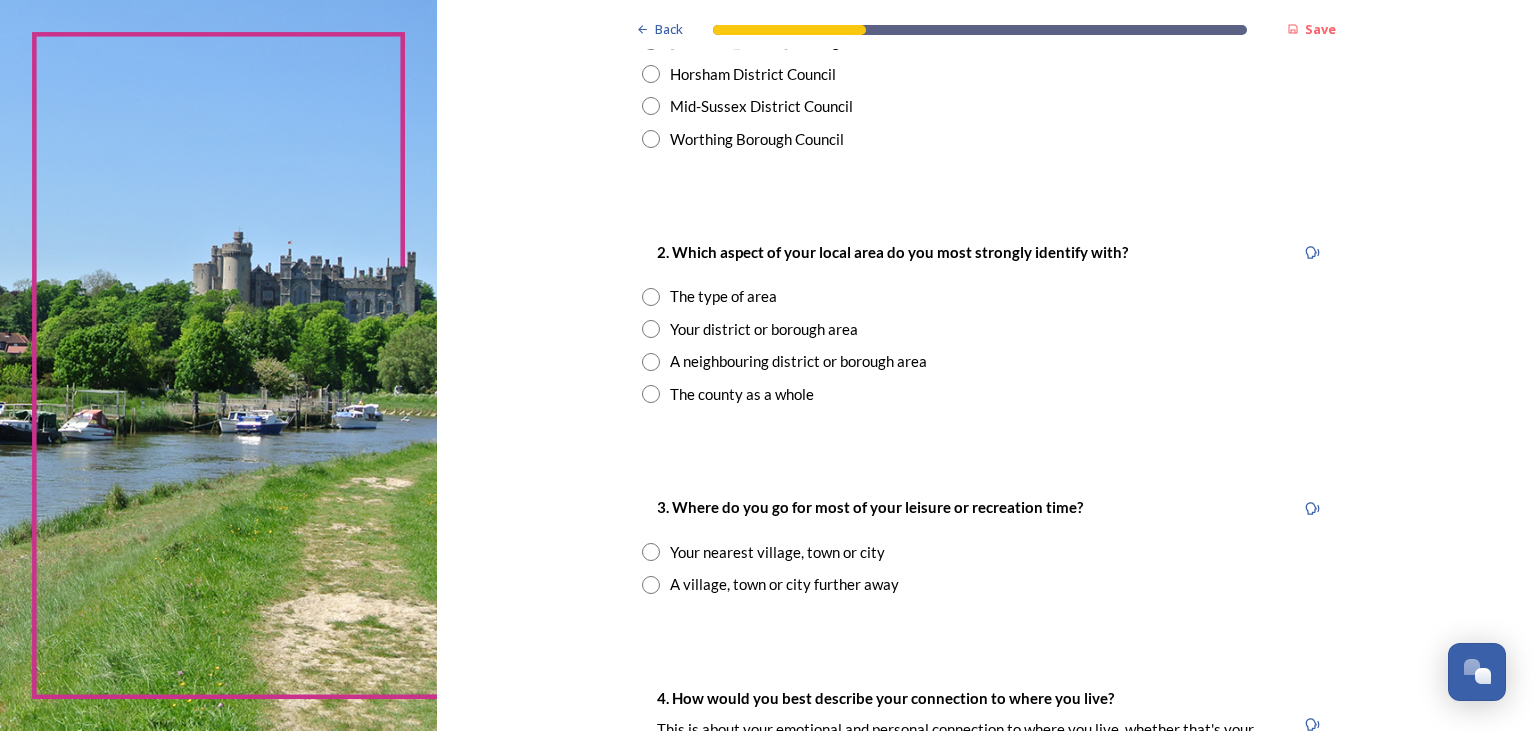 click on "Your district or borough area" at bounding box center [764, 329] 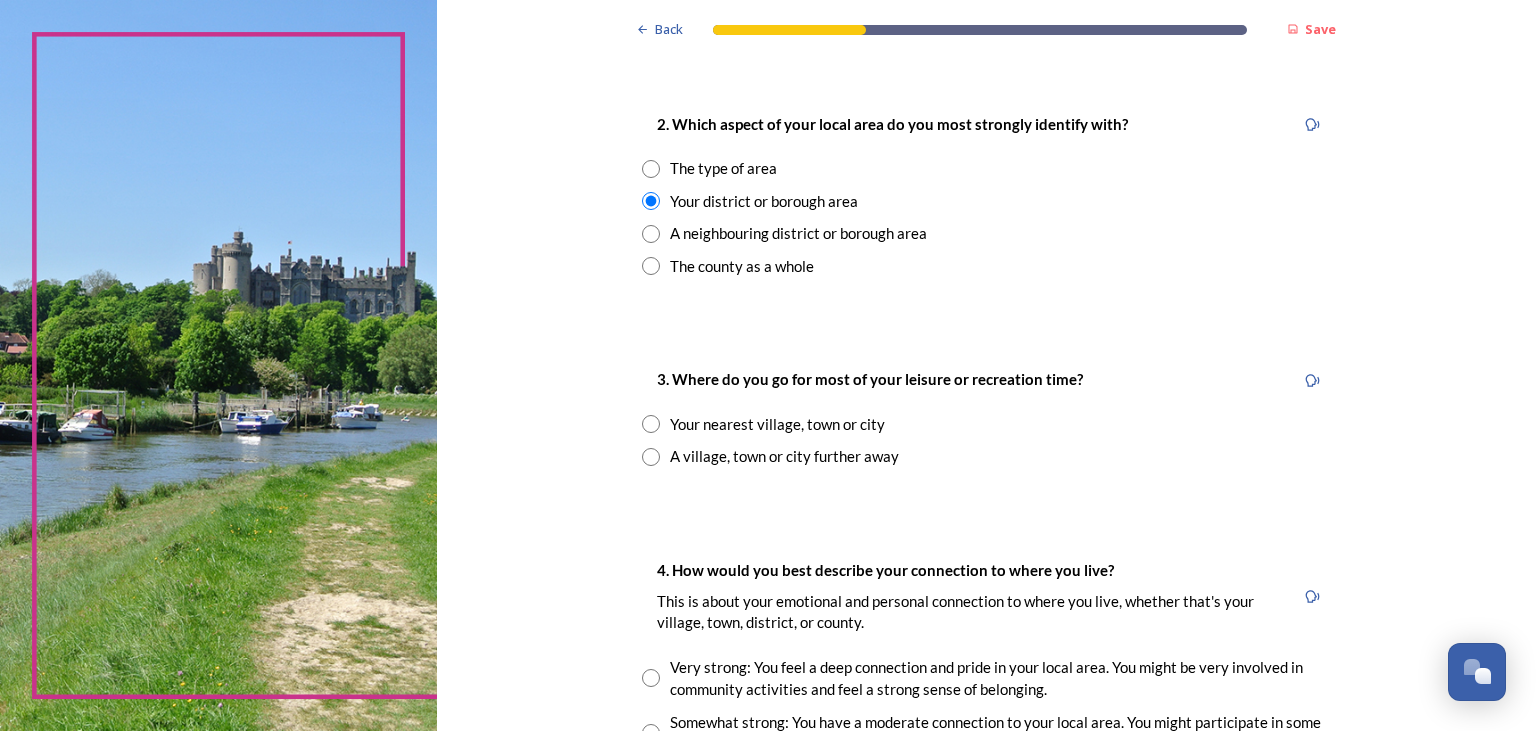 scroll, scrollTop: 907, scrollLeft: 0, axis: vertical 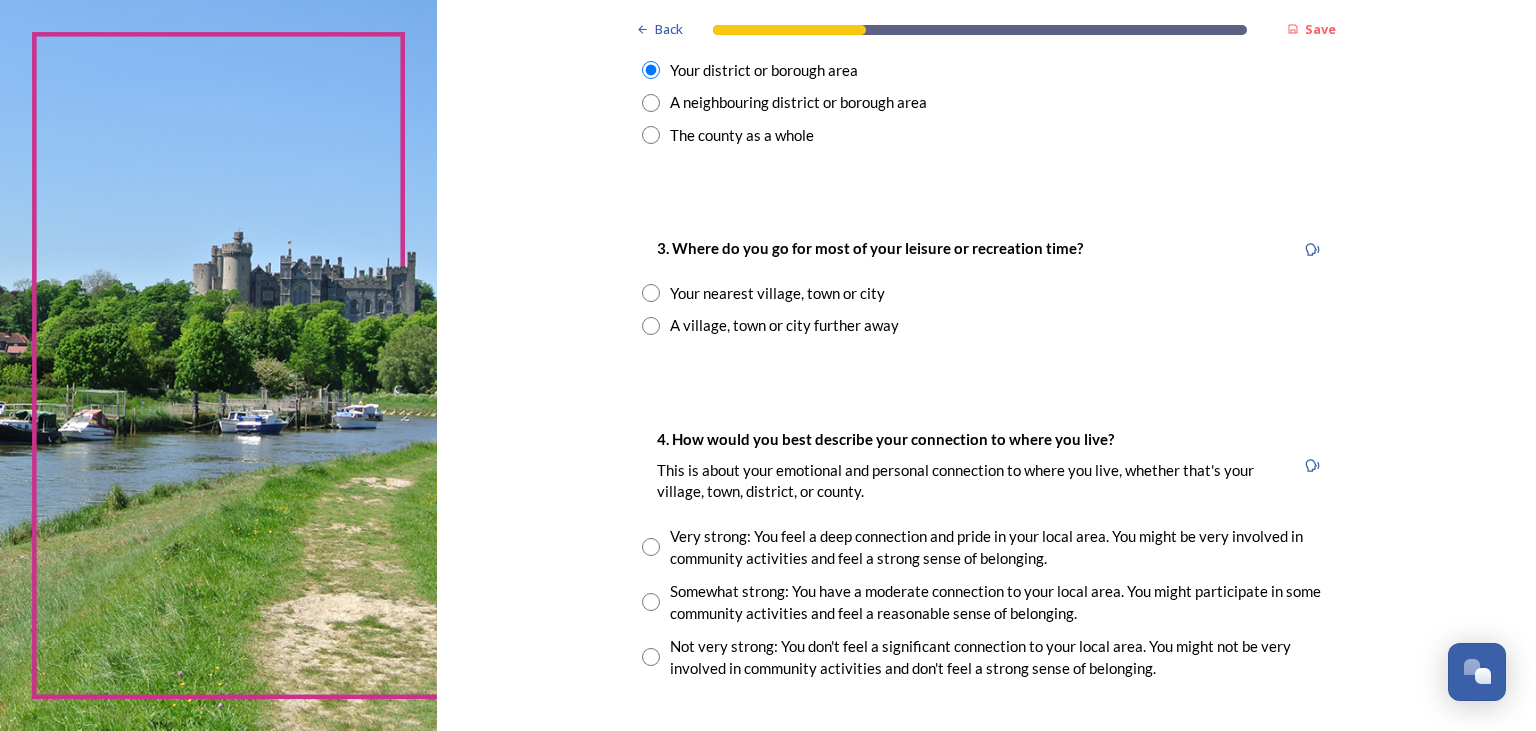 click on "Your nearest village, town or city" at bounding box center [777, 293] 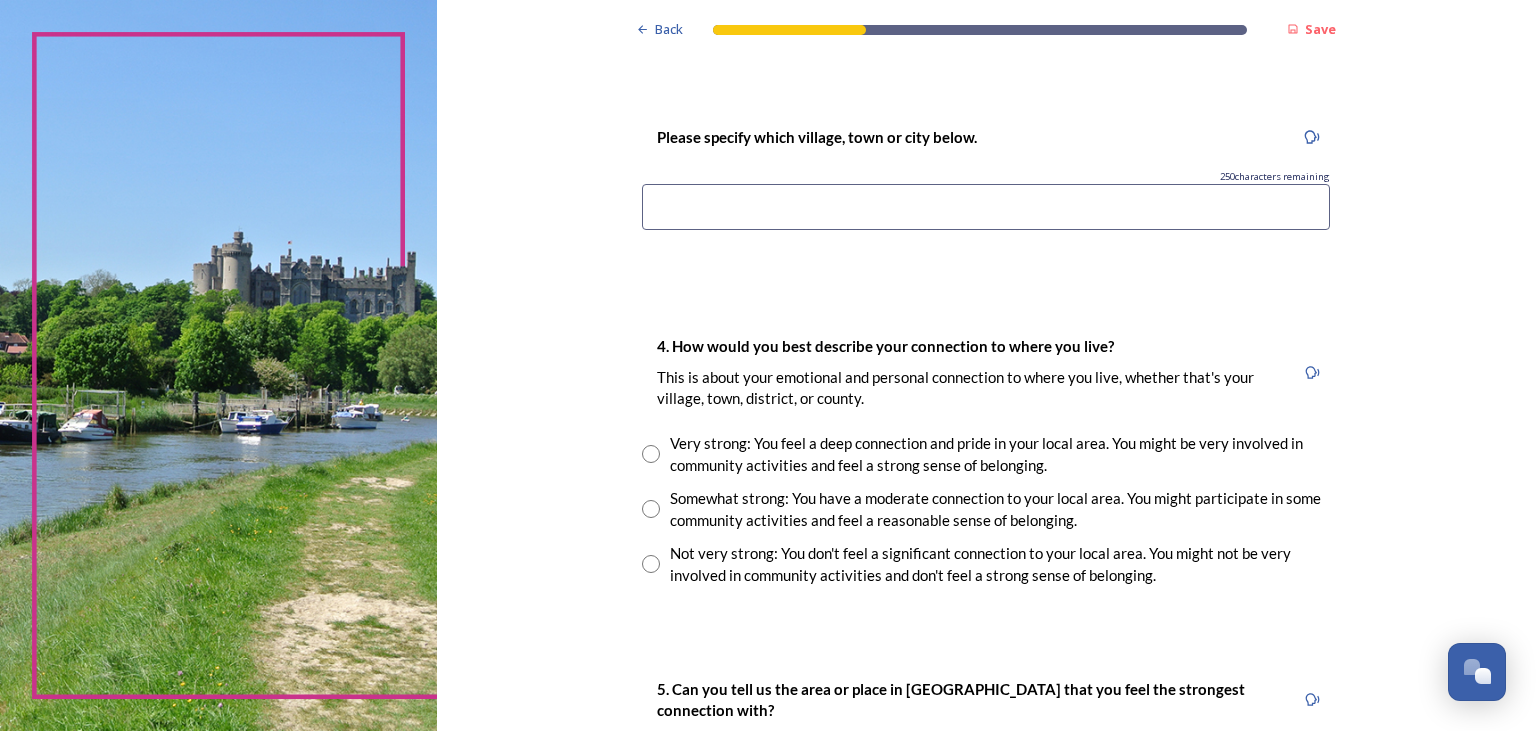 scroll, scrollTop: 1166, scrollLeft: 0, axis: vertical 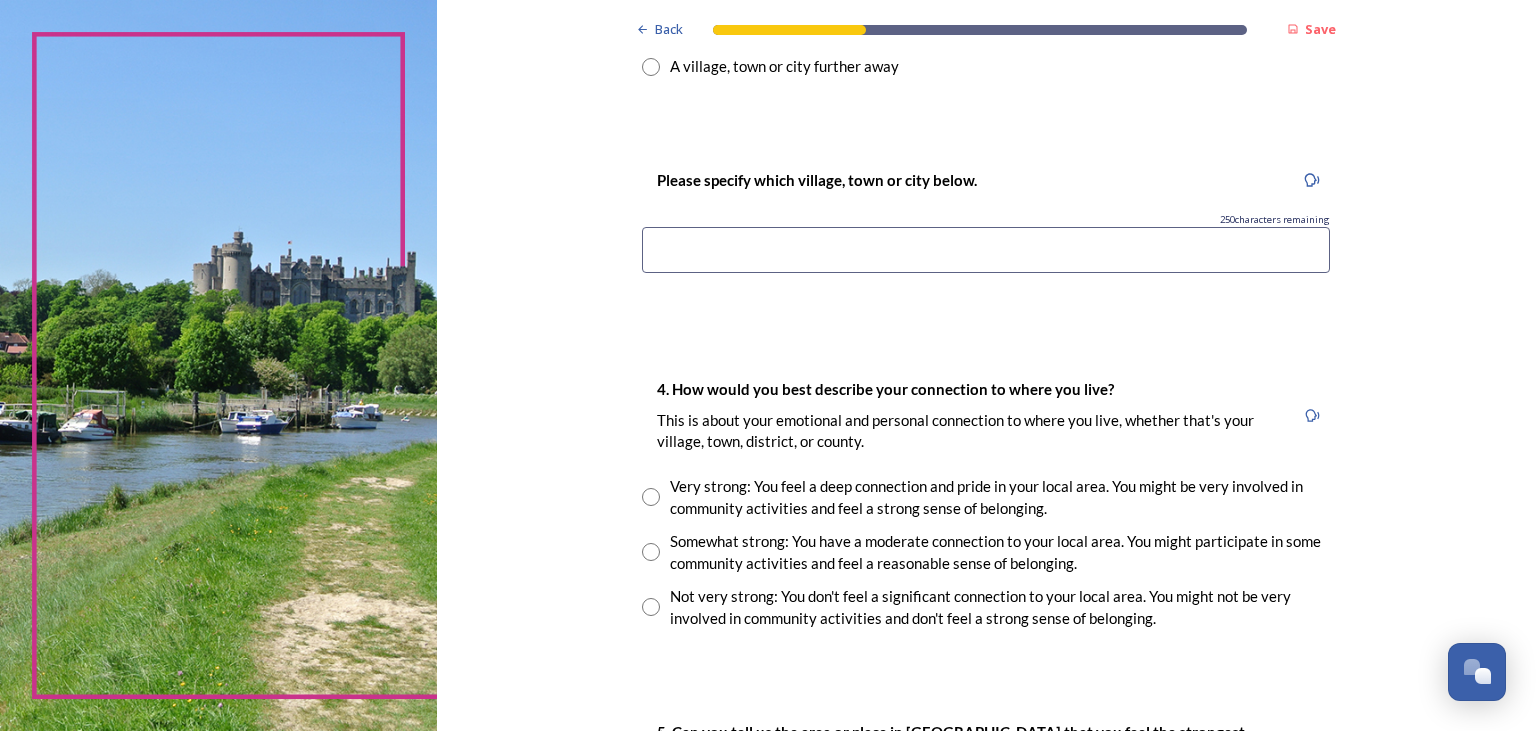 click at bounding box center (986, 250) 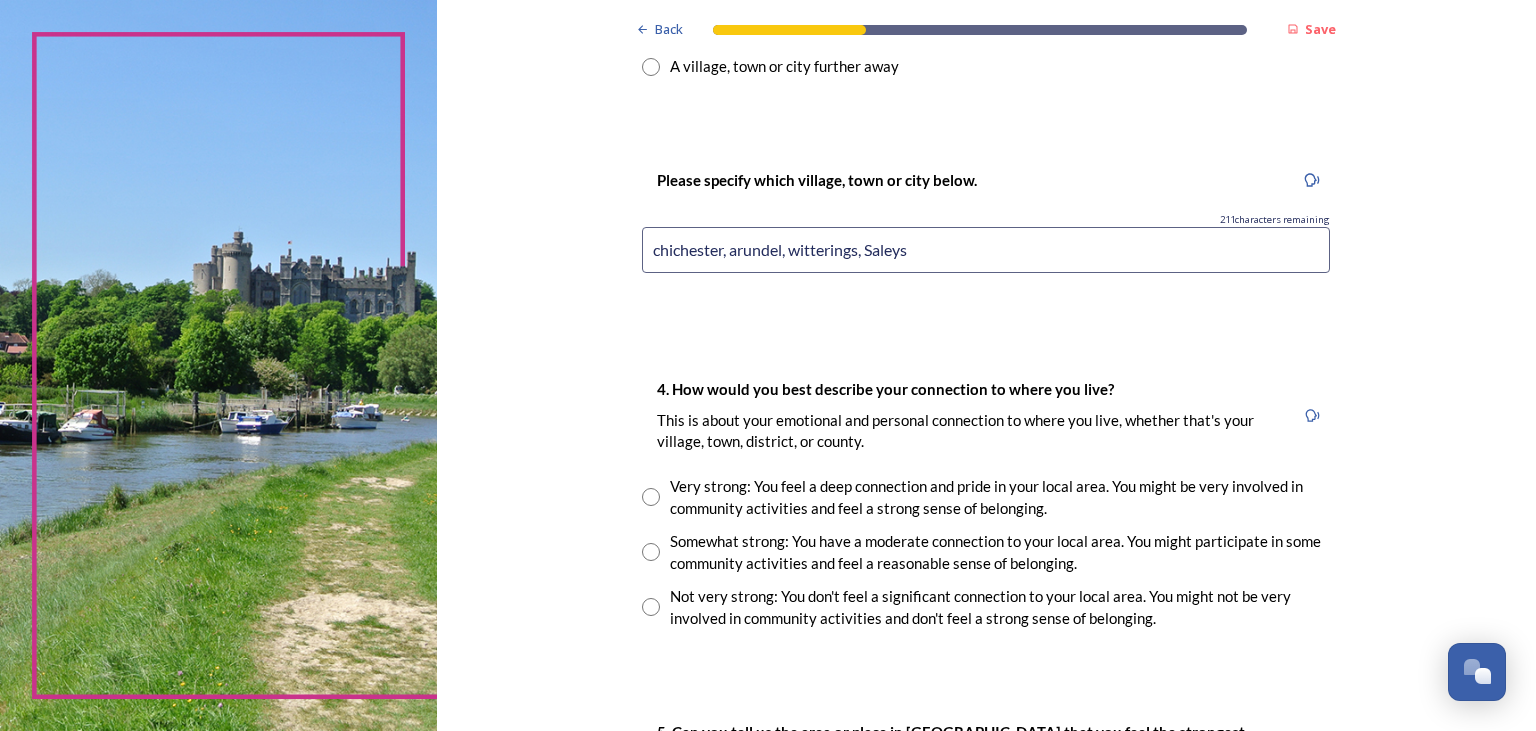 click on "chichester, arundel, witterings, Saleys" at bounding box center (986, 250) 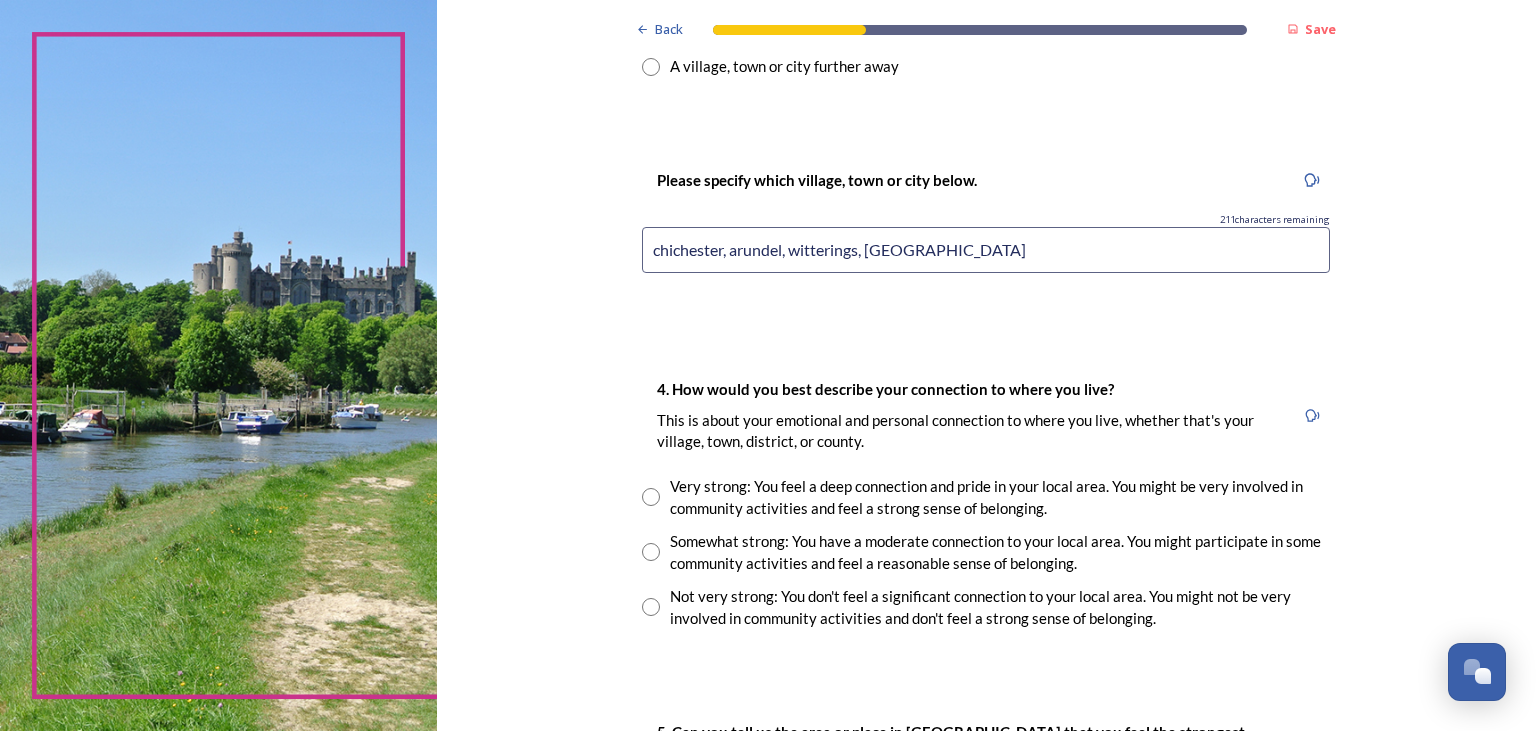 click on "chichester, arundel, witterings, Selsay" at bounding box center [986, 250] 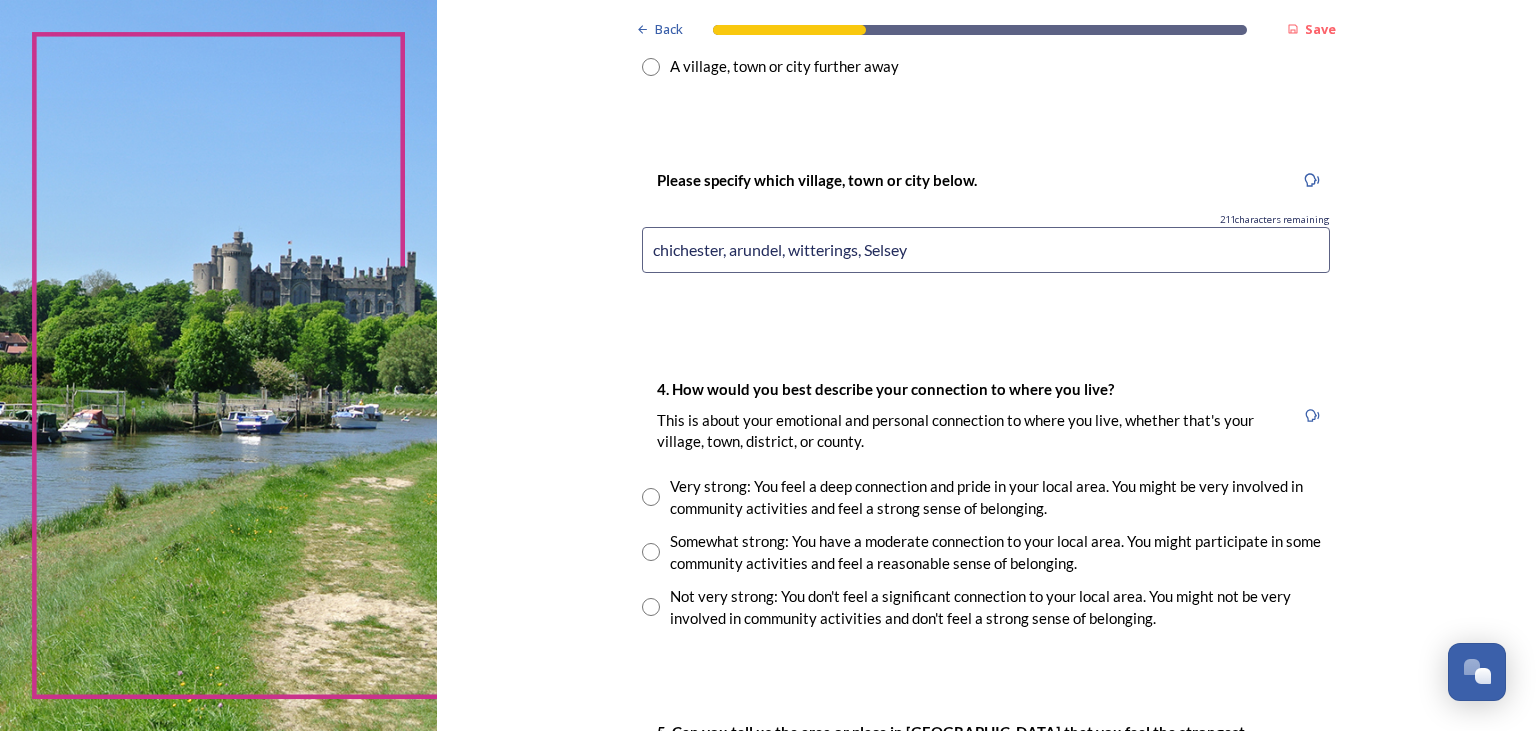 scroll, scrollTop: 1296, scrollLeft: 0, axis: vertical 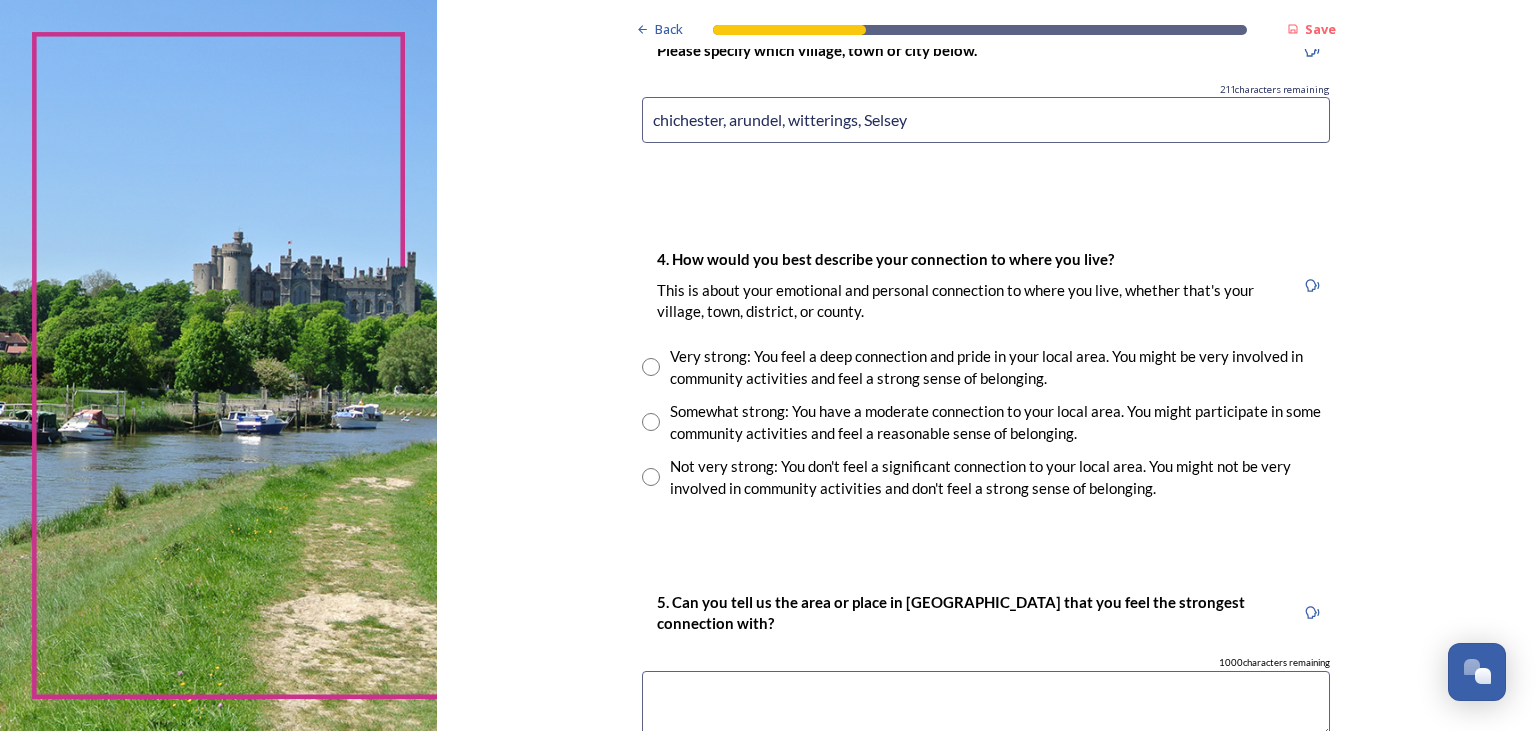 type on "chichester, arundel, witterings, Selsey" 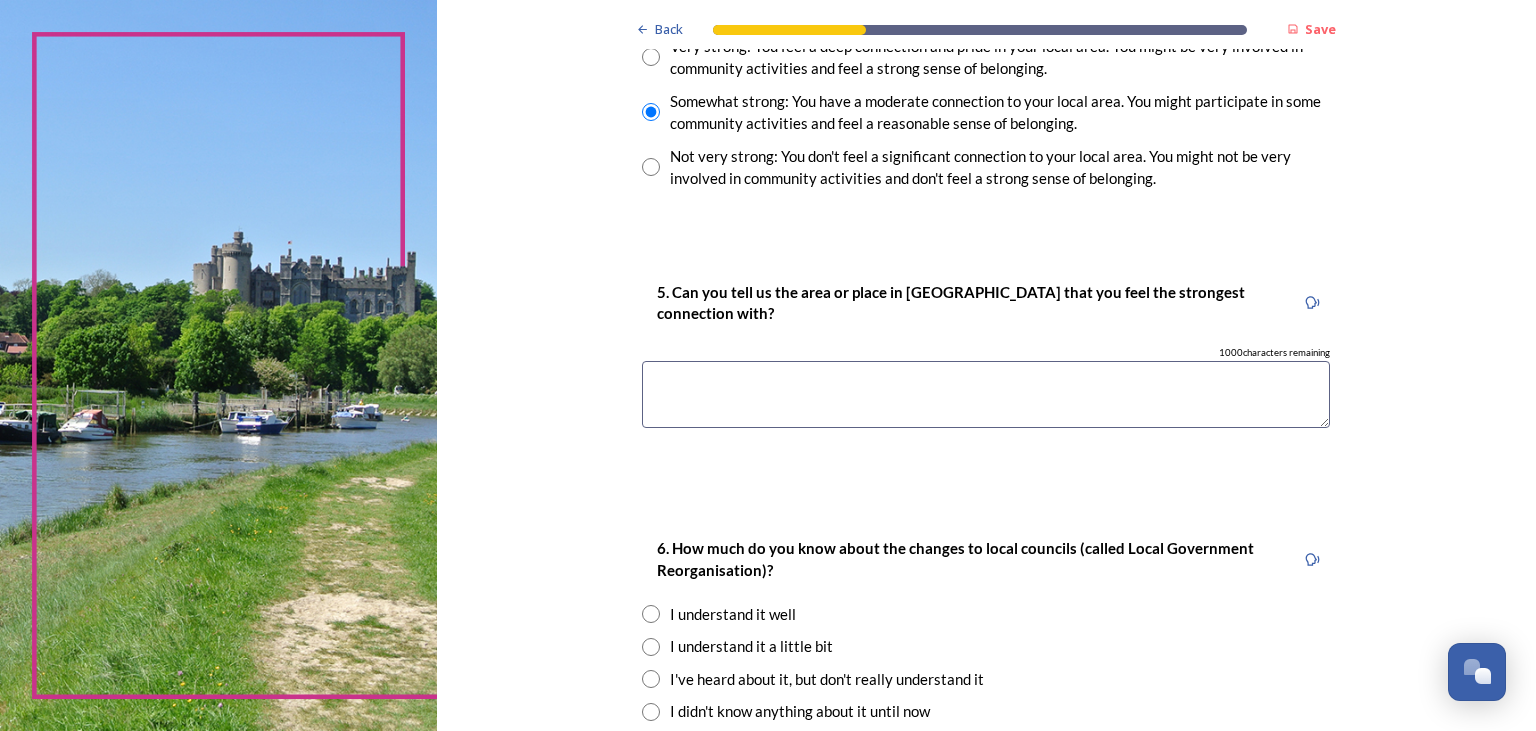 scroll, scrollTop: 1685, scrollLeft: 0, axis: vertical 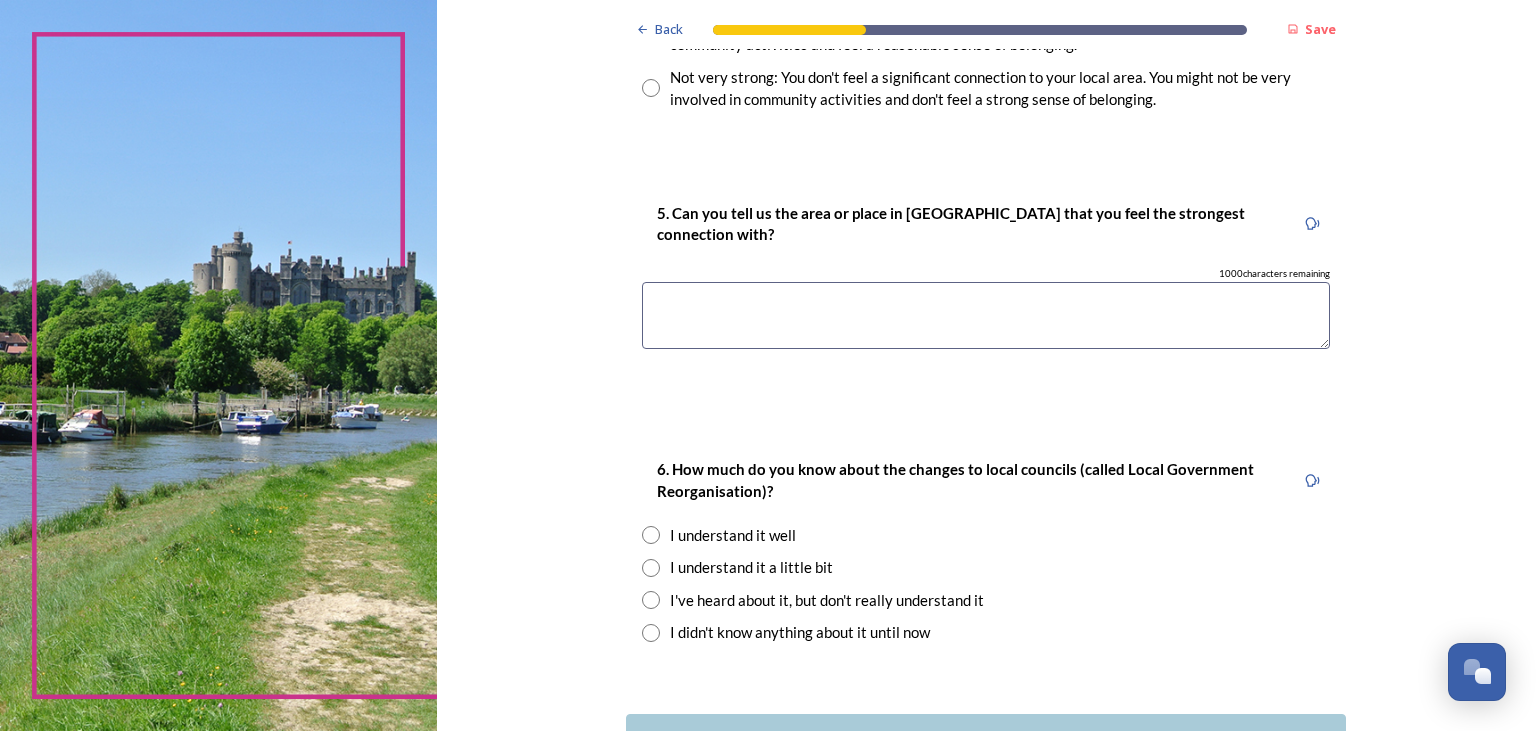 click at bounding box center (986, 315) 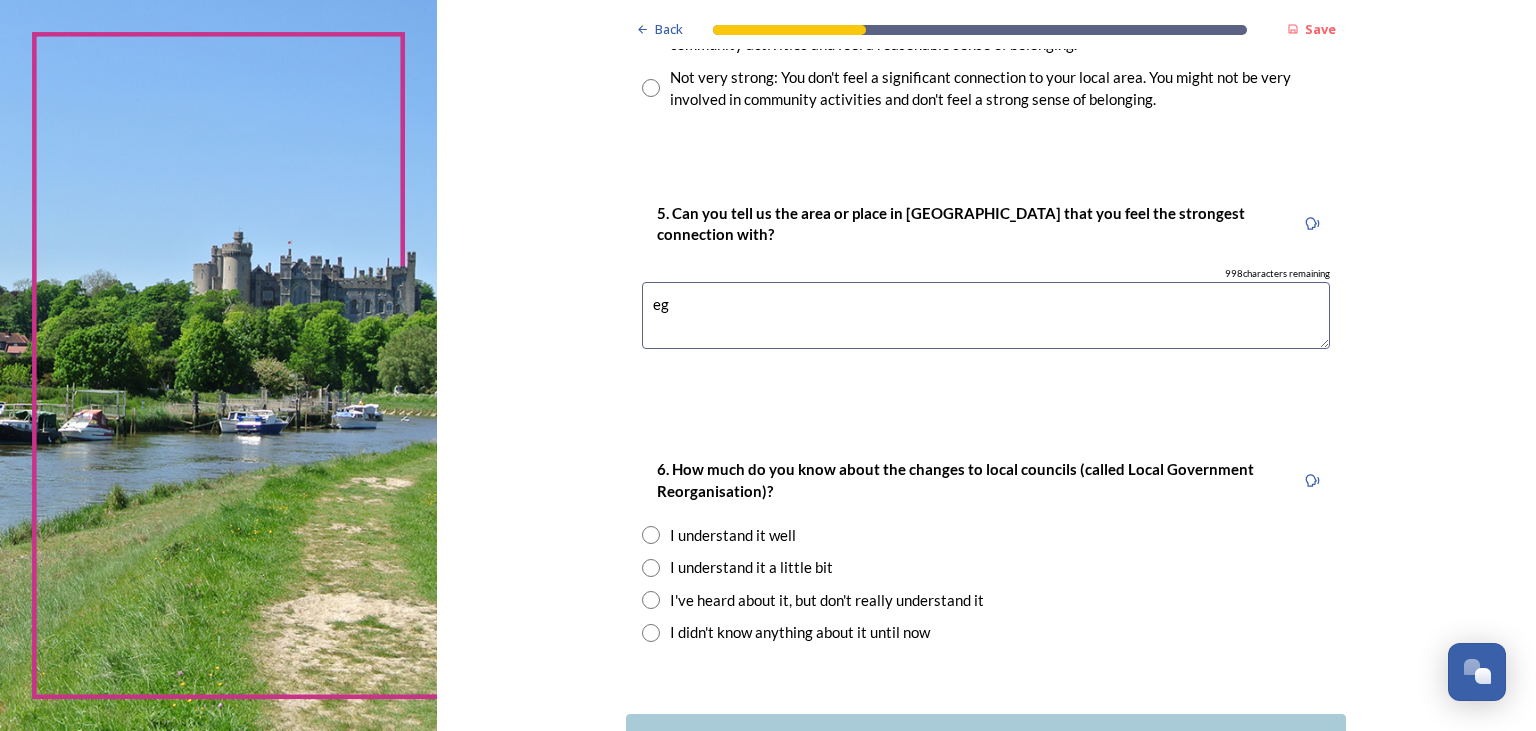 type on "e" 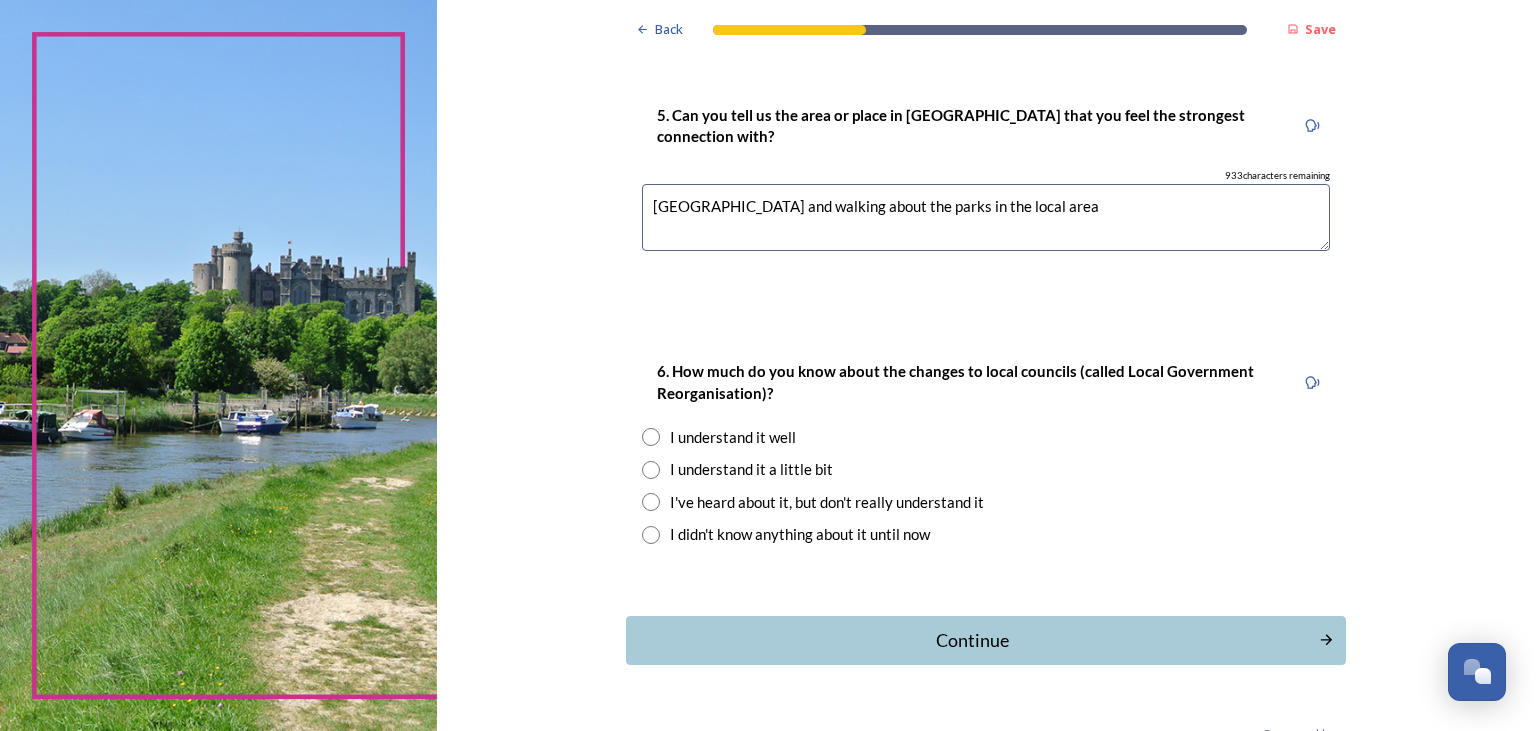 scroll, scrollTop: 1814, scrollLeft: 0, axis: vertical 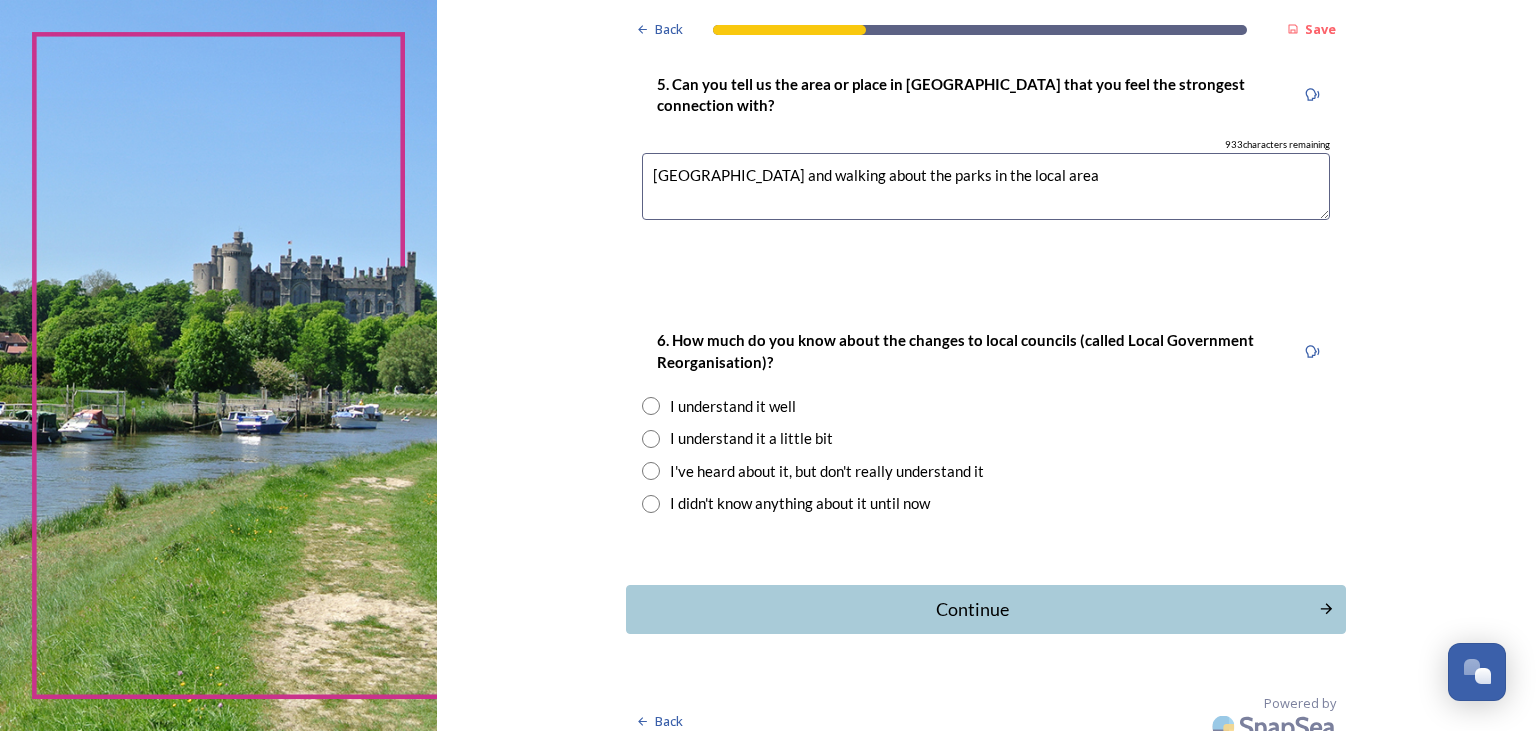 type on "chichestr high street and walking about the parks in the local area" 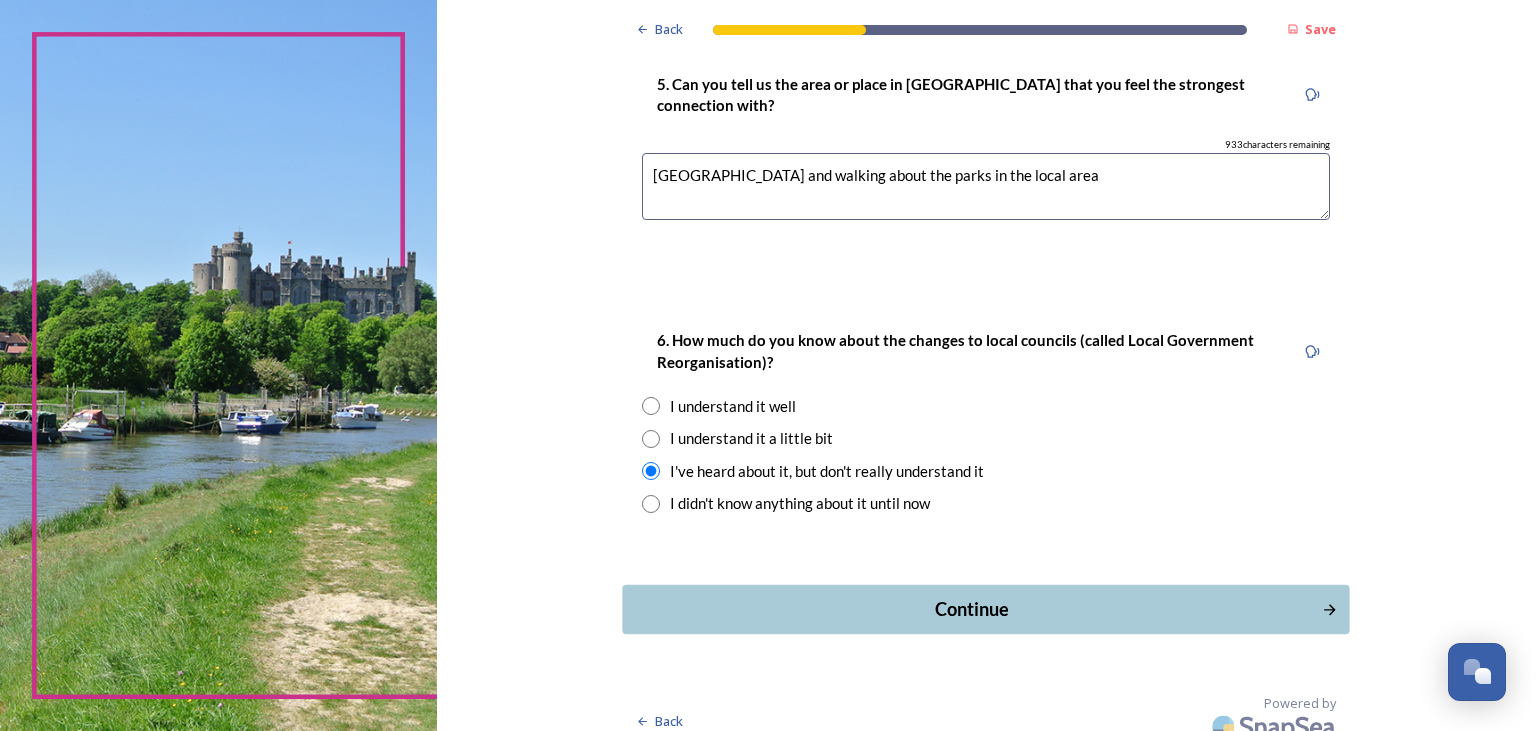 click on "Continue" at bounding box center [972, 609] 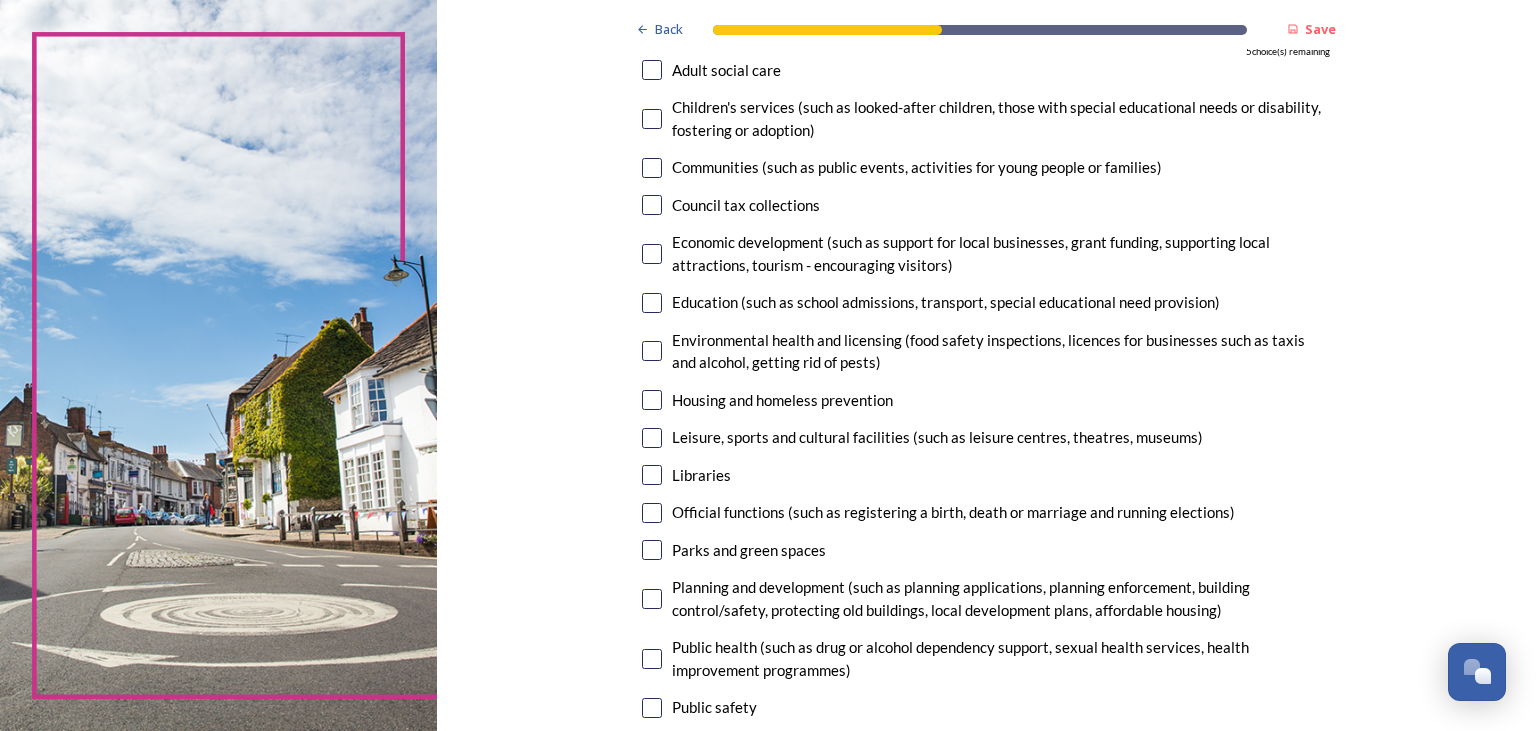 scroll, scrollTop: 259, scrollLeft: 0, axis: vertical 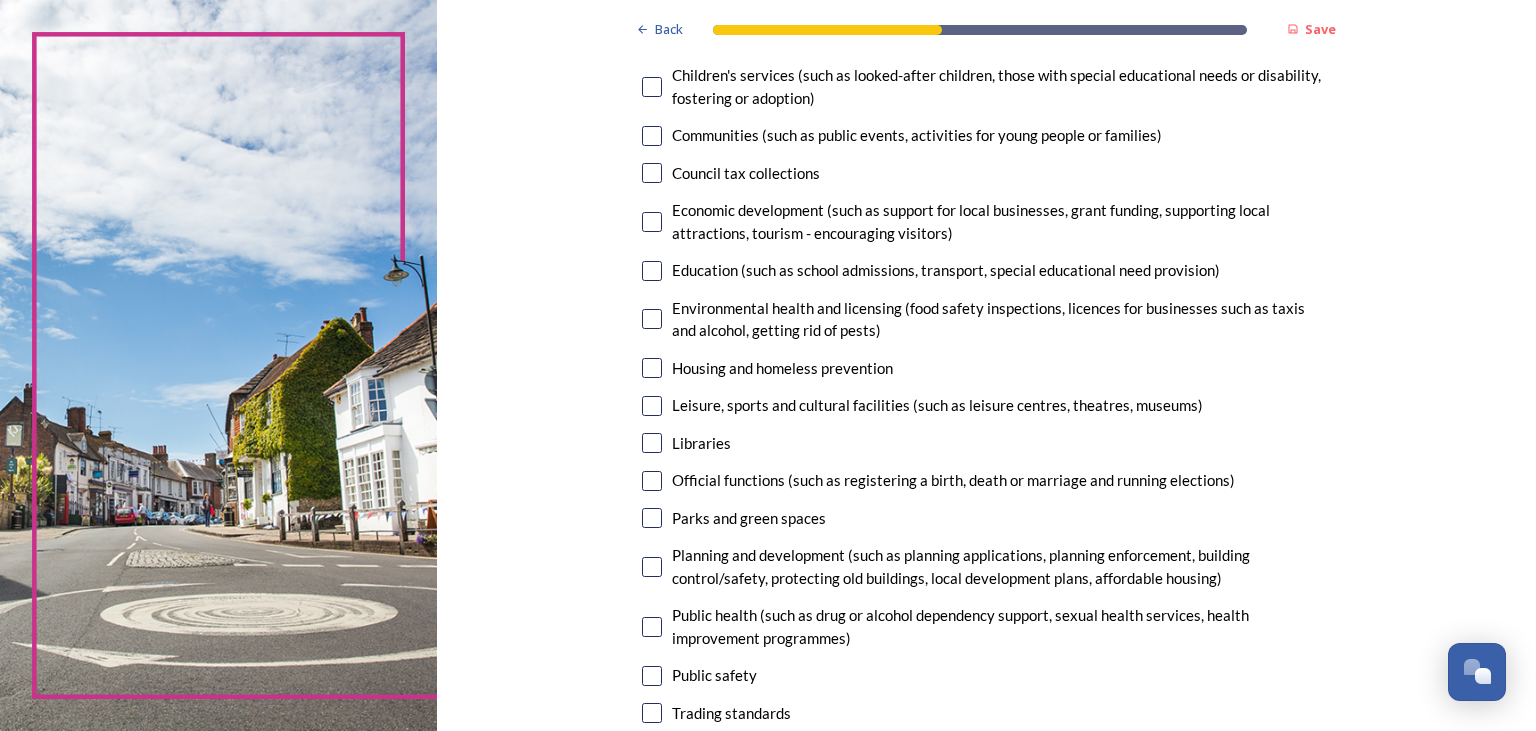 click at bounding box center (652, 271) 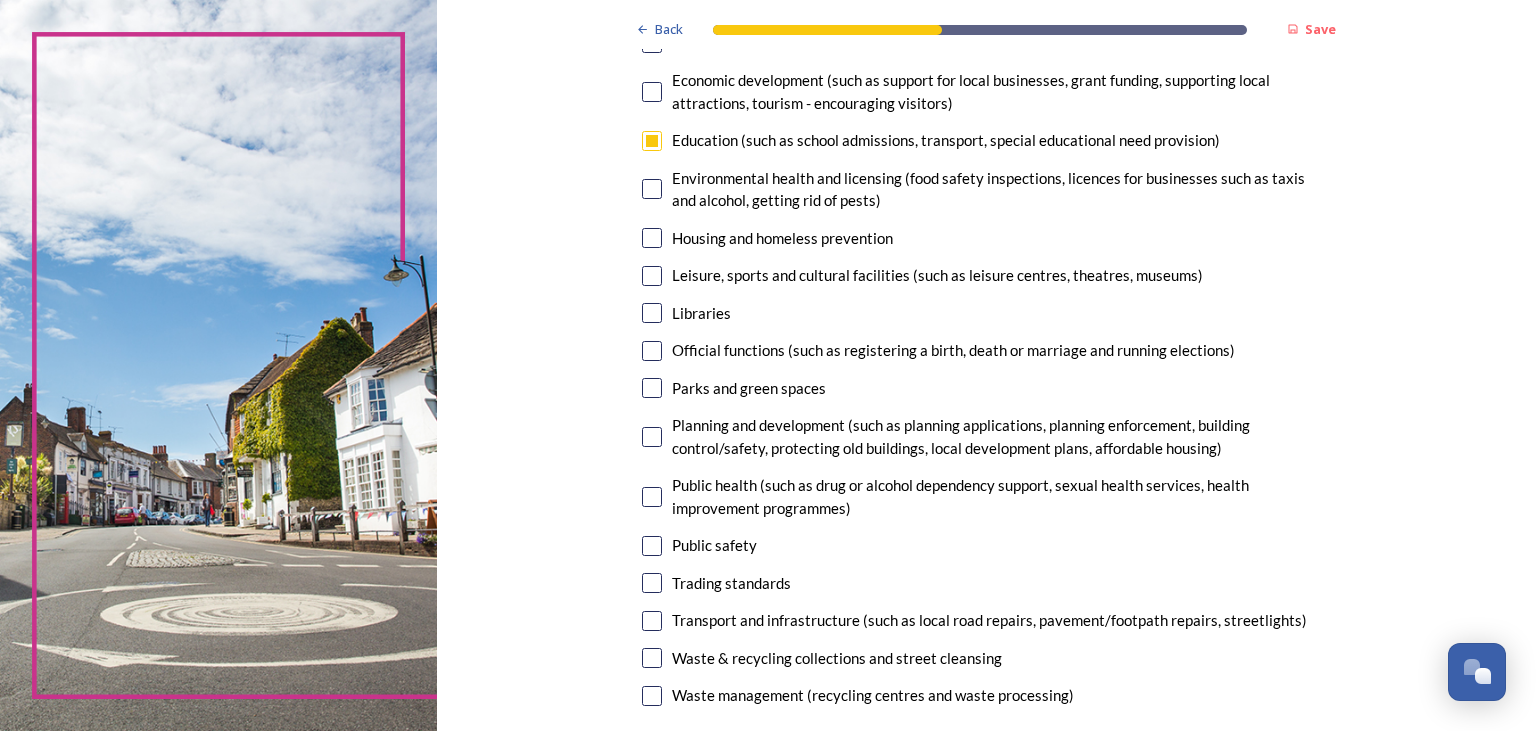 scroll, scrollTop: 518, scrollLeft: 0, axis: vertical 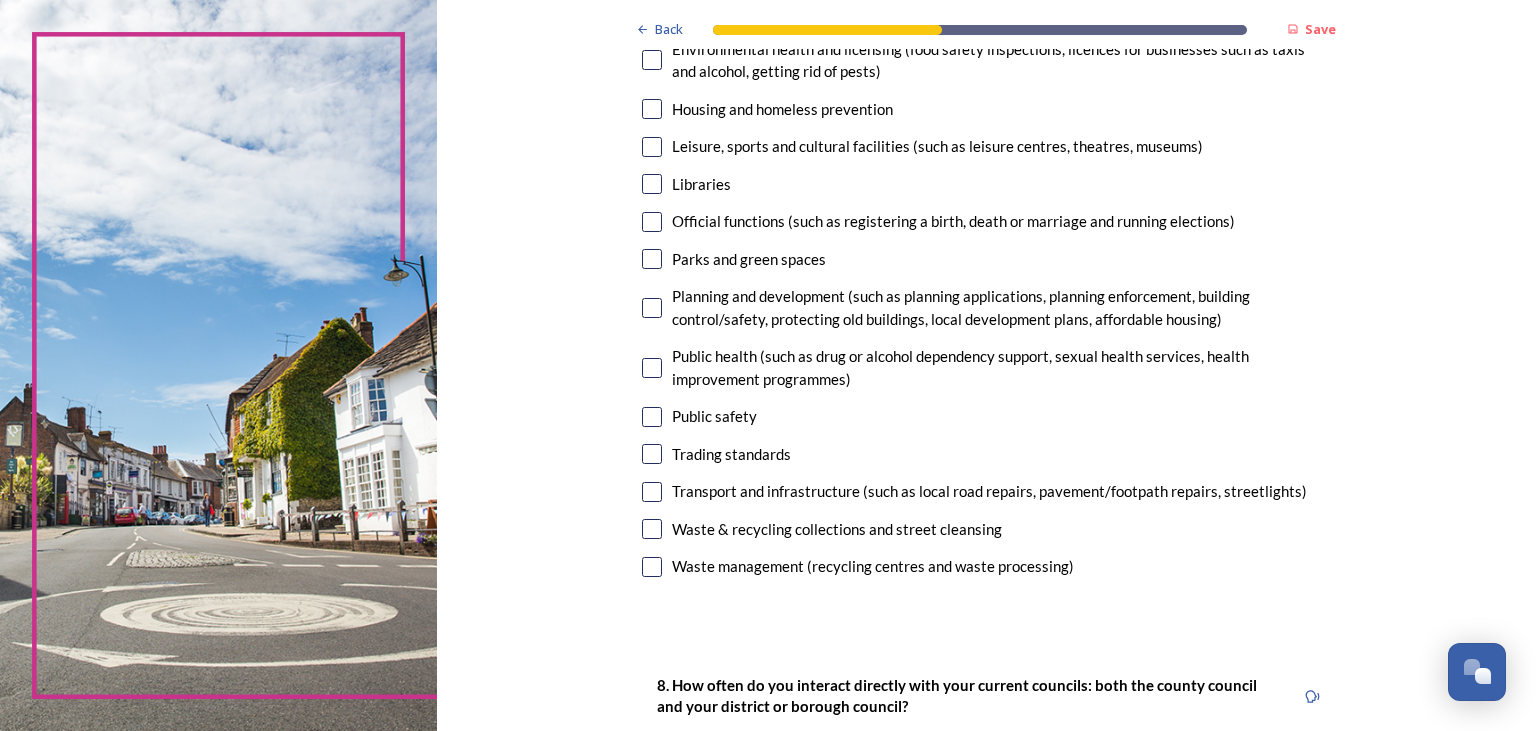 click at bounding box center [652, 492] 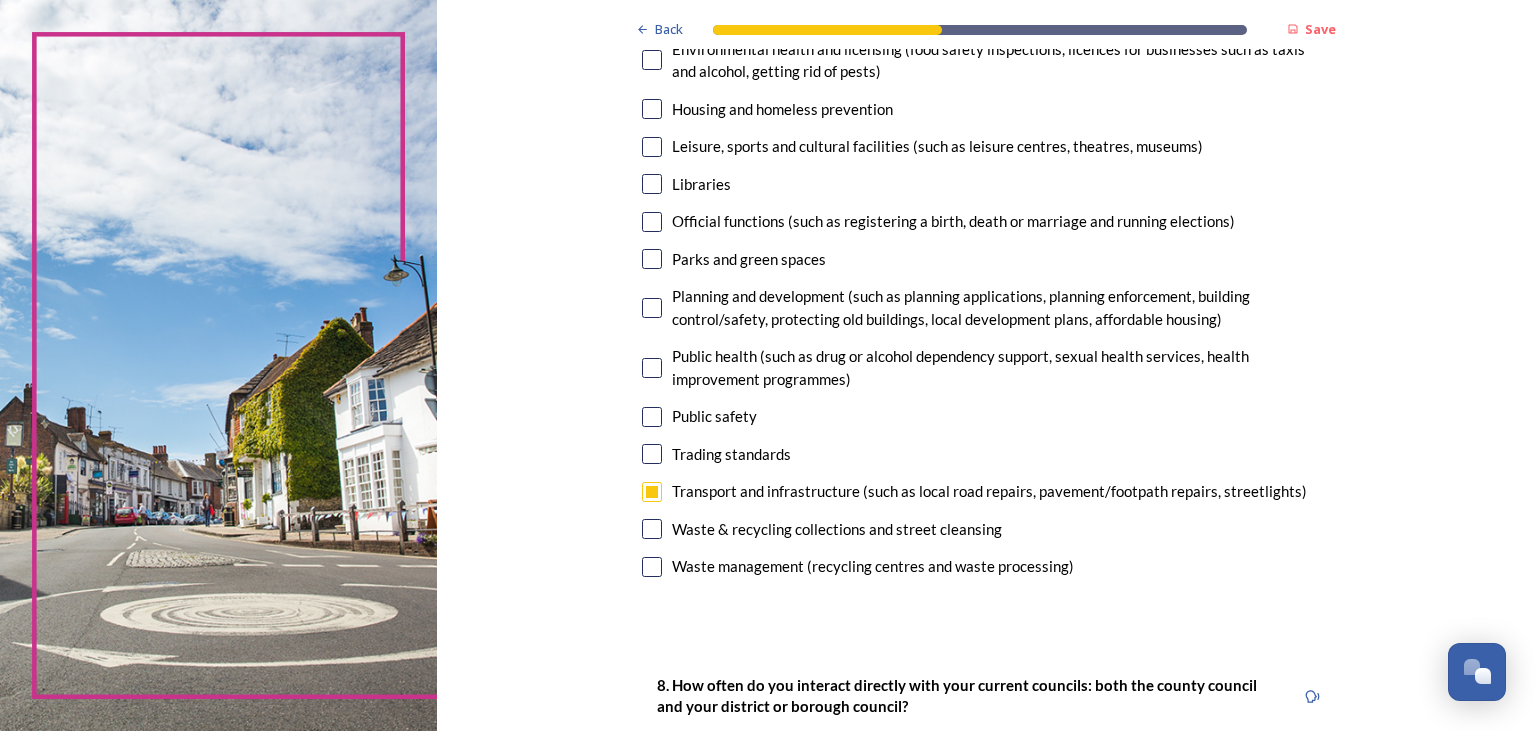 click at bounding box center [652, 529] 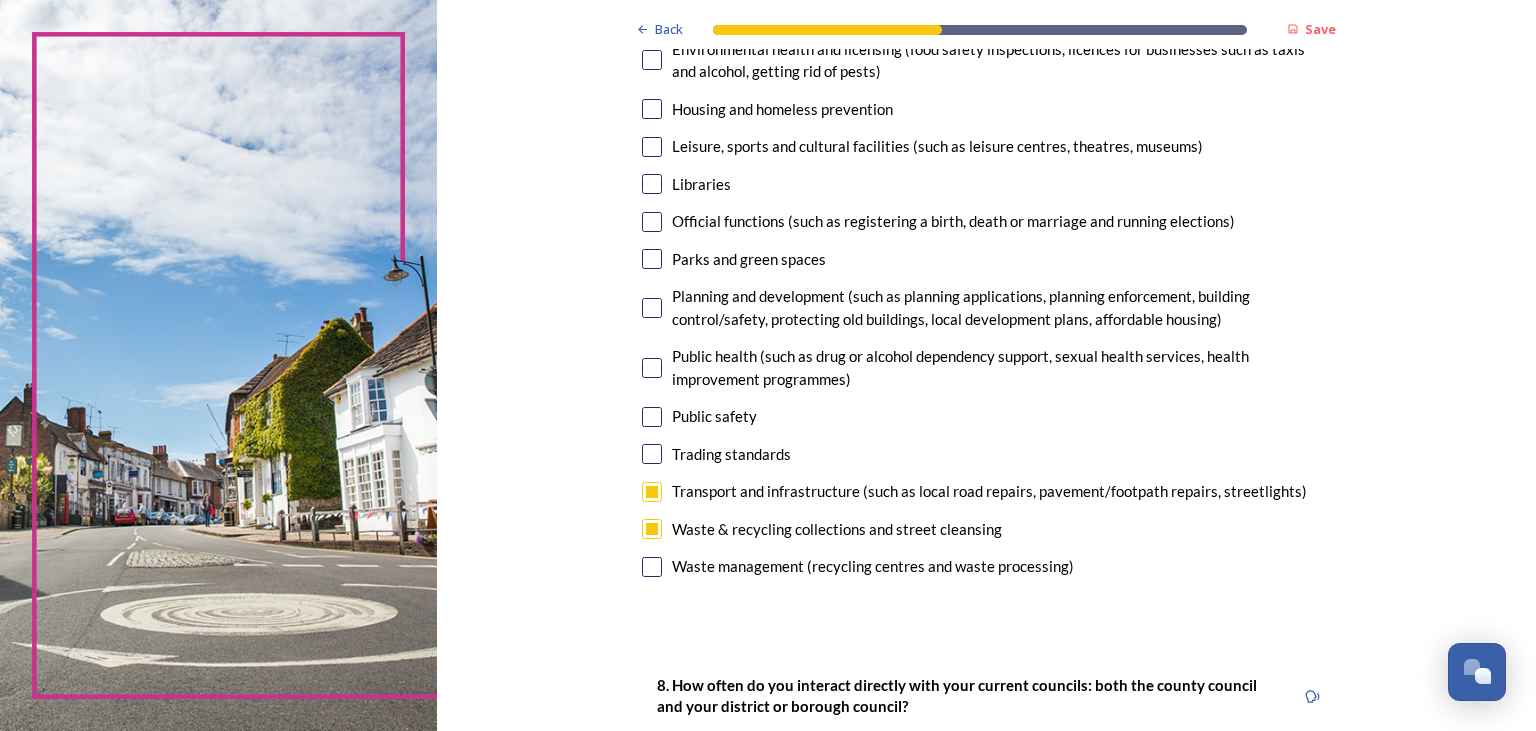 click at bounding box center [652, 567] 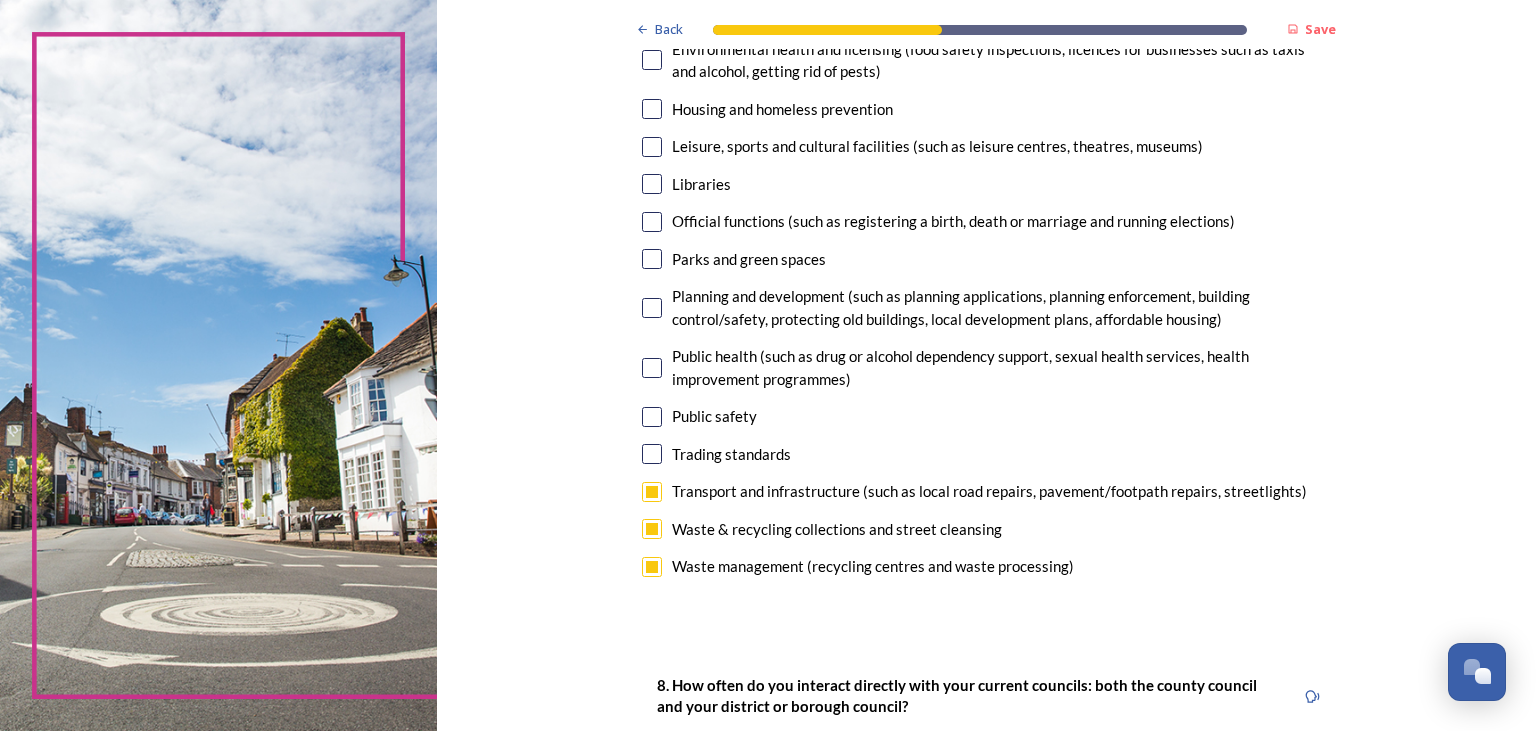 click at bounding box center (652, 417) 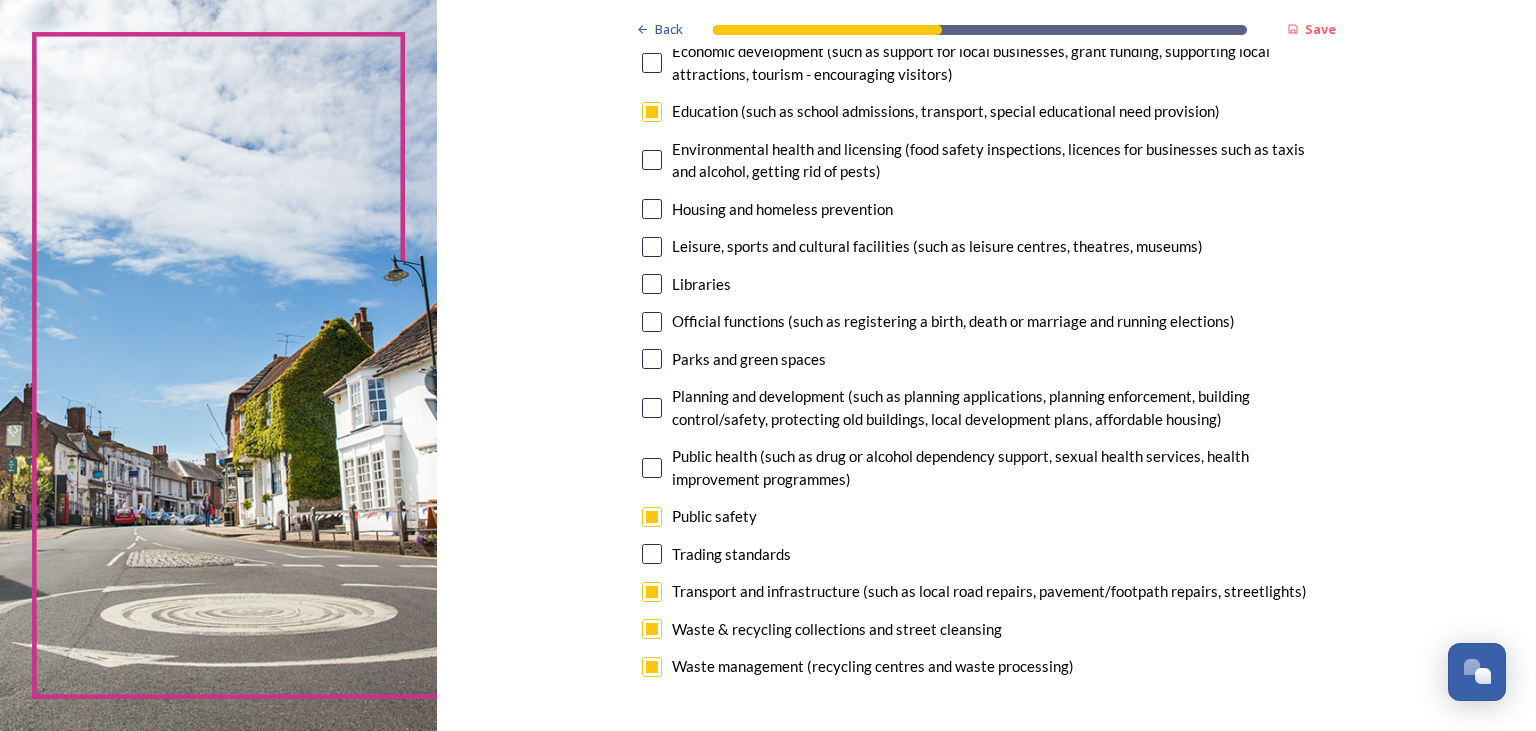 scroll, scrollTop: 389, scrollLeft: 0, axis: vertical 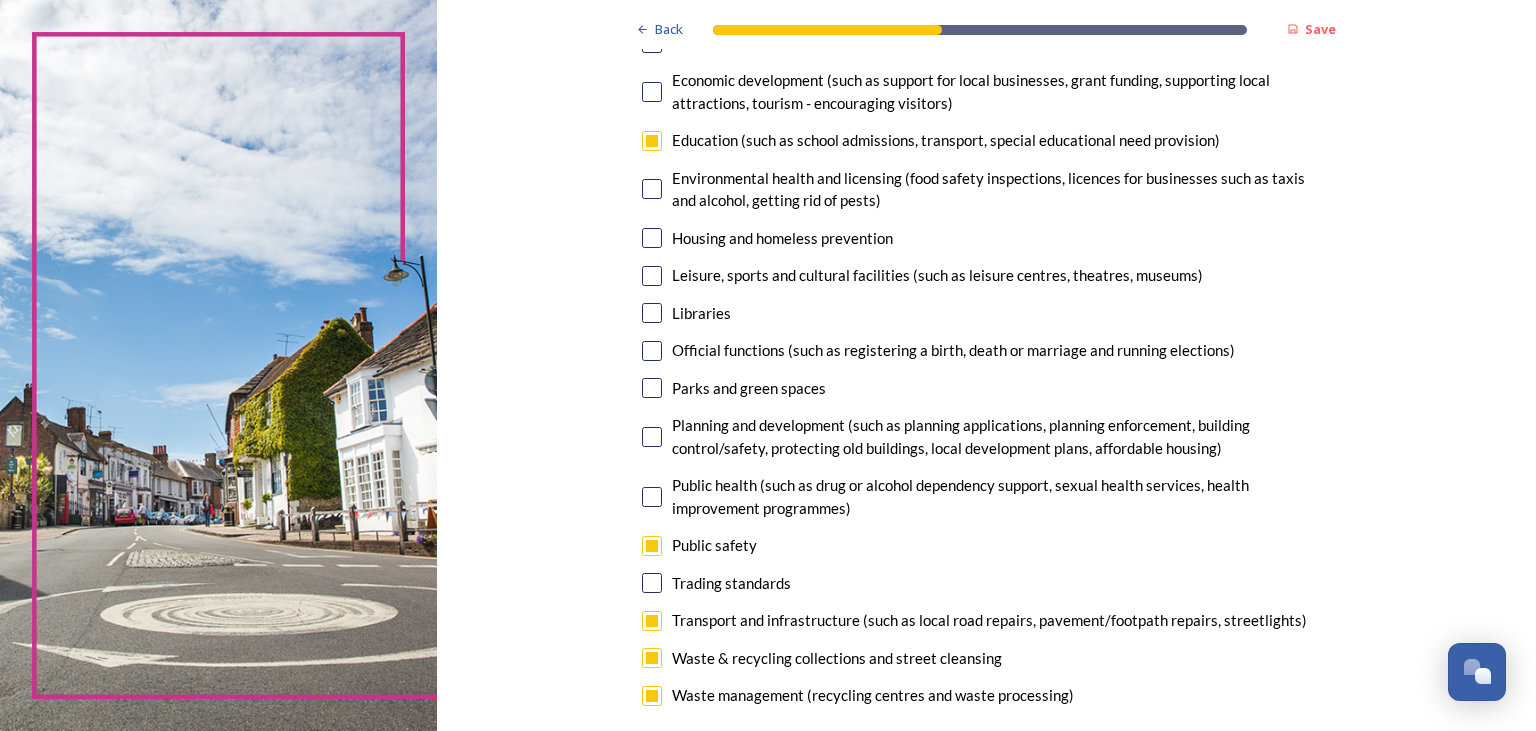 click at bounding box center [652, 388] 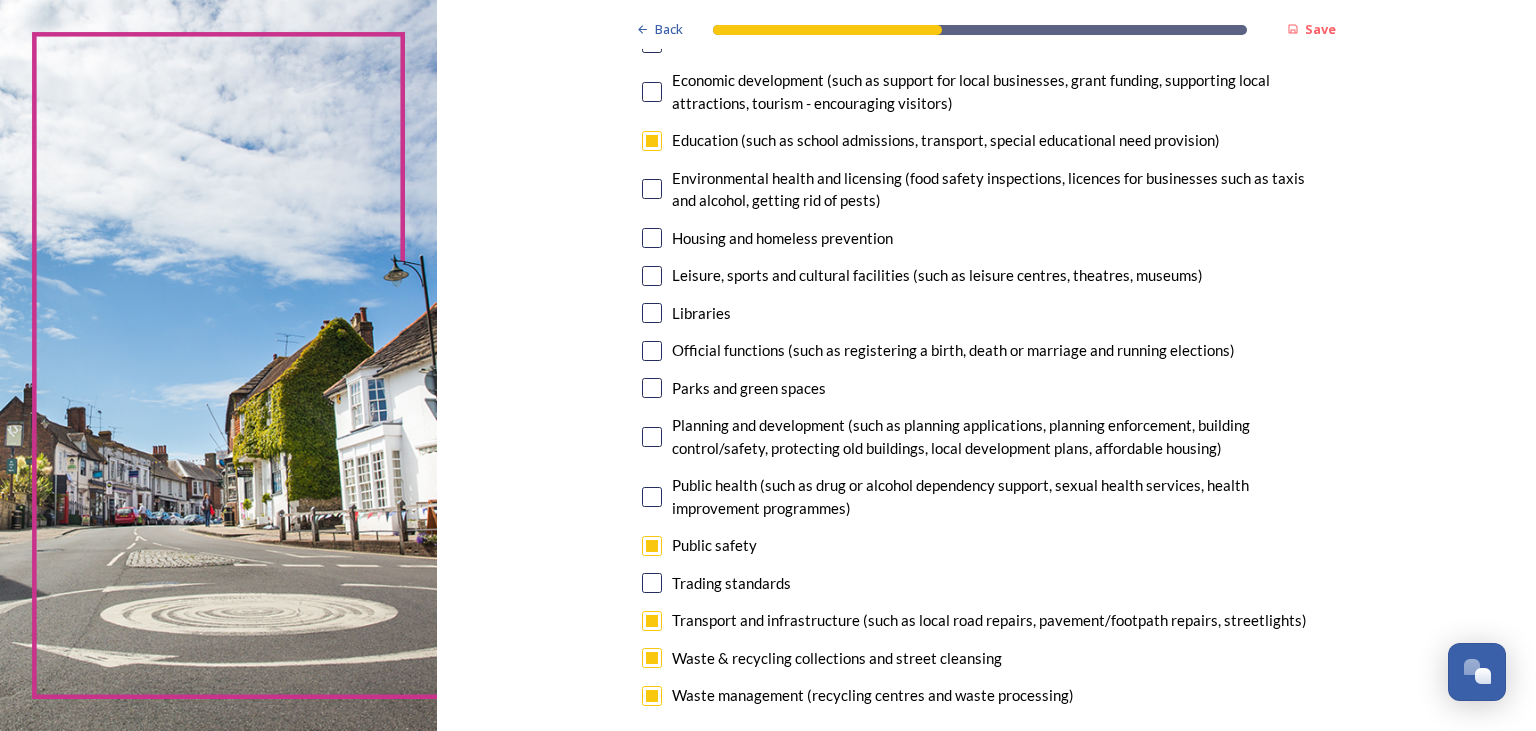 click at bounding box center (652, 388) 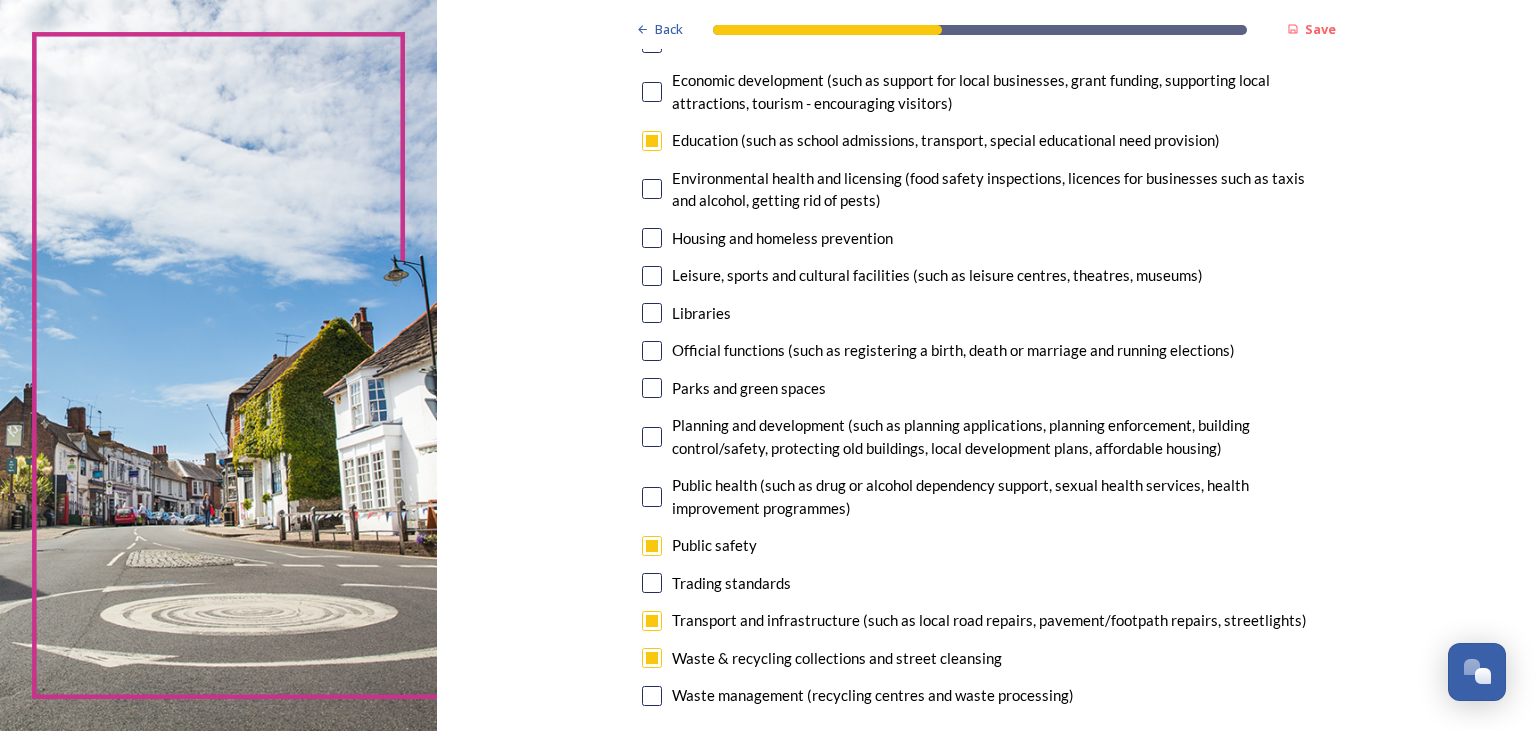 scroll, scrollTop: 259, scrollLeft: 0, axis: vertical 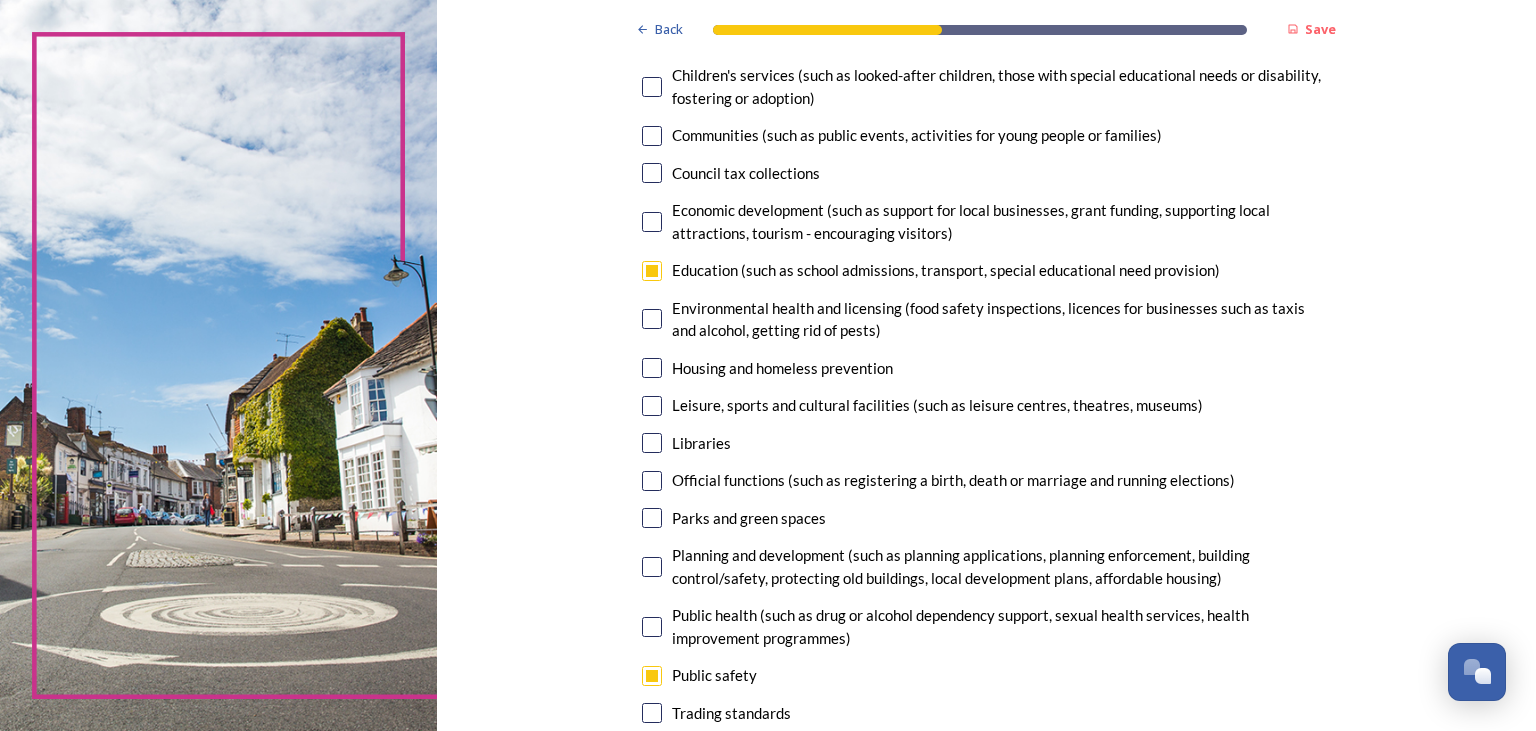 click on "Communities (such as public events, activities for young people or families)" at bounding box center (986, 135) 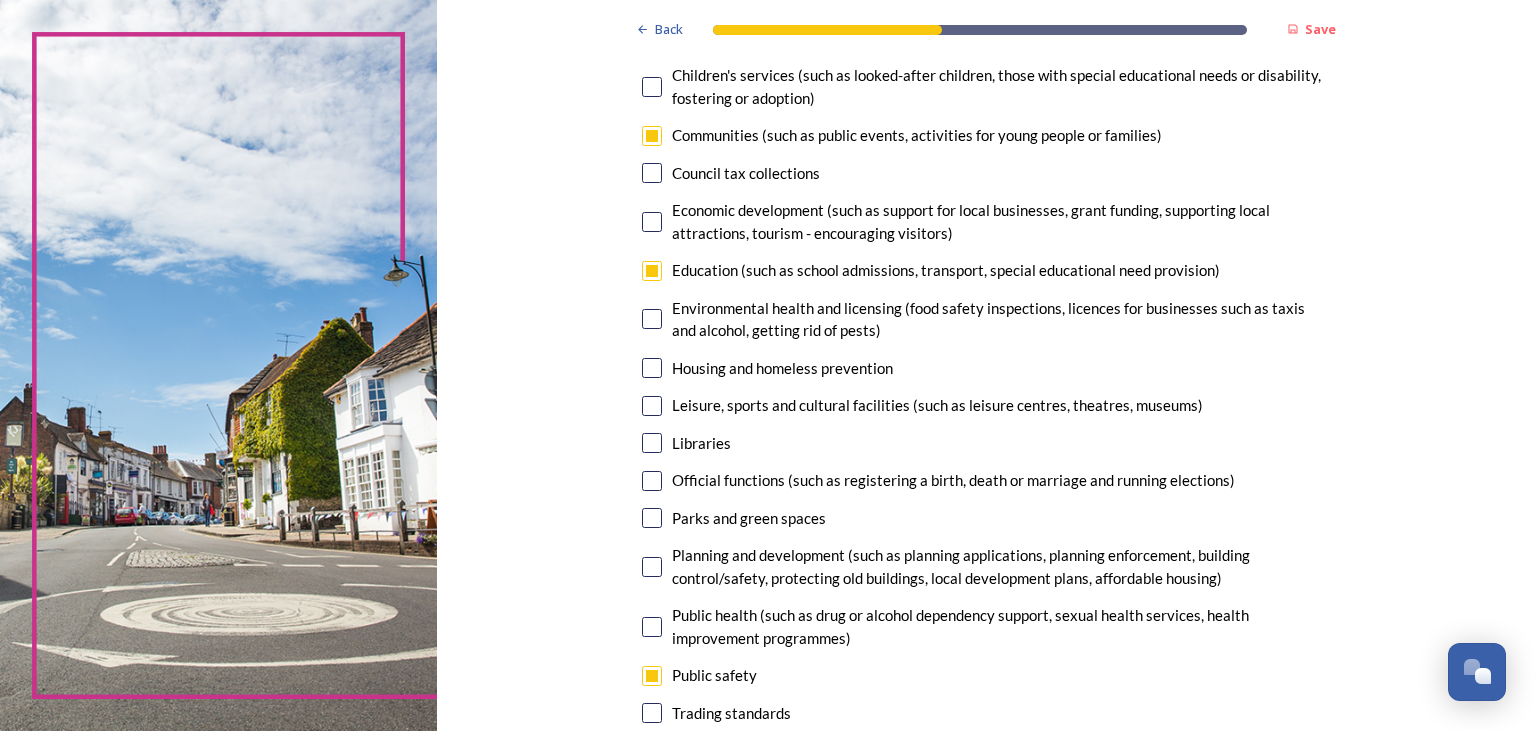 checkbox on "true" 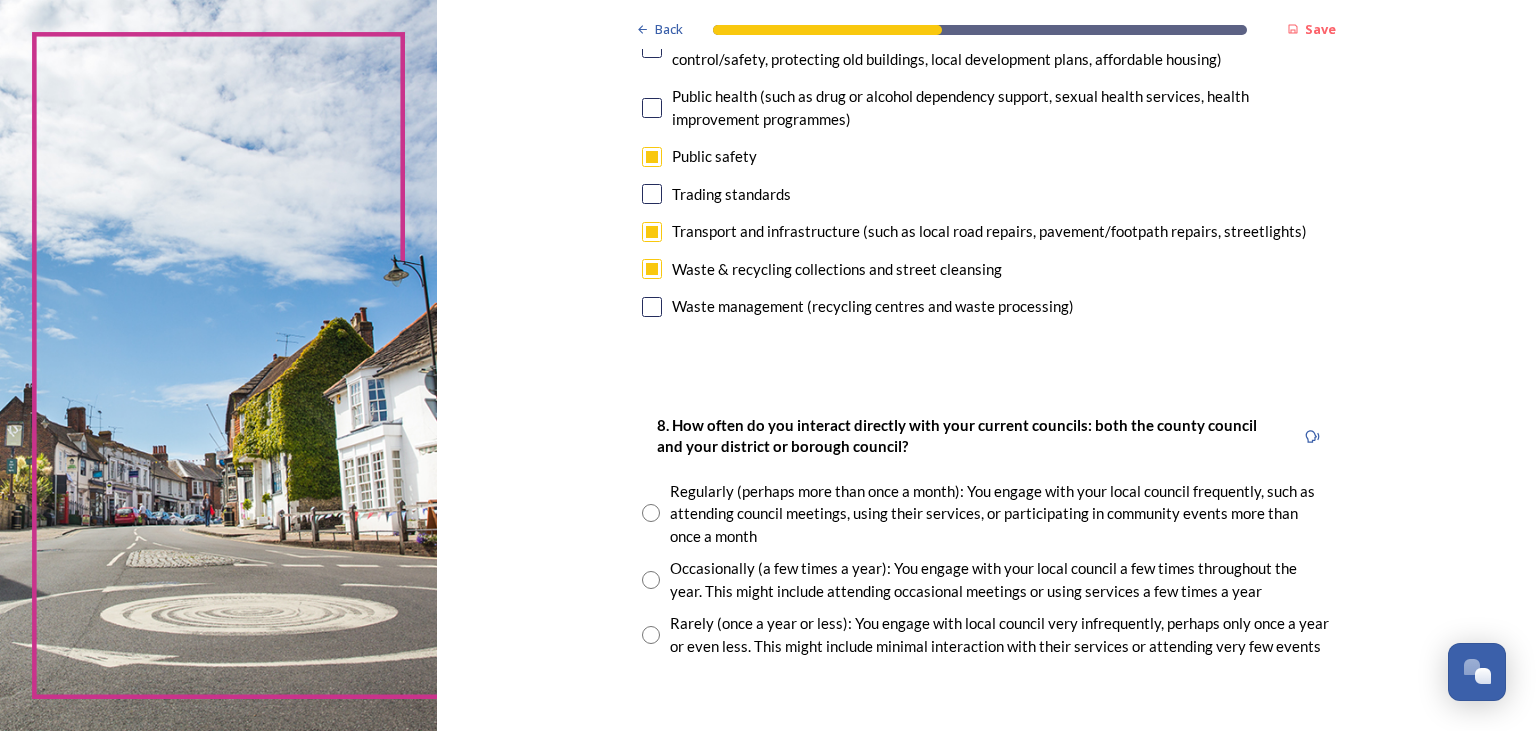 scroll, scrollTop: 907, scrollLeft: 0, axis: vertical 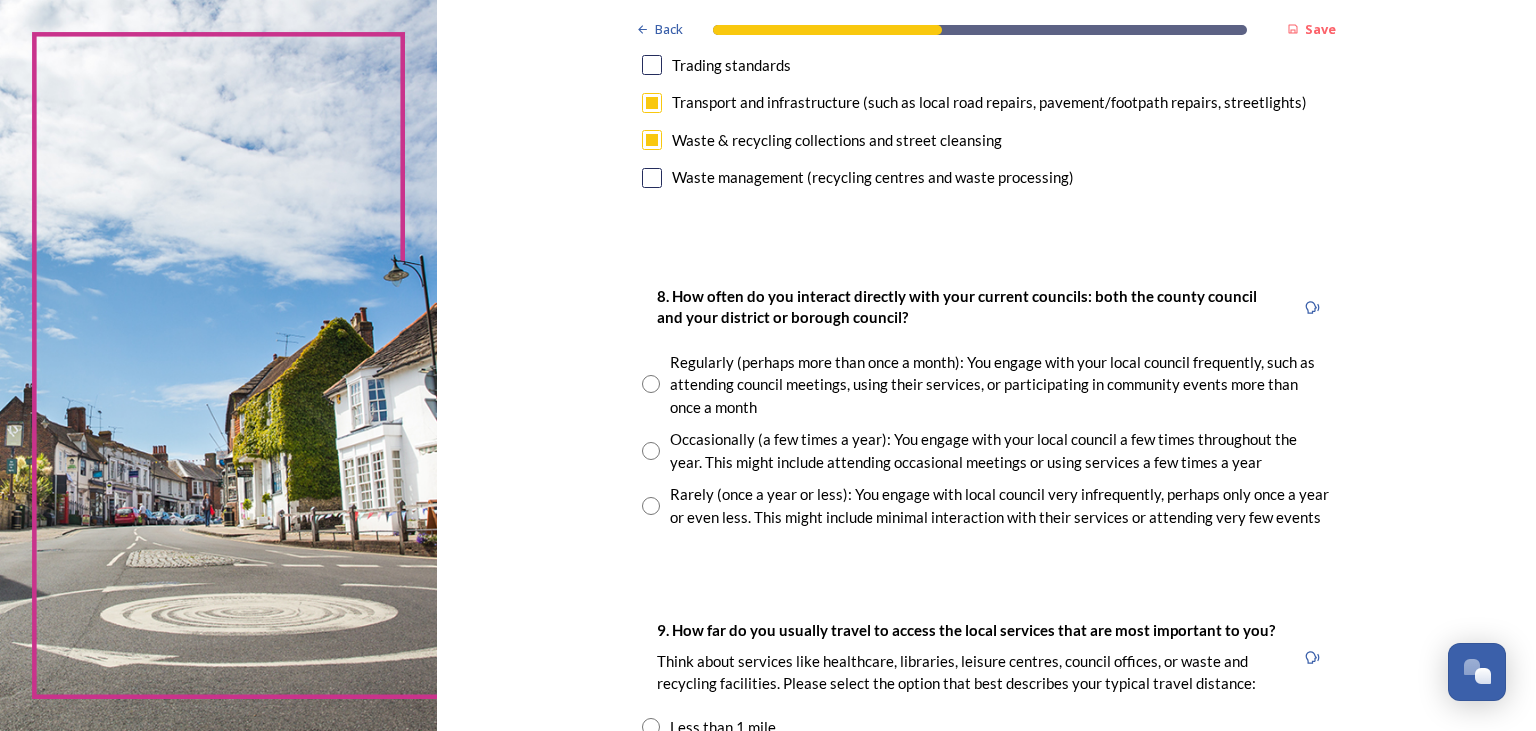 click on "Rarely (once a year or less): You engage with local council very infrequently, perhaps only once a year or even less. This might include minimal interaction with their services or attending very few events" at bounding box center (1000, 505) 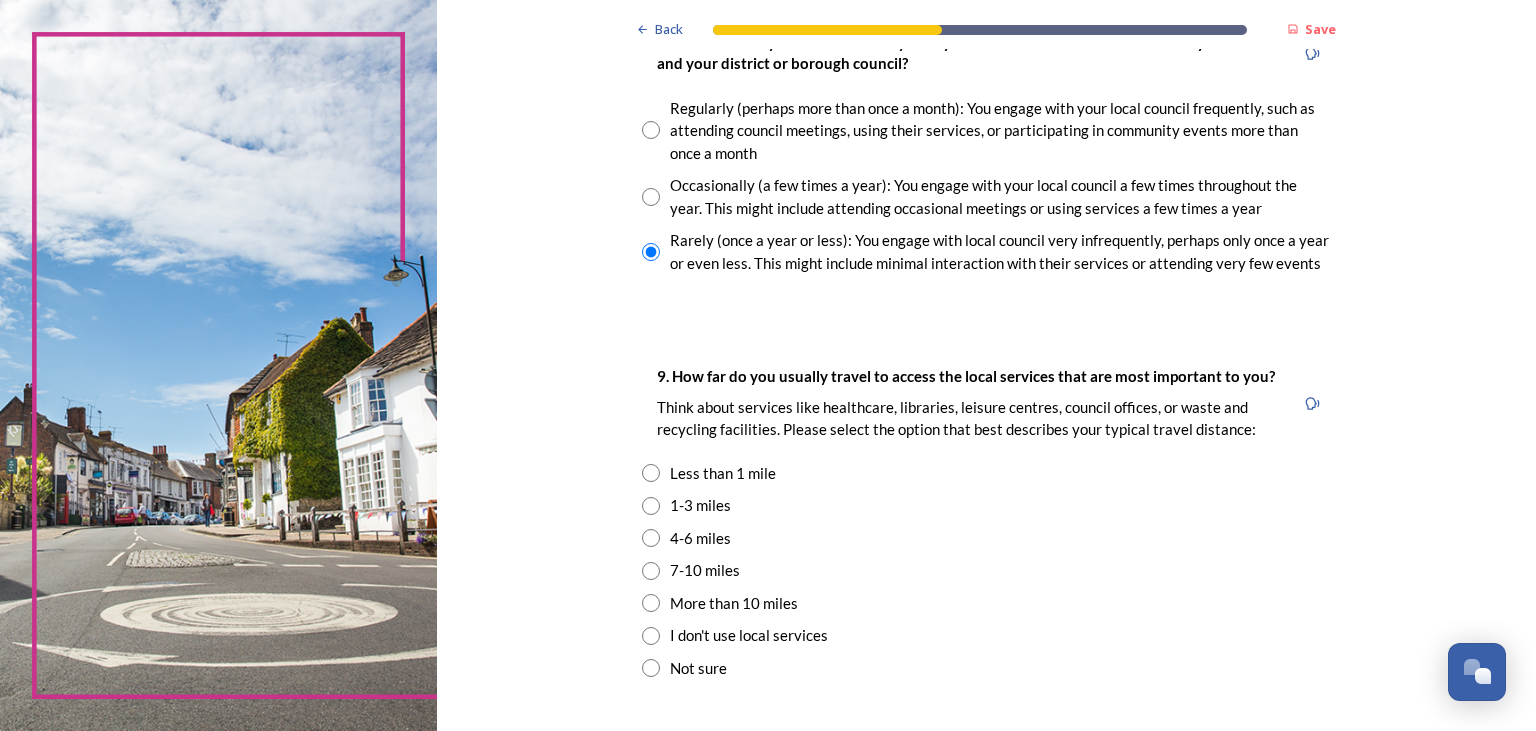 scroll, scrollTop: 1166, scrollLeft: 0, axis: vertical 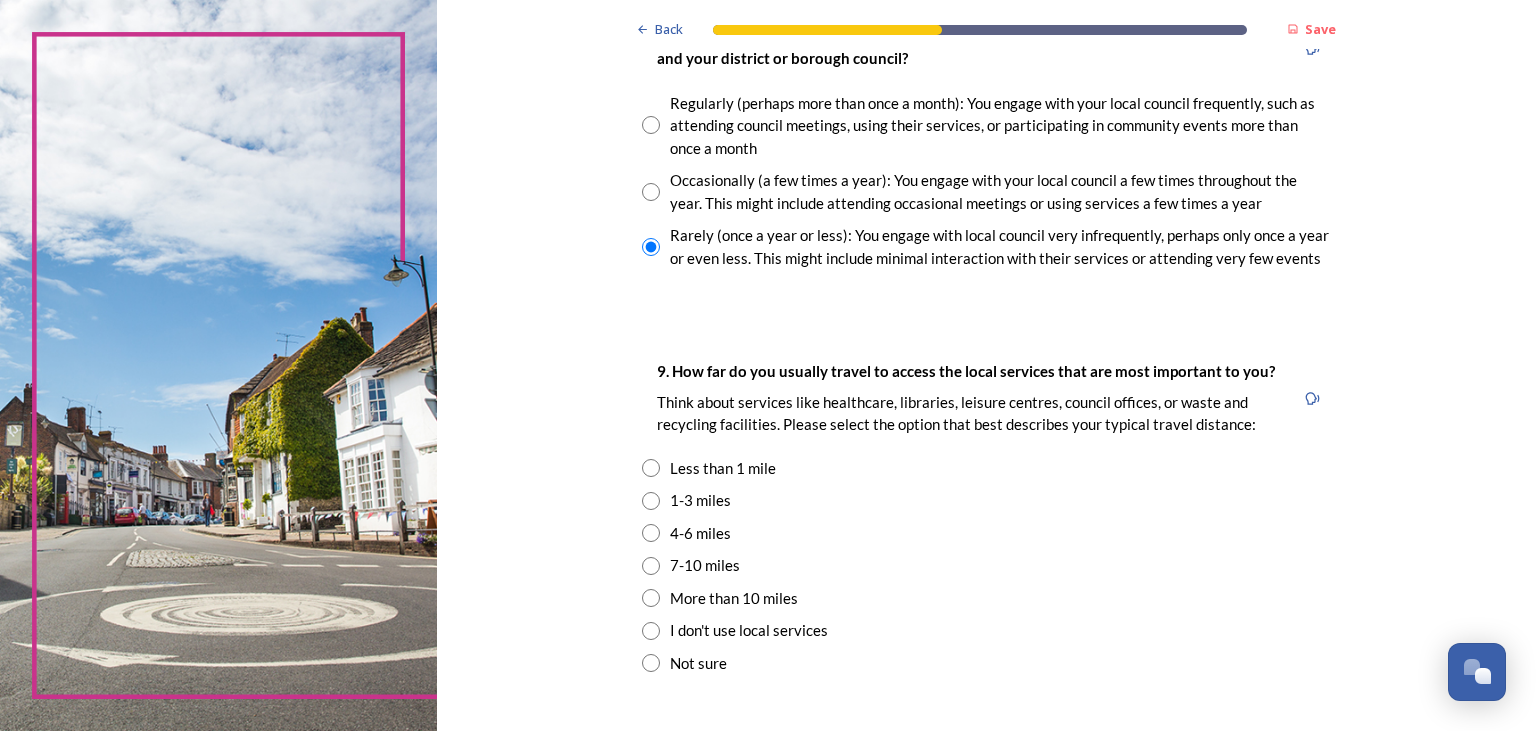 click on "1-3 miles" at bounding box center (700, 500) 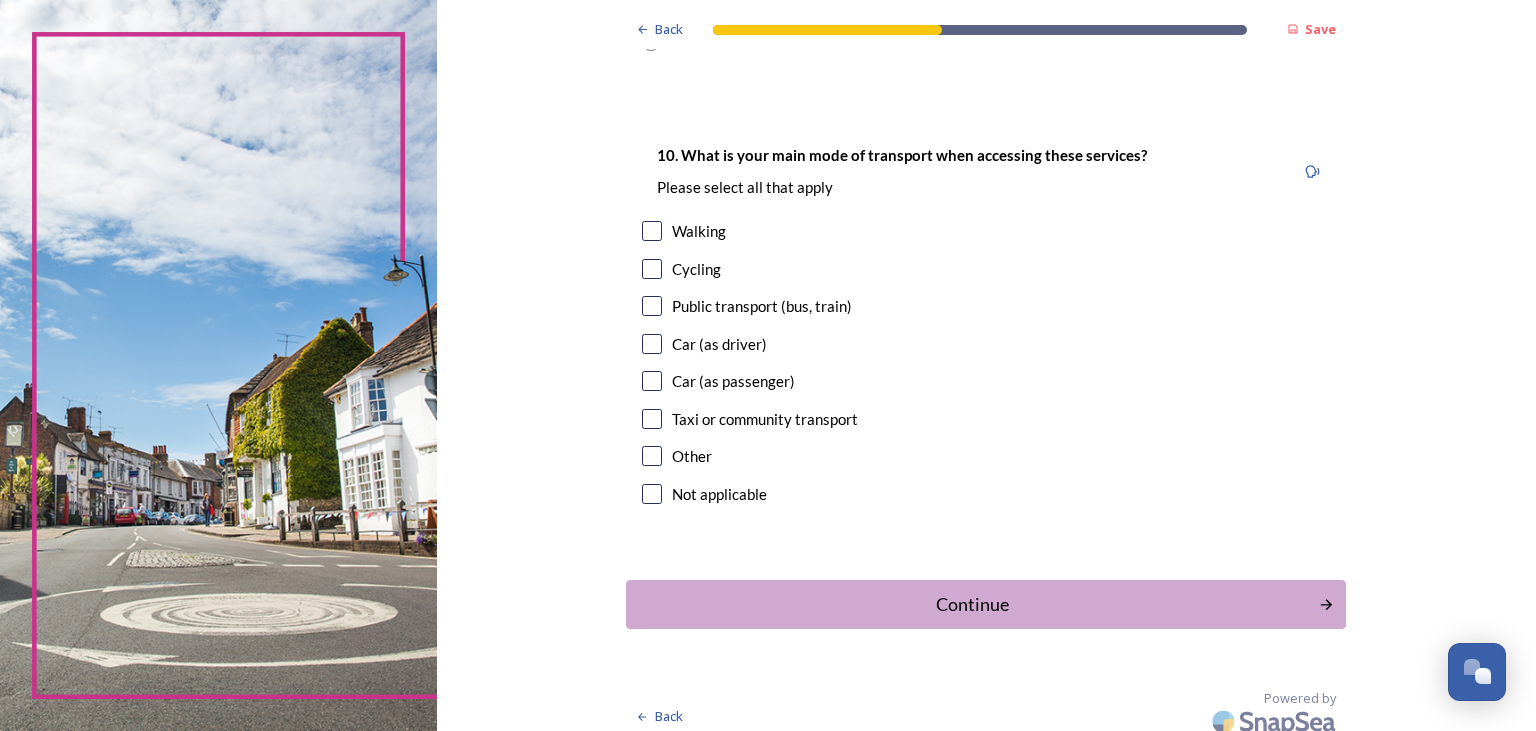 scroll, scrollTop: 1801, scrollLeft: 0, axis: vertical 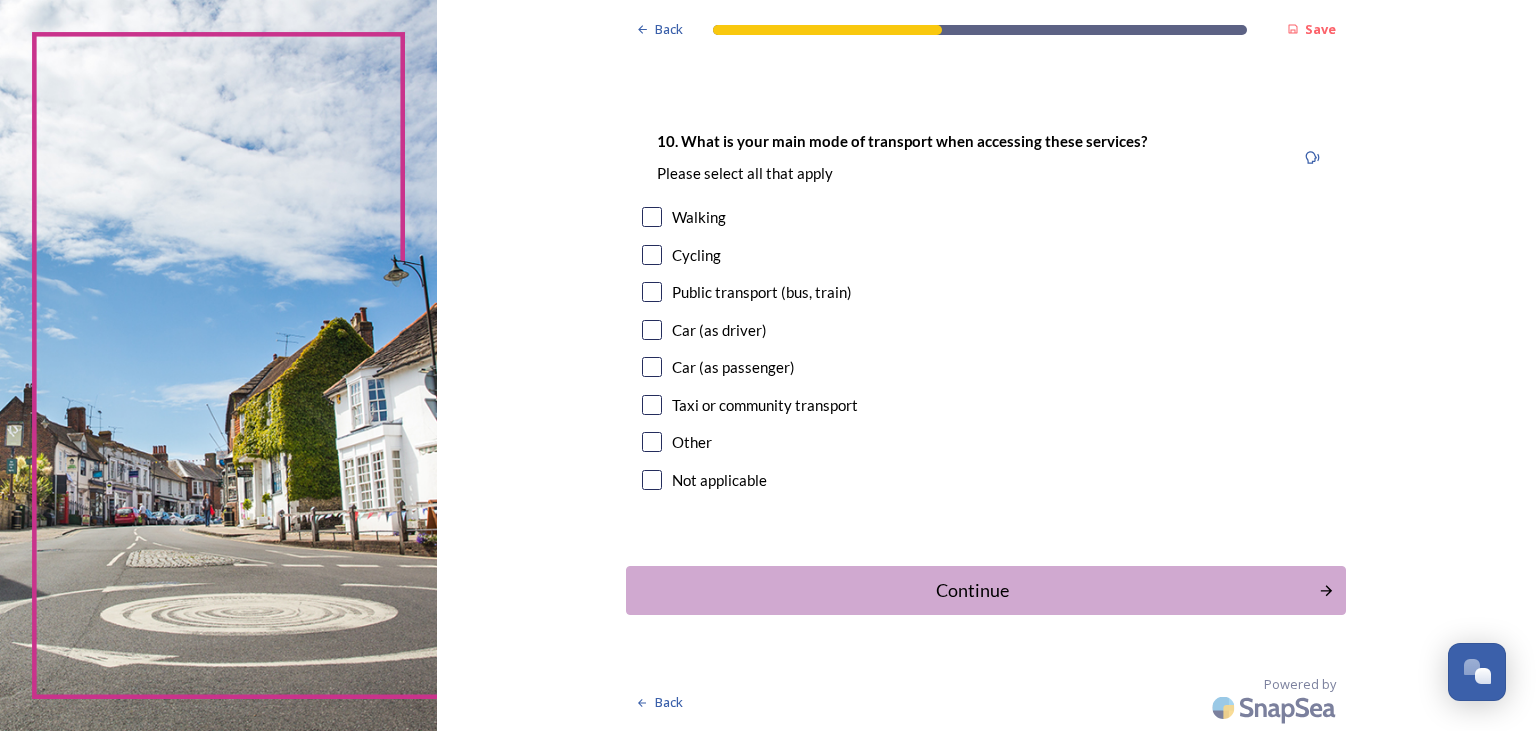 click at bounding box center (652, 217) 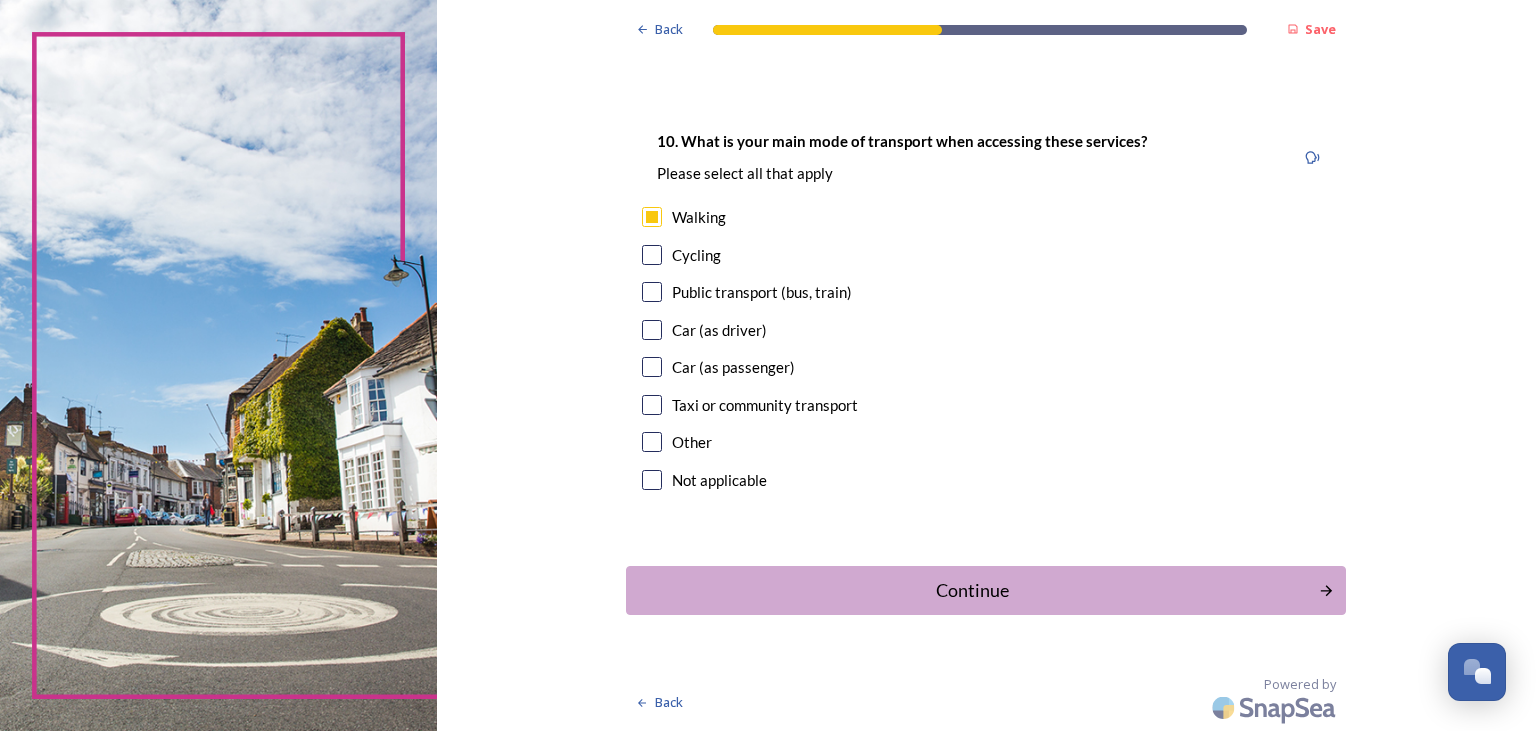 click at bounding box center [652, 442] 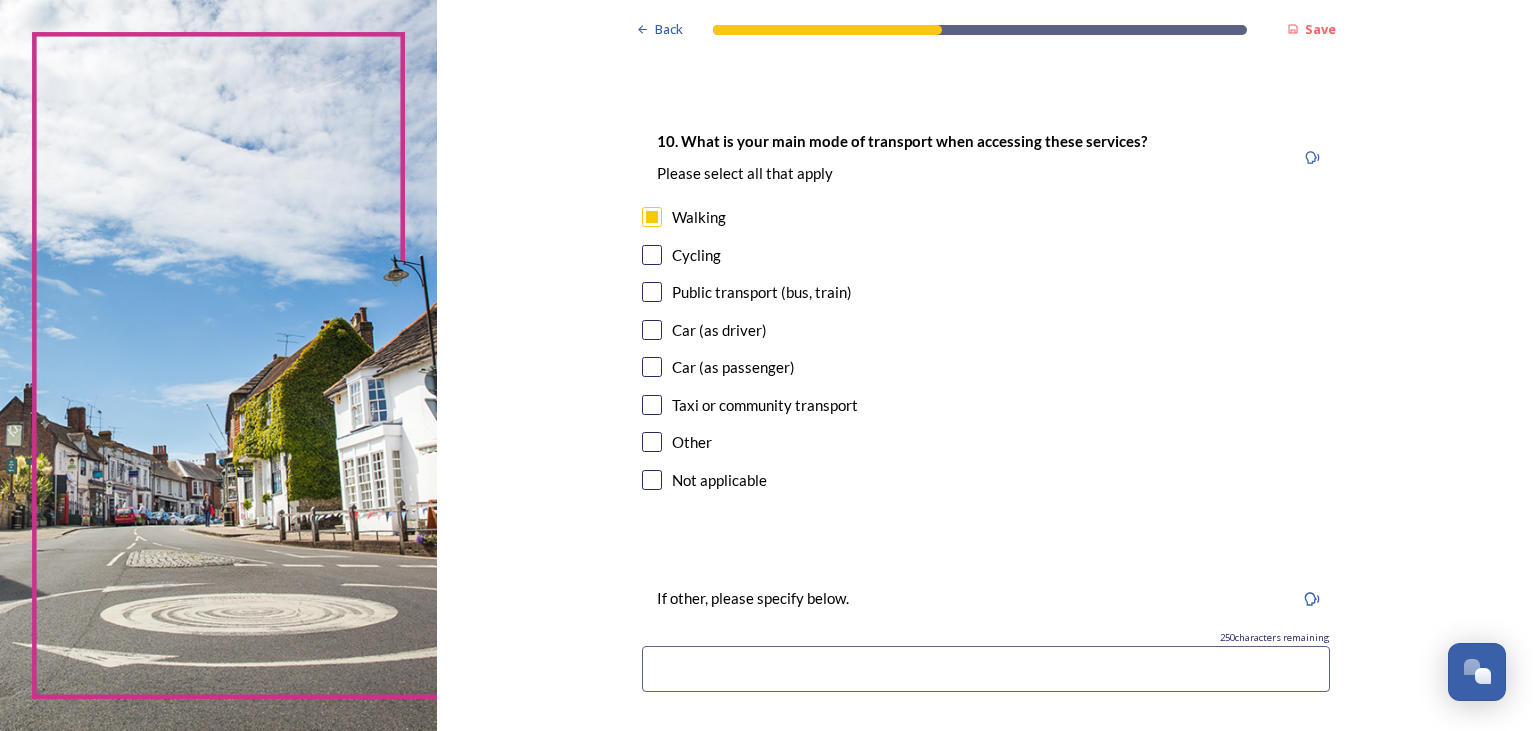 checkbox on "true" 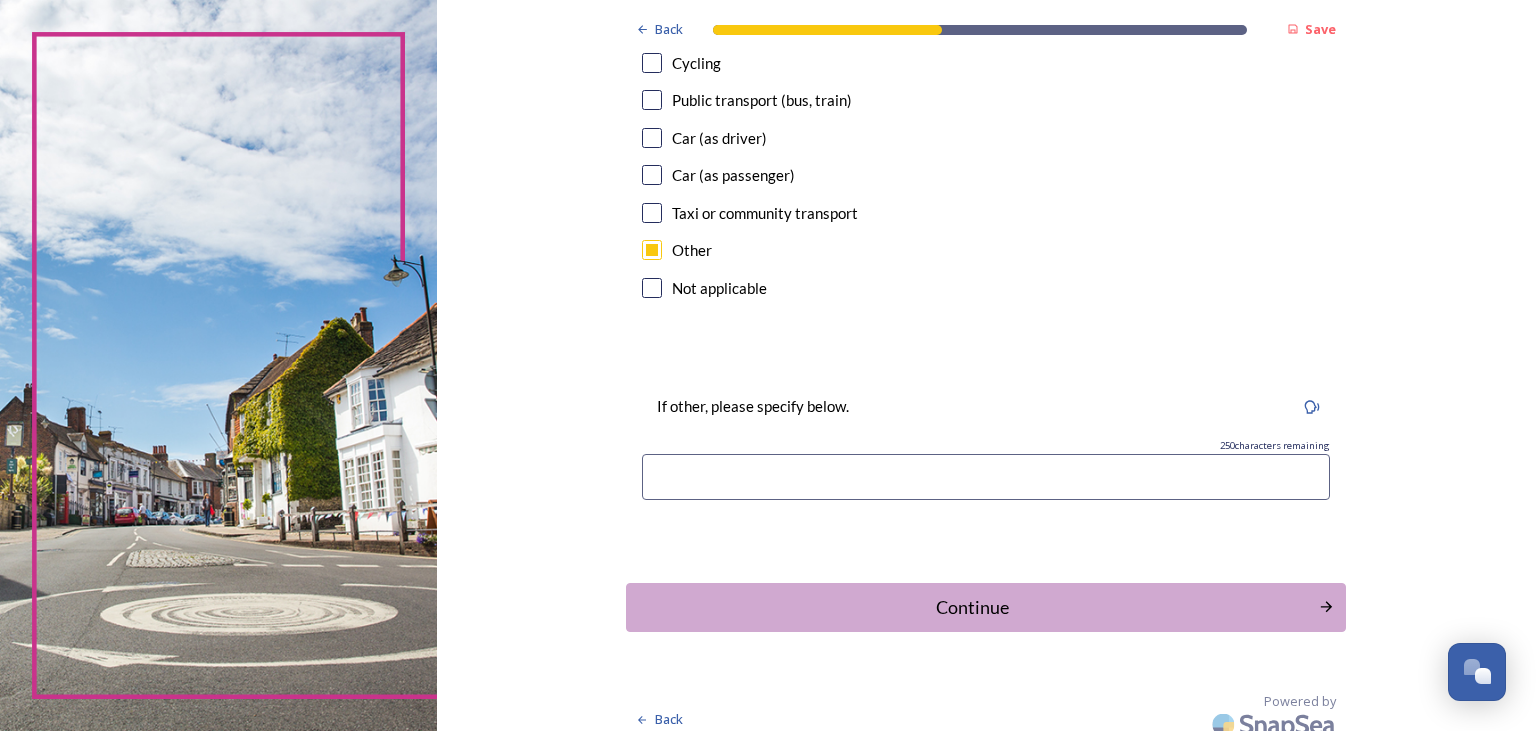 scroll, scrollTop: 2009, scrollLeft: 0, axis: vertical 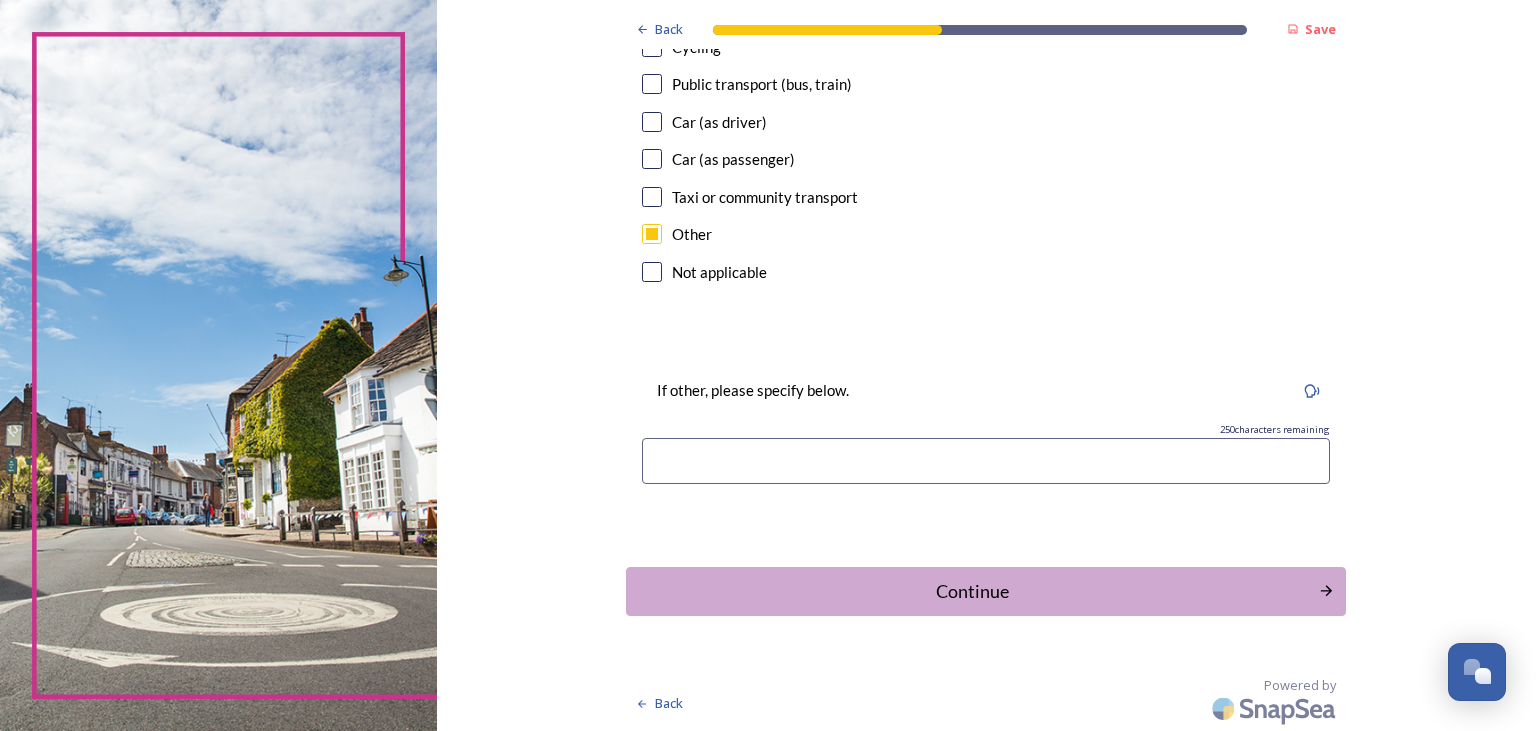 click at bounding box center (986, 461) 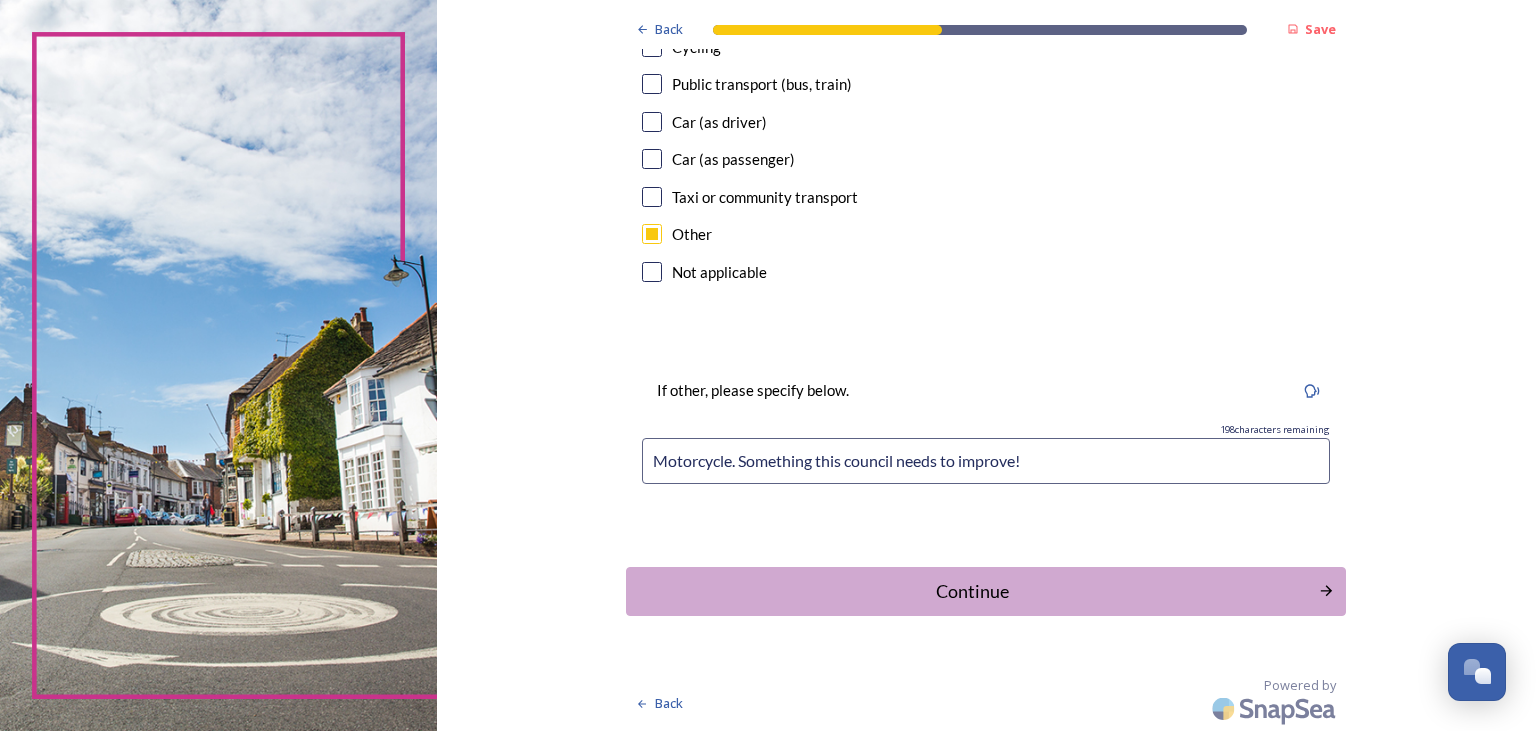 click on "Motorcycle. Something this council needs to improve!" at bounding box center (986, 461) 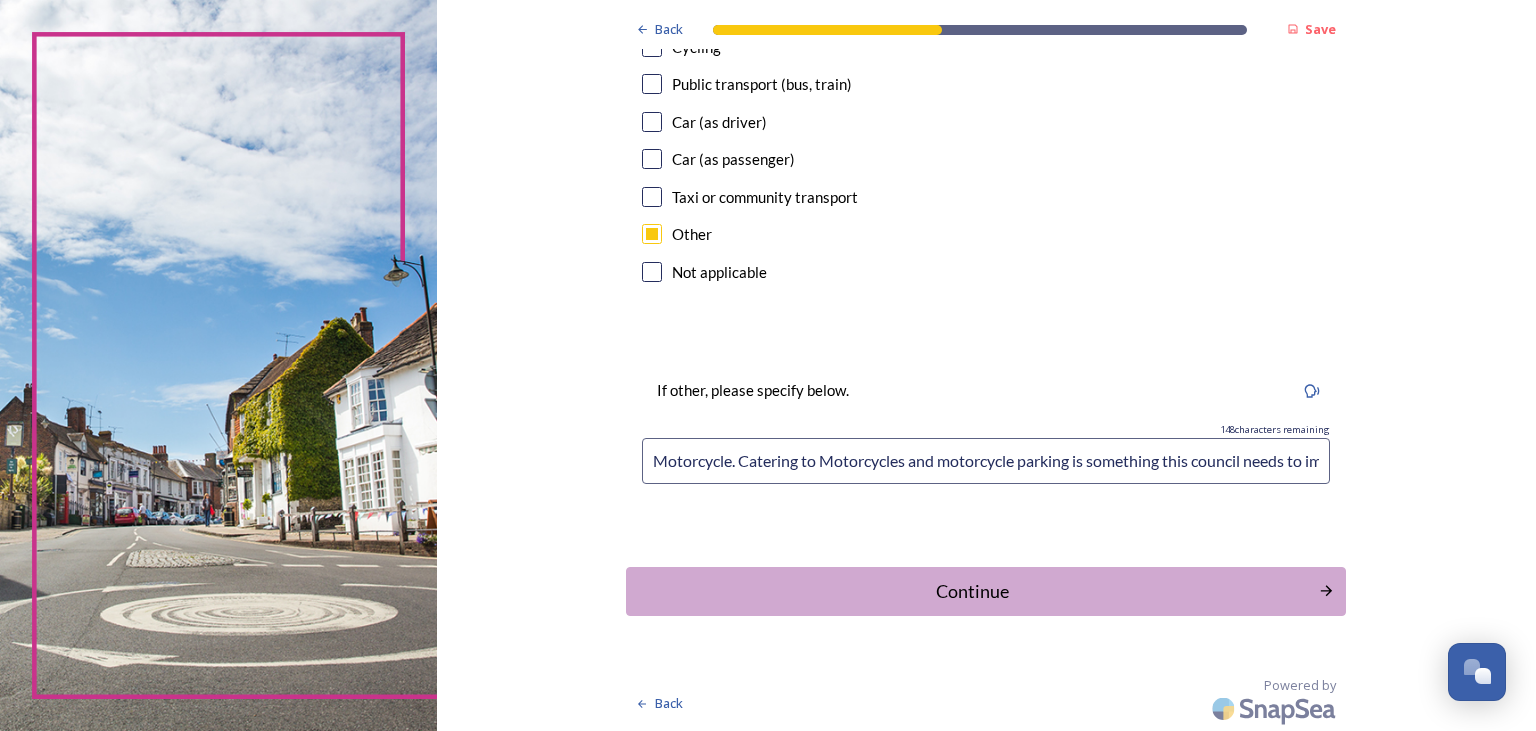scroll, scrollTop: 0, scrollLeft: 58, axis: horizontal 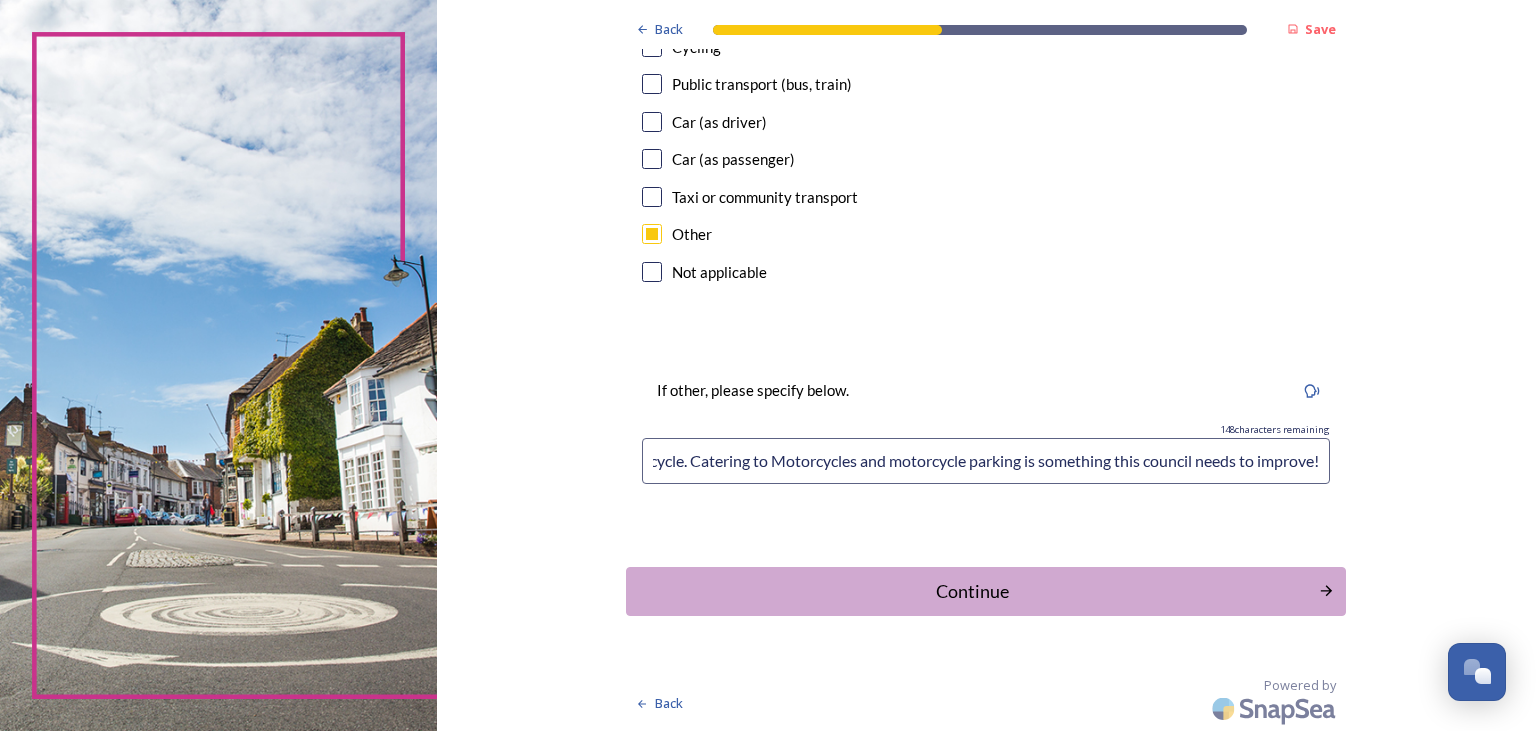 drag, startPoint x: 1314, startPoint y: 471, endPoint x: 1392, endPoint y: 471, distance: 78 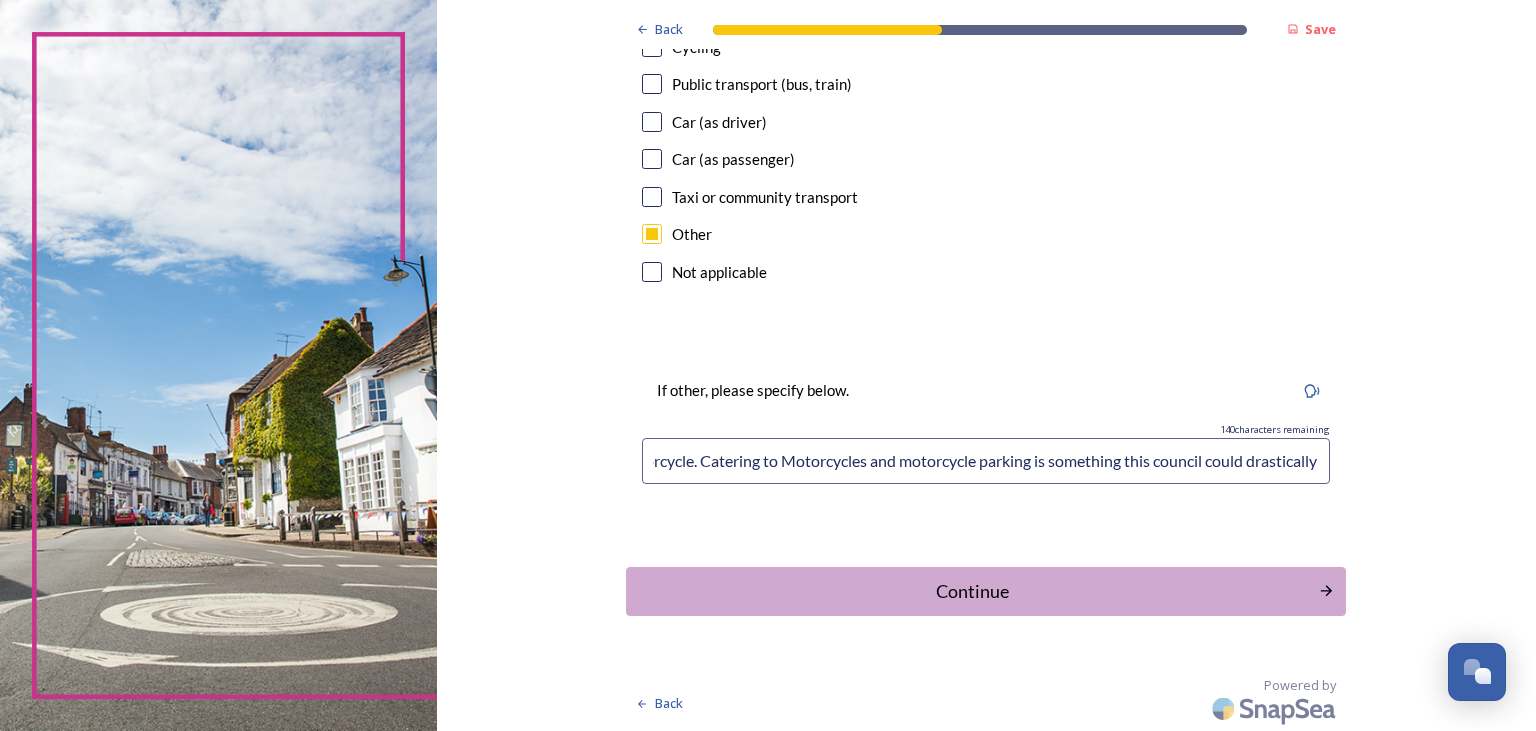 scroll, scrollTop: 0, scrollLeft: 50, axis: horizontal 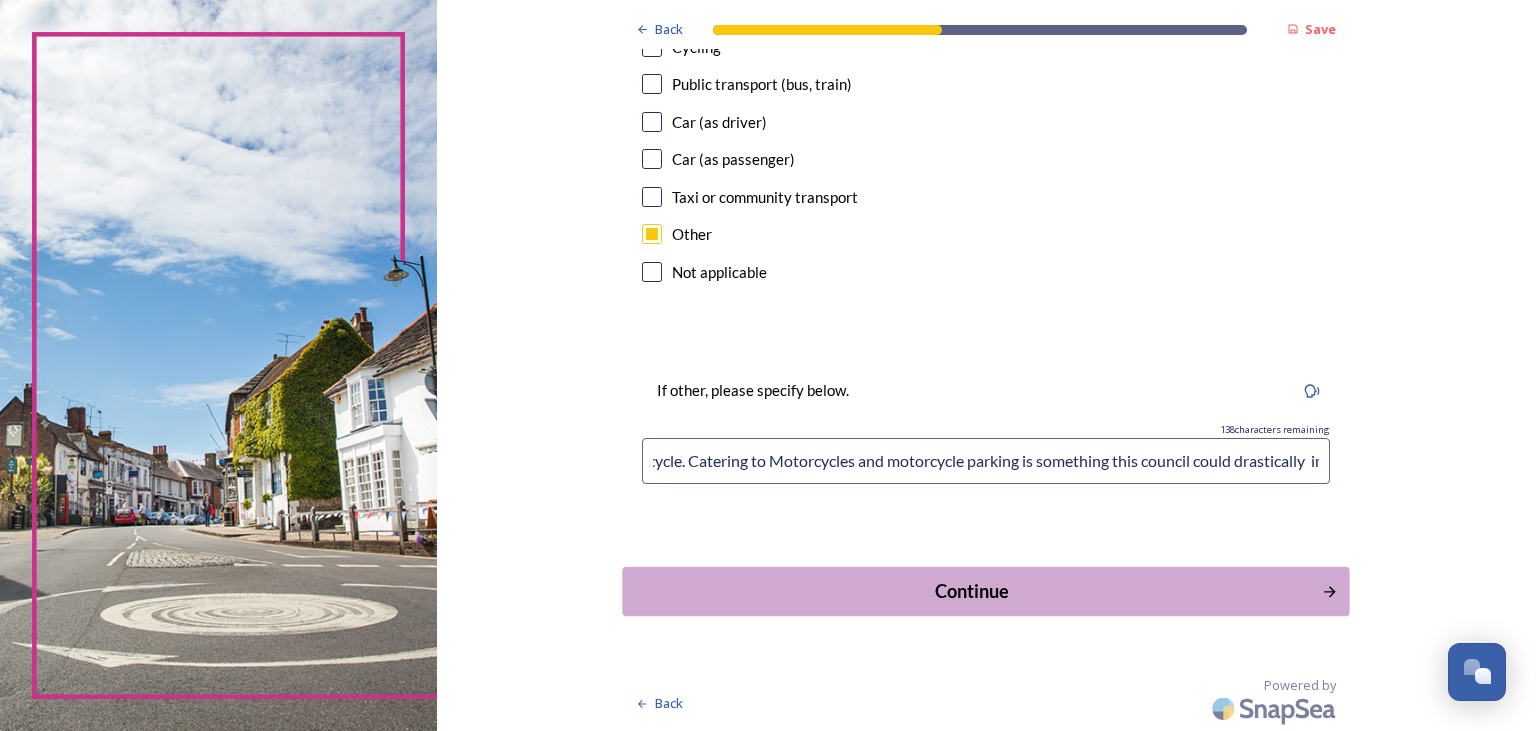type on "Motorcycle. Catering to Motorcycles and motorcycle parking is something this council could drastically  improve!" 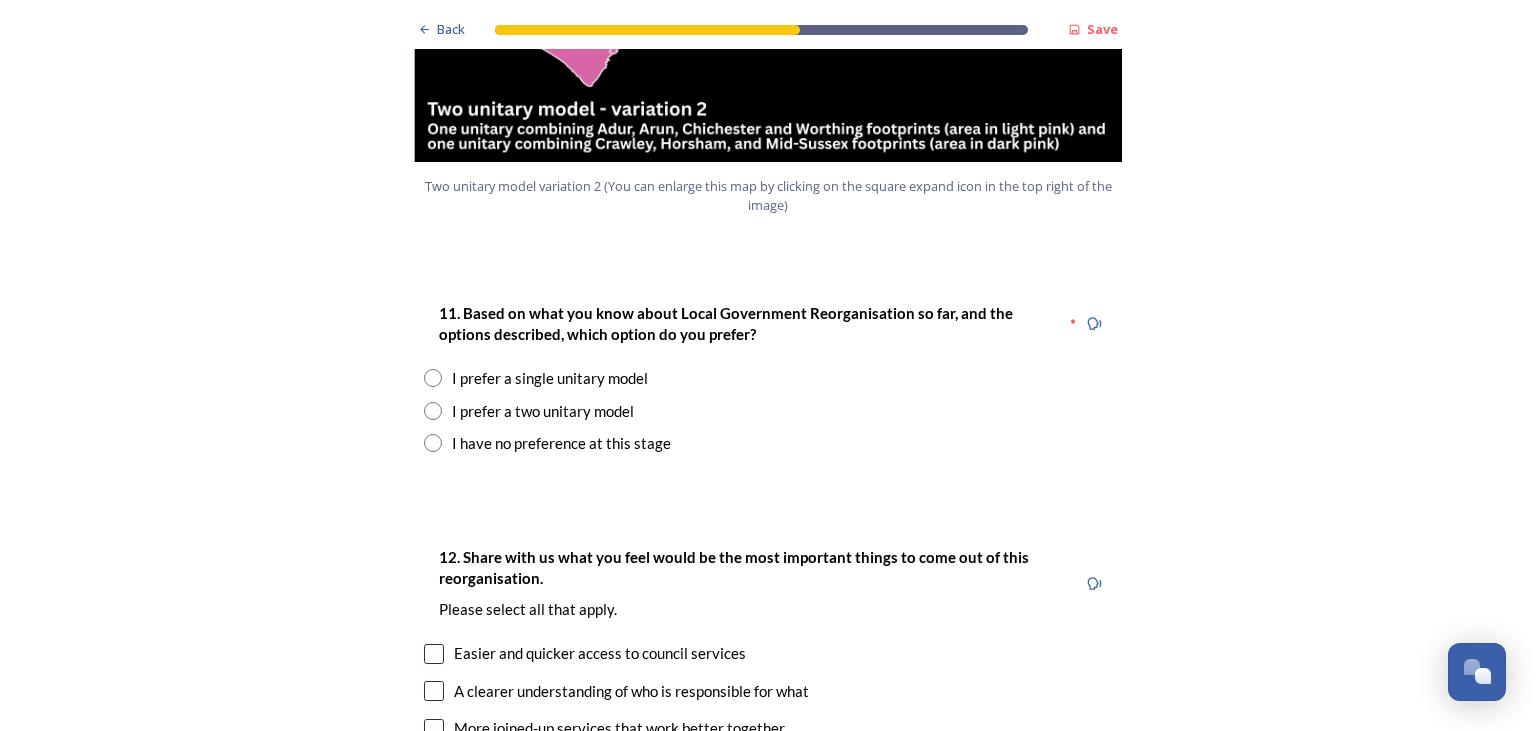 scroll, scrollTop: 2592, scrollLeft: 0, axis: vertical 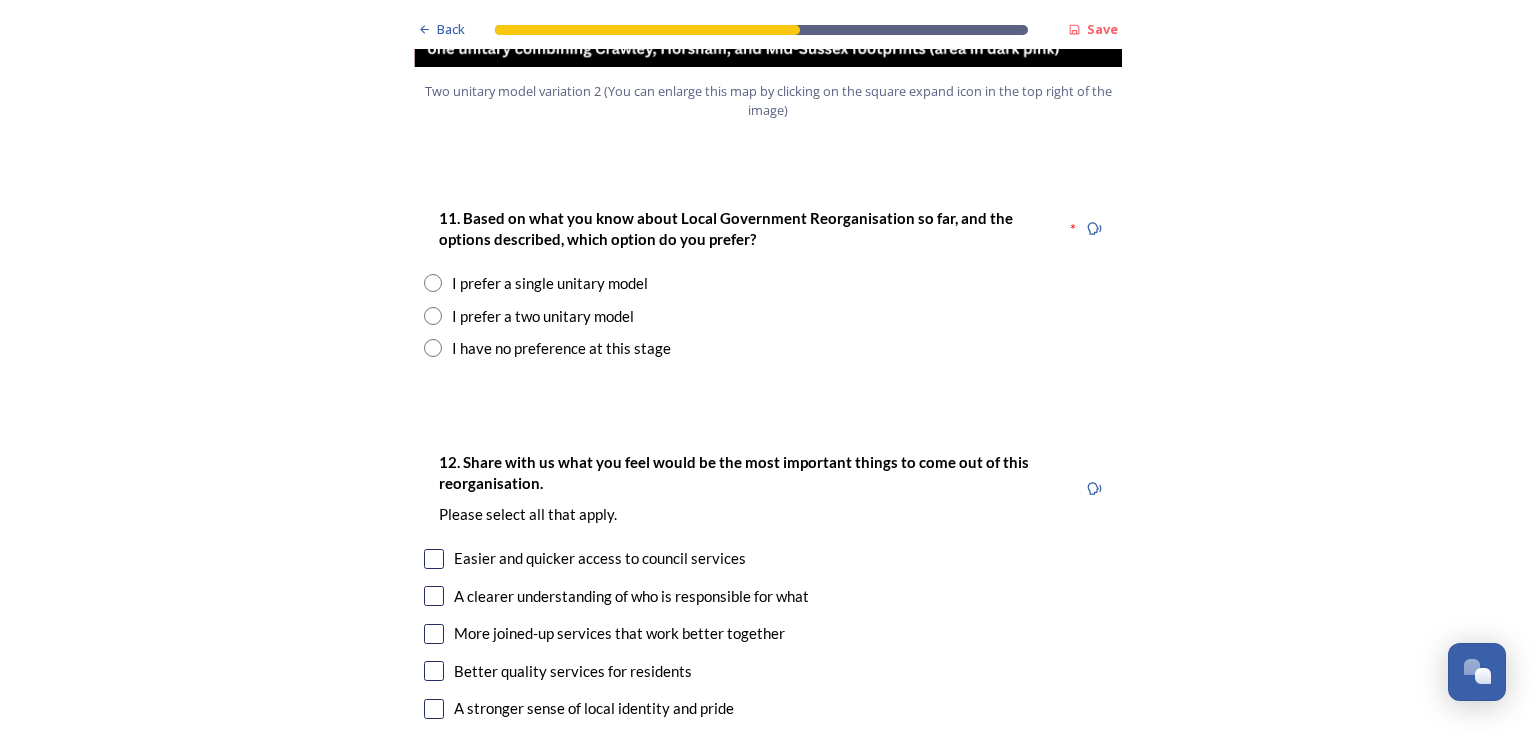 click on "I prefer a two unitary model" at bounding box center (543, 316) 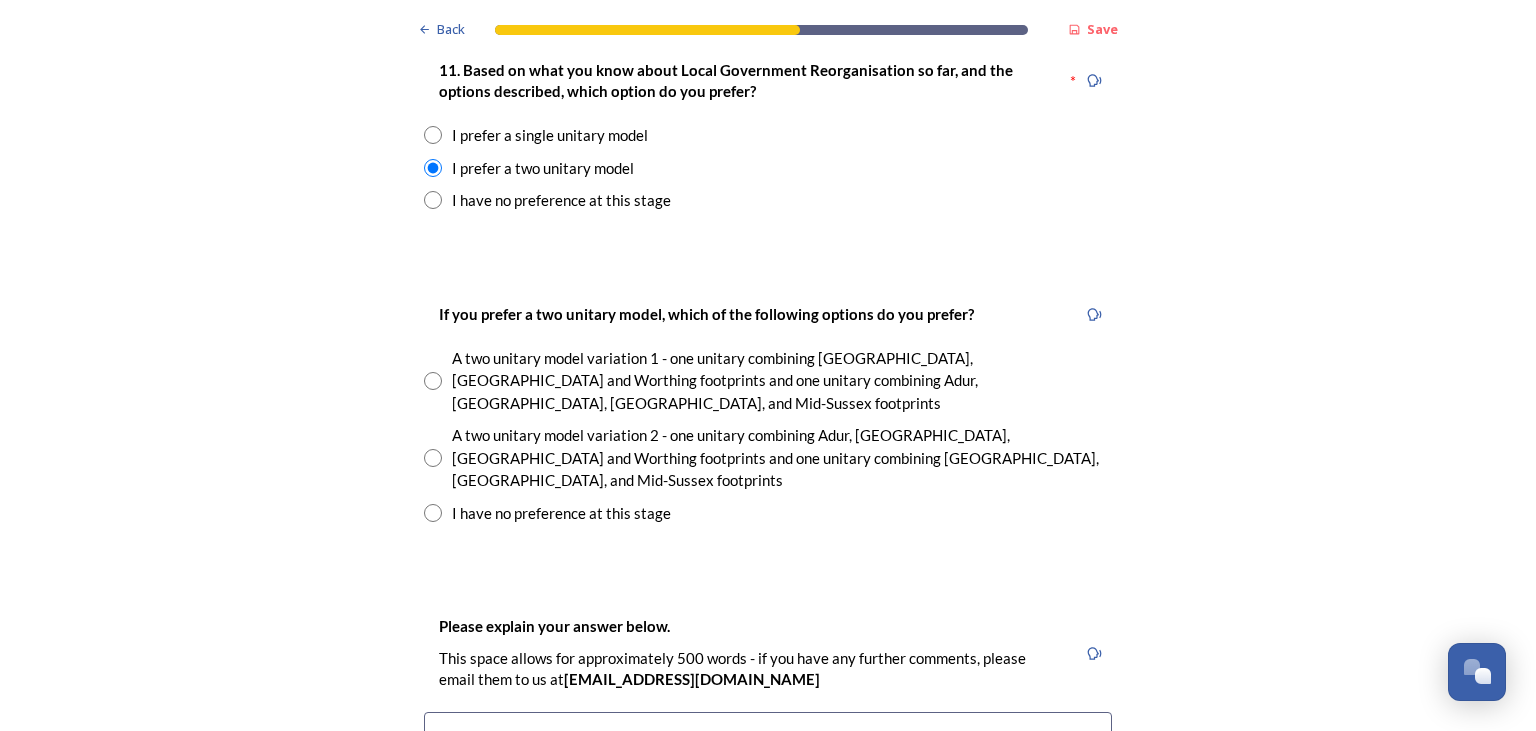 scroll, scrollTop: 2851, scrollLeft: 0, axis: vertical 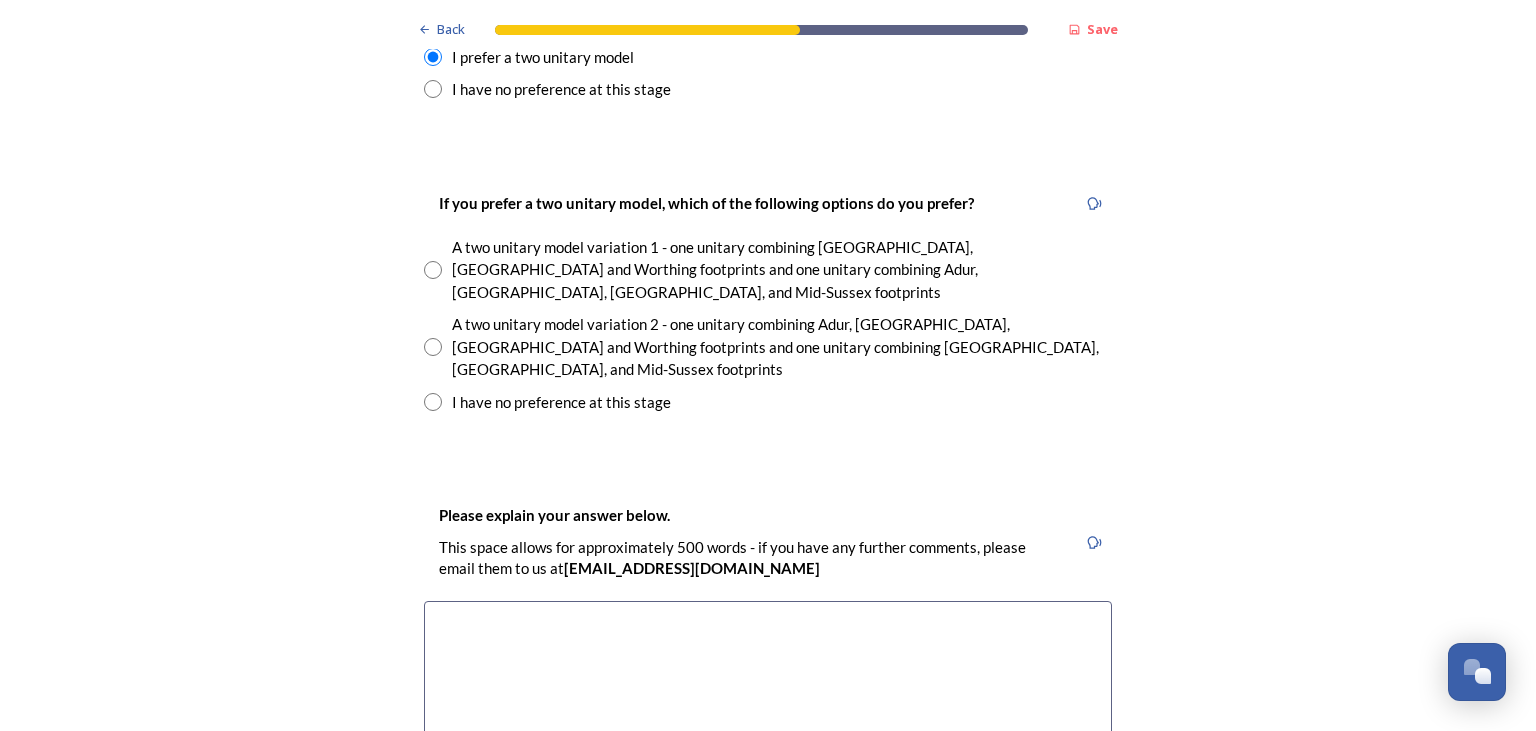 click on "A two unitary model variation 2 - one unitary combining Adur, Arun, Chichester and Worthing footprints and one unitary combining Crawley, Horsham, and Mid-Sussex footprints" at bounding box center (782, 347) 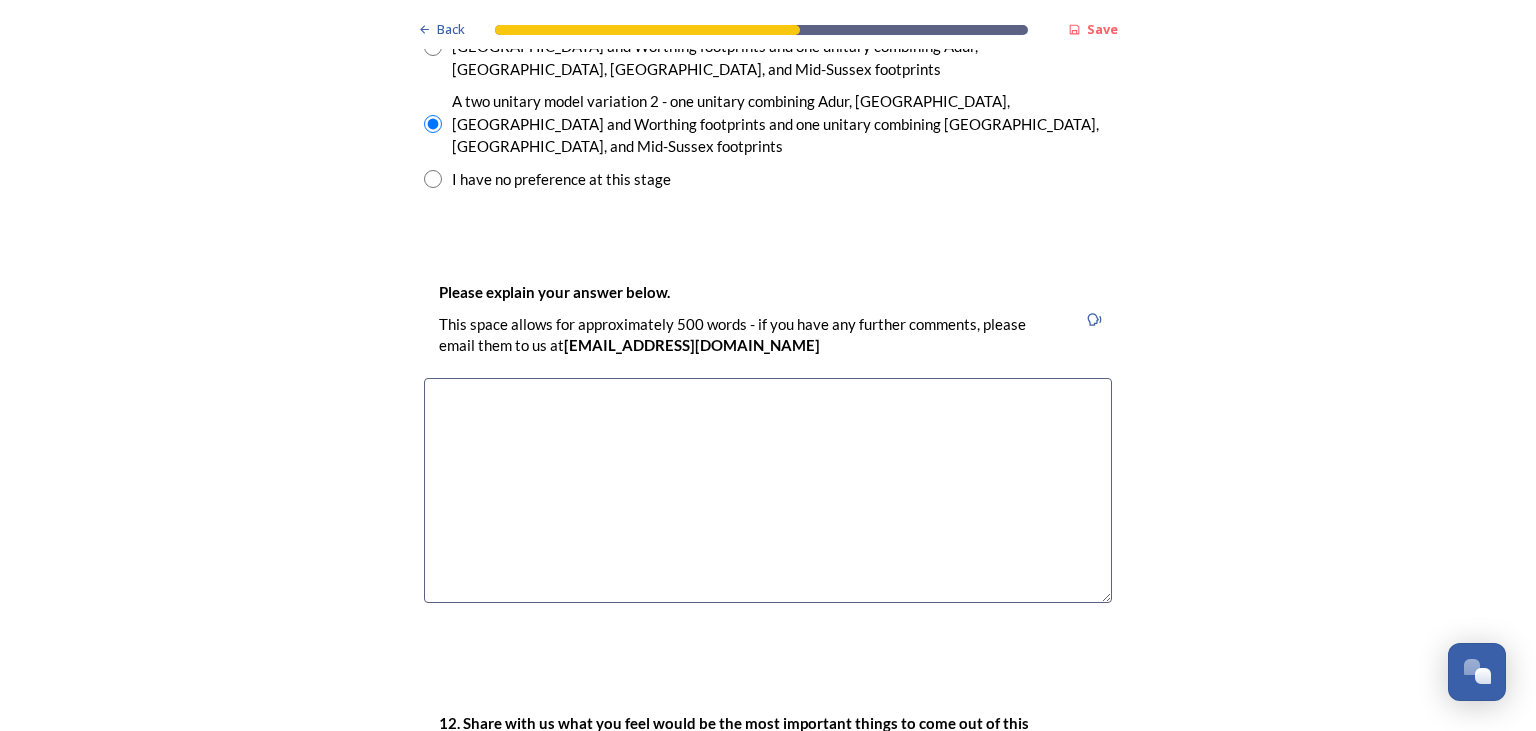 scroll, scrollTop: 3110, scrollLeft: 0, axis: vertical 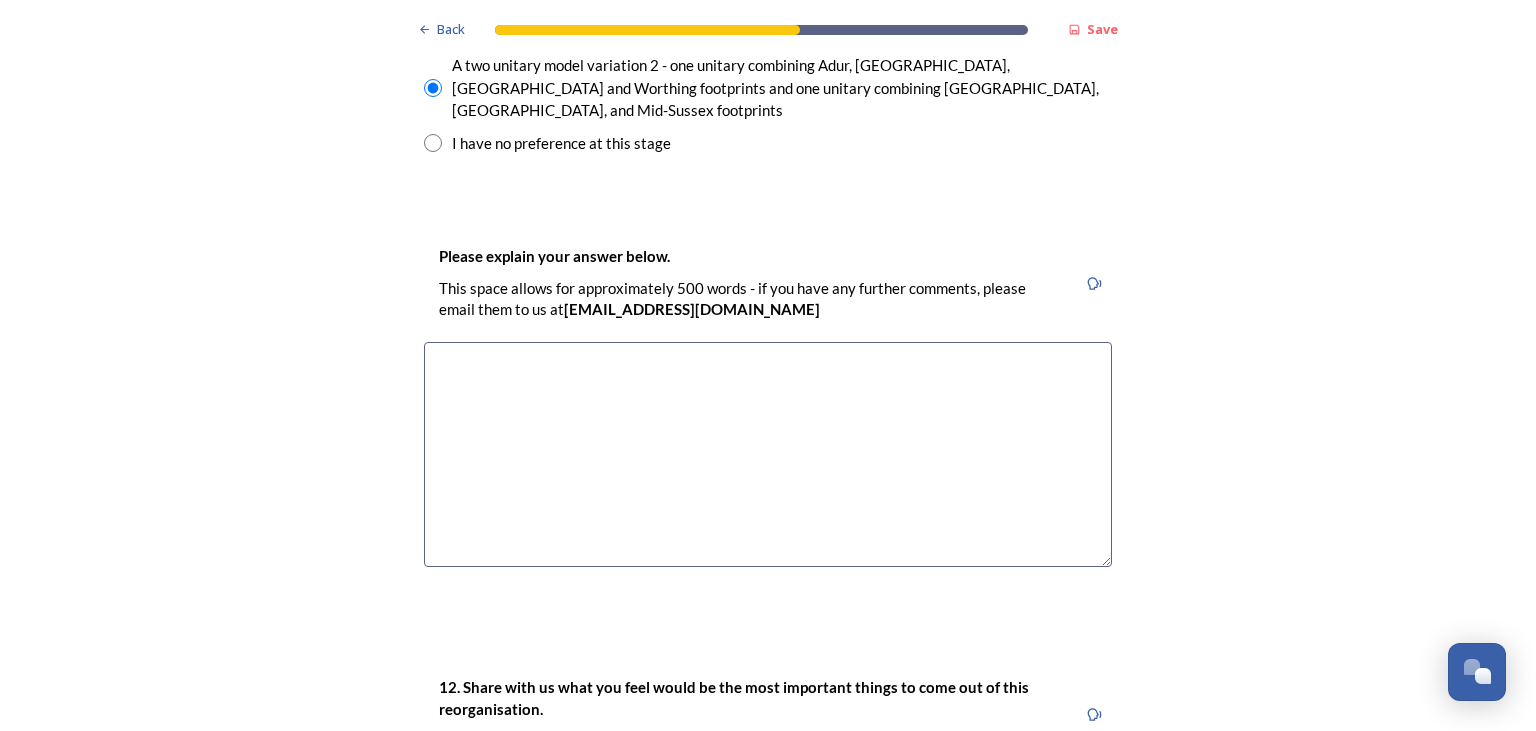 drag, startPoint x: 593, startPoint y: 328, endPoint x: 608, endPoint y: 338, distance: 18.027756 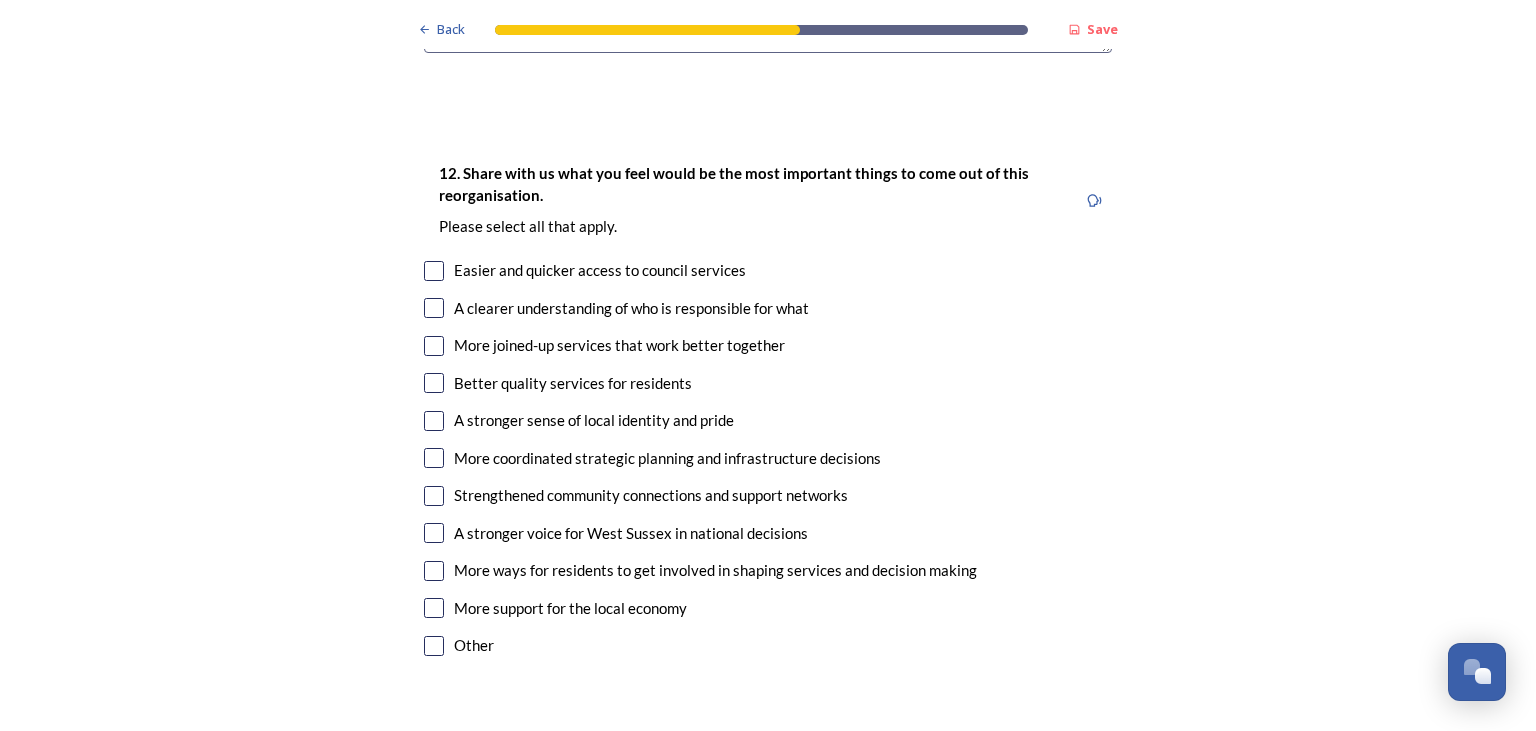 scroll, scrollTop: 3629, scrollLeft: 0, axis: vertical 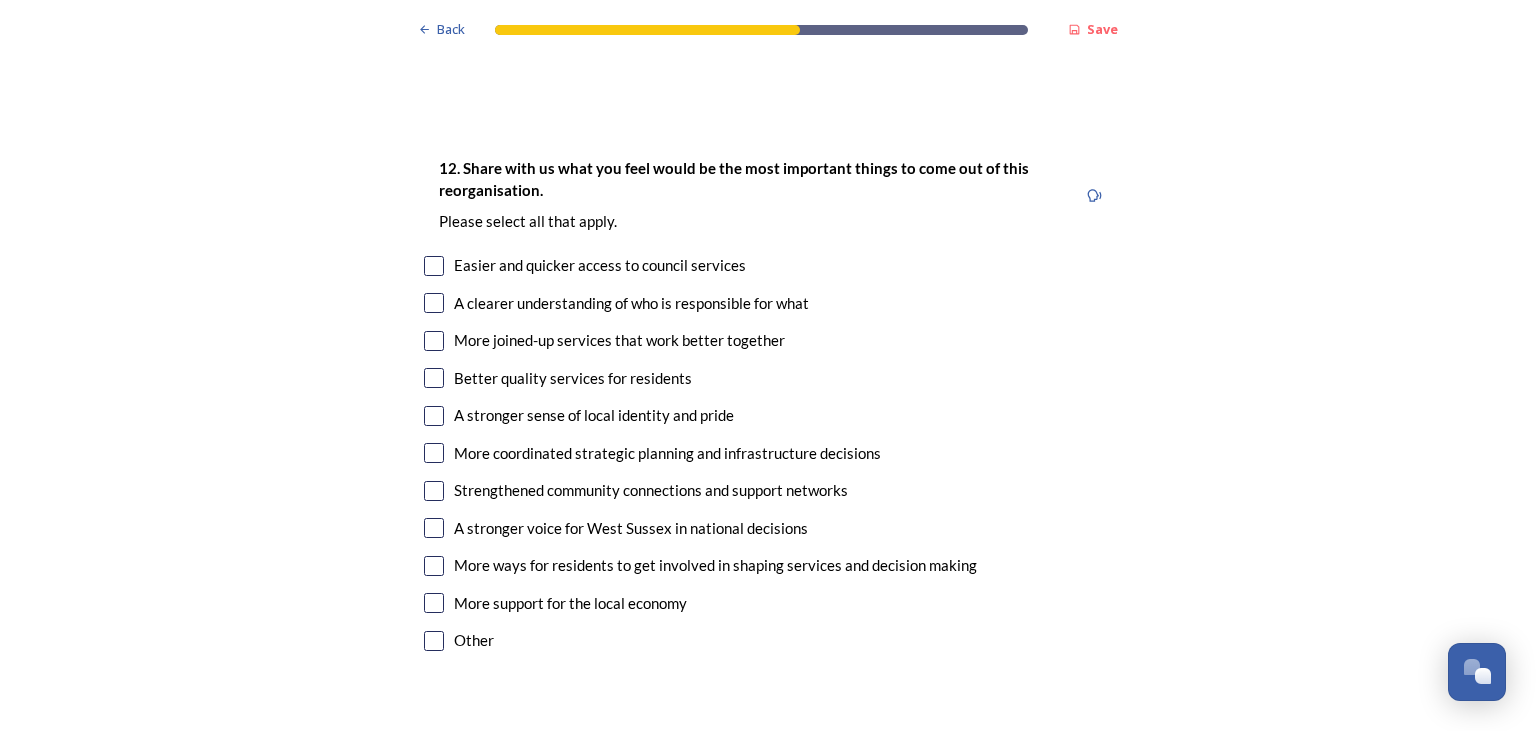 type on "i don't think merging any local councils are a good idea. in fact i would say it goes against local councils in principle to do this!" 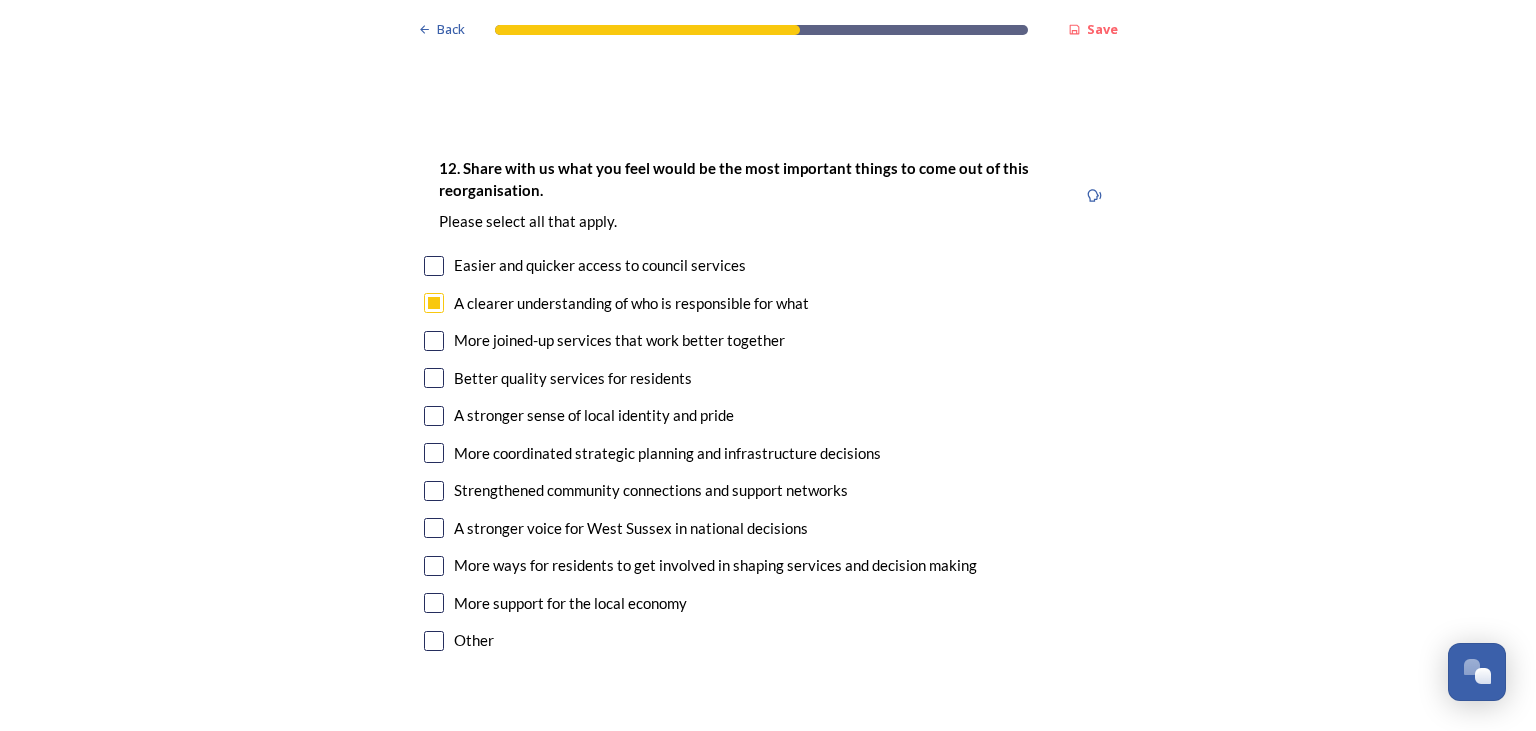 click at bounding box center (434, 491) 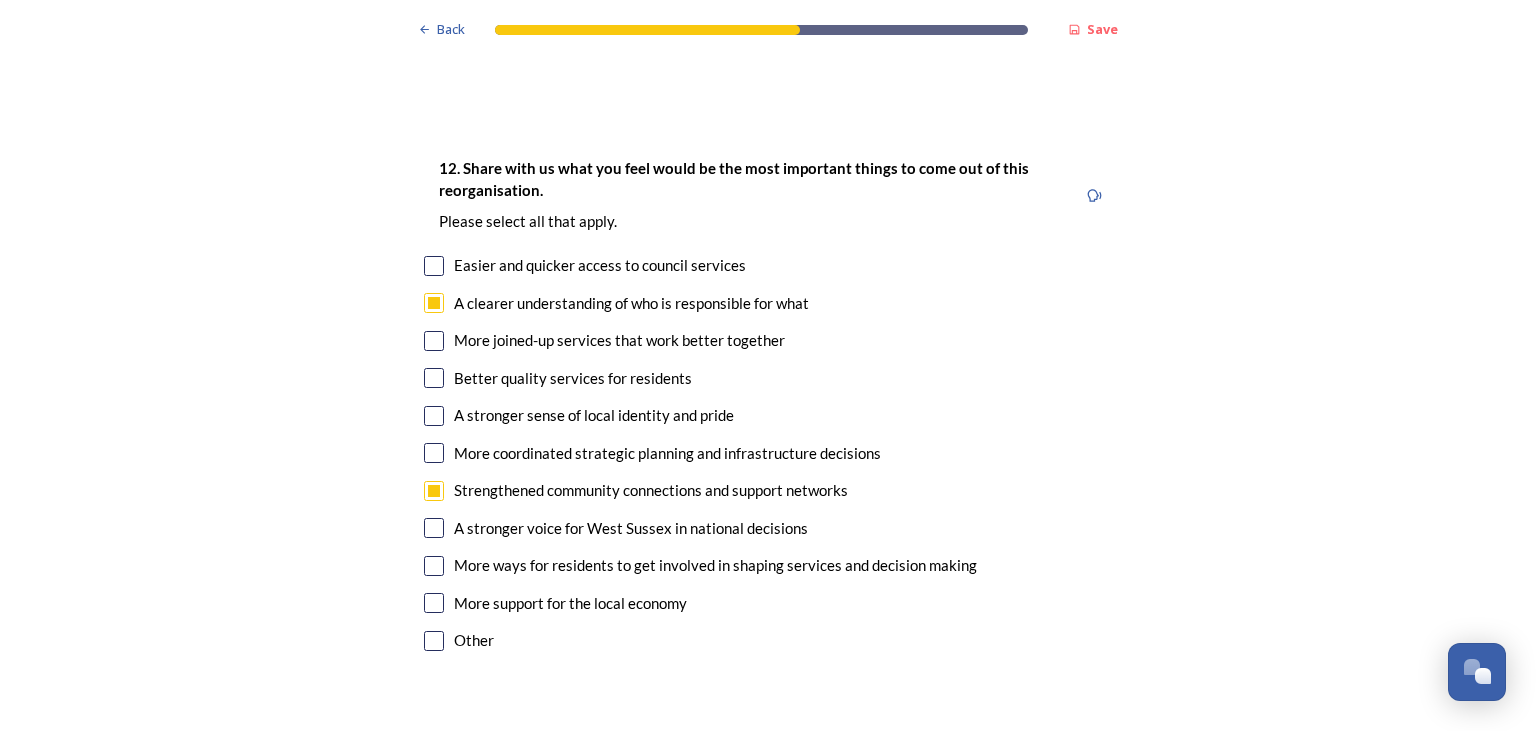 click at bounding box center [434, 566] 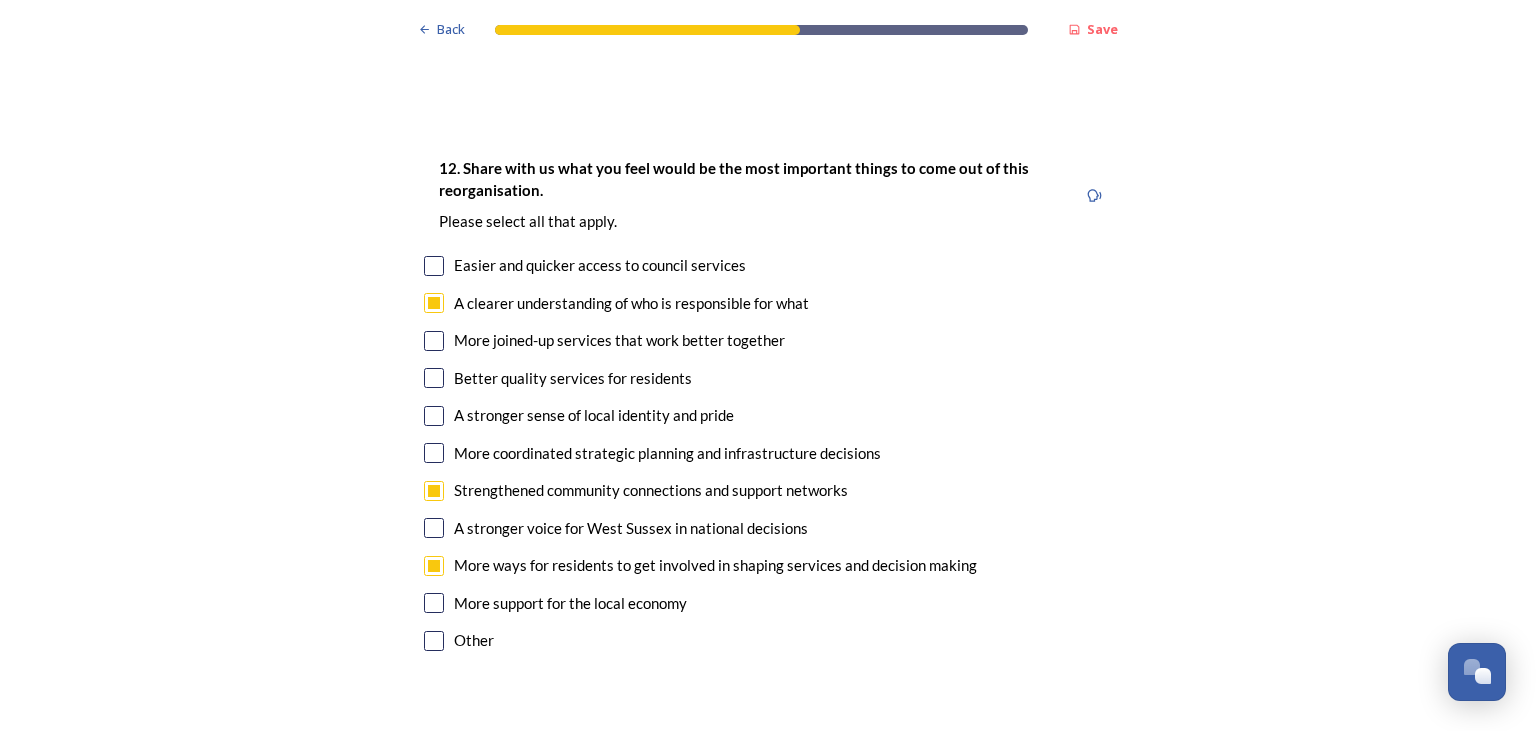 click at bounding box center [434, 603] 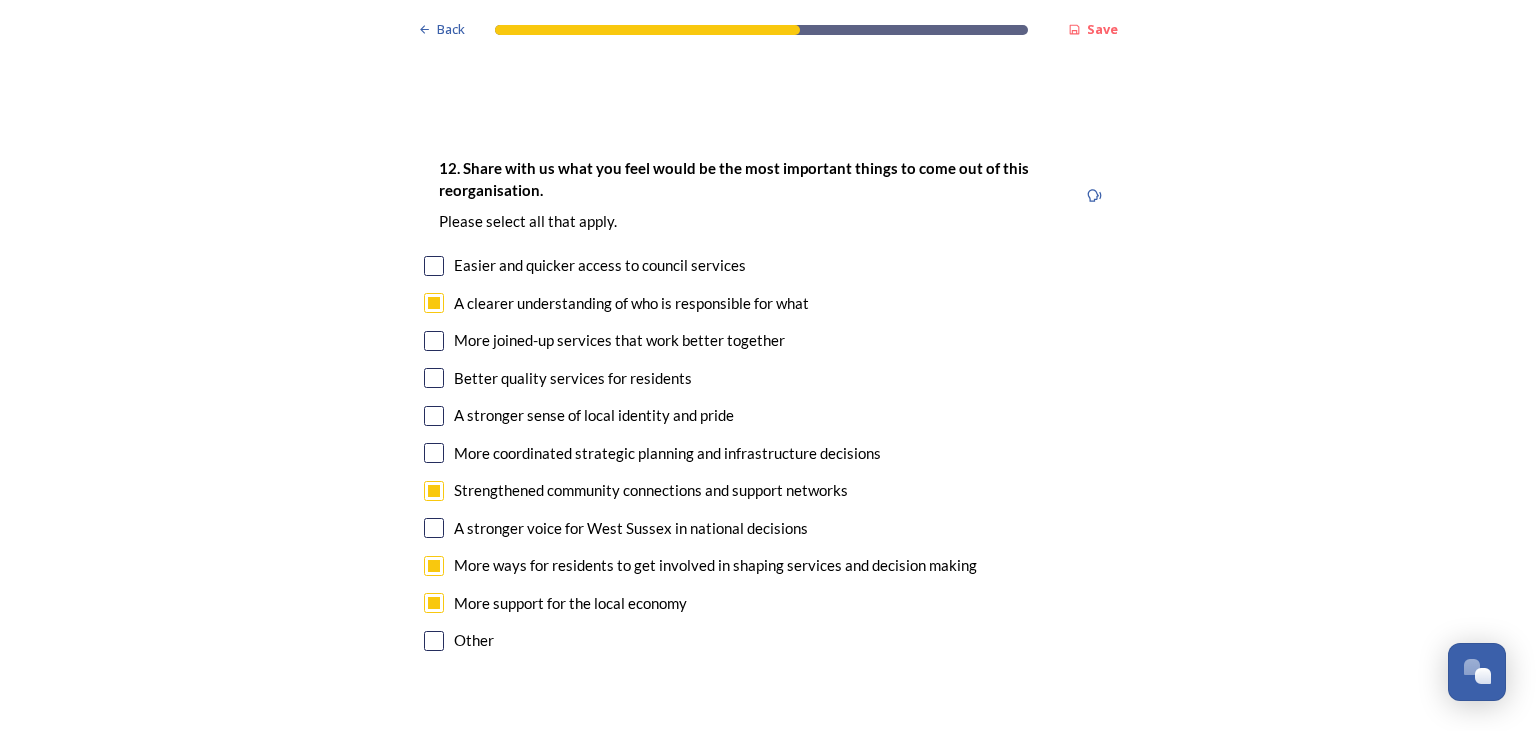 click at bounding box center (434, 341) 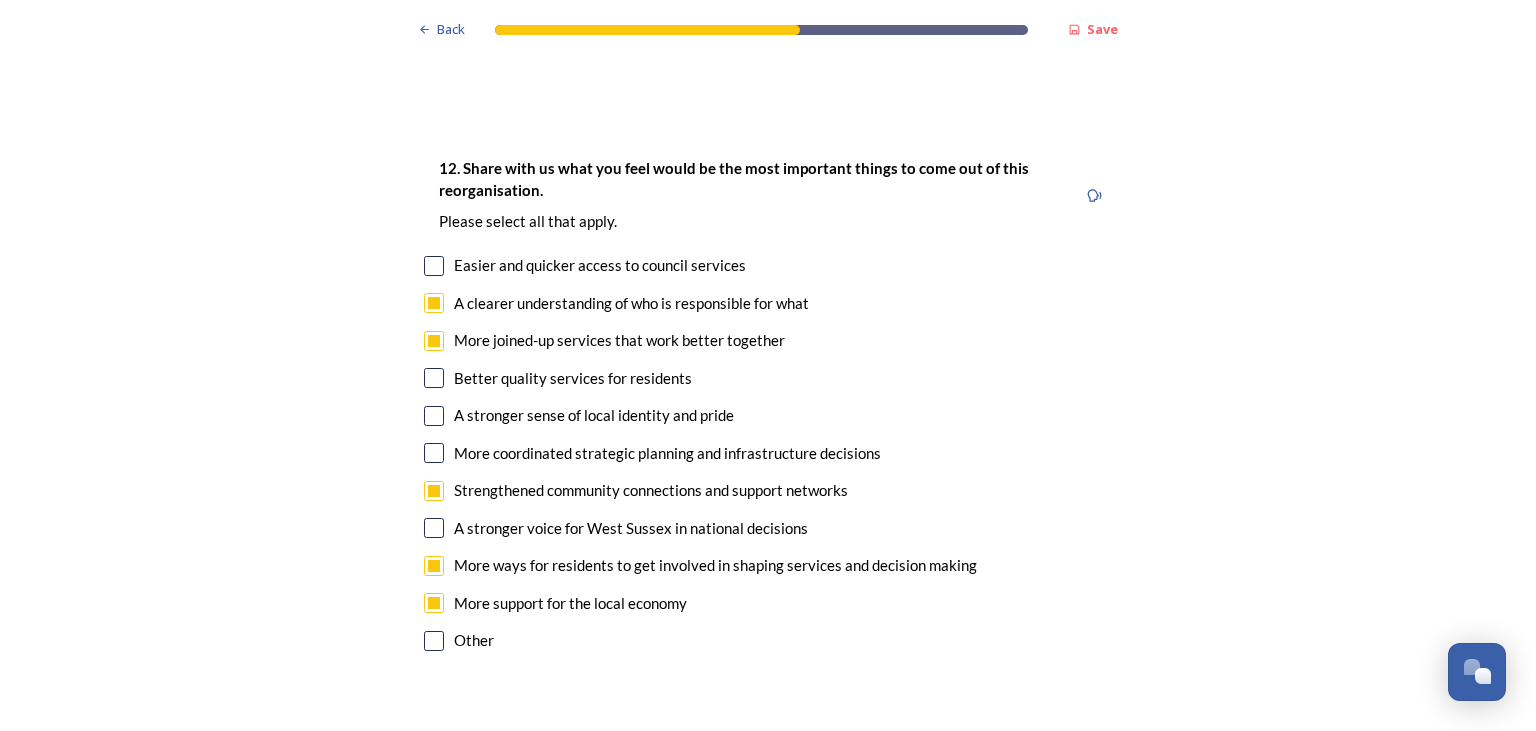 click at bounding box center (434, 378) 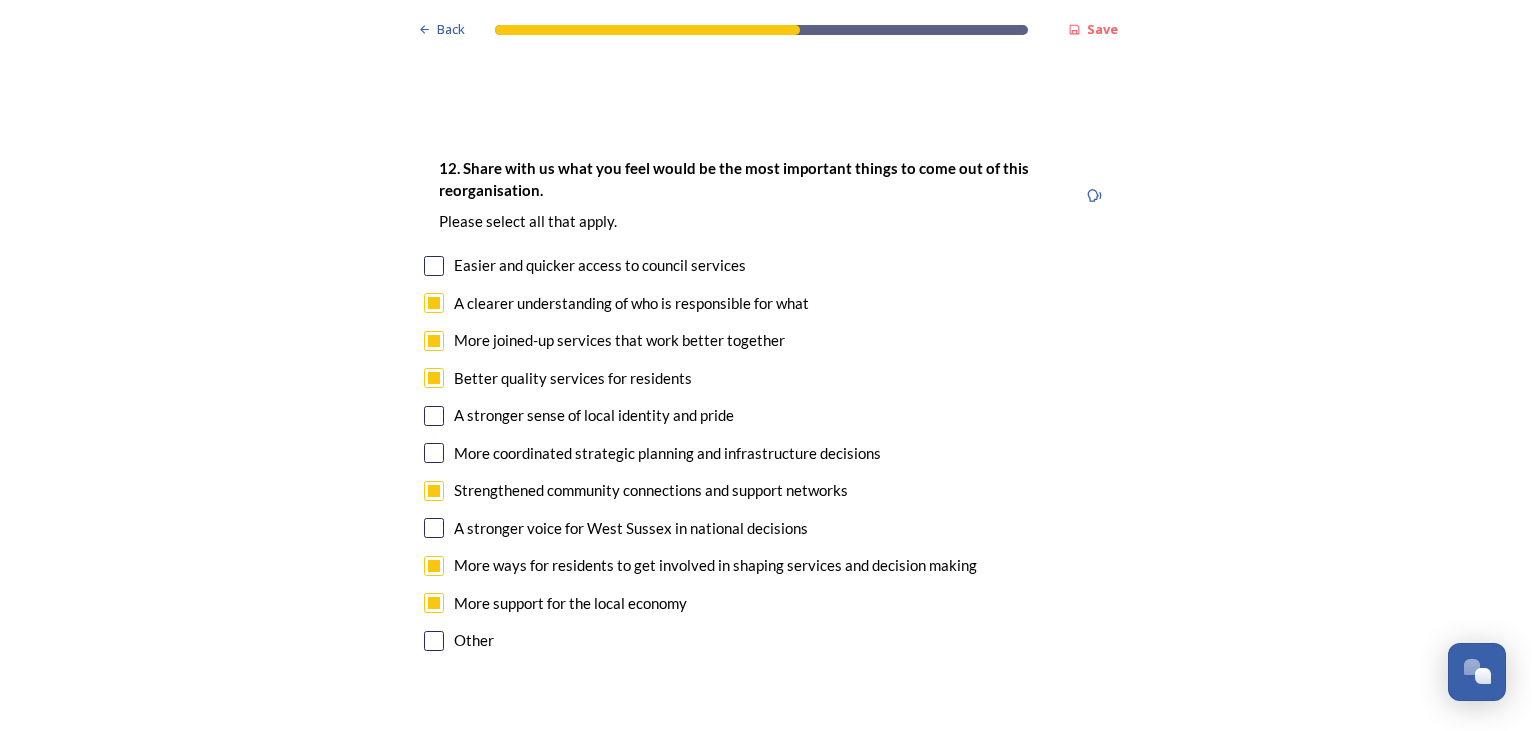 click at bounding box center (434, 416) 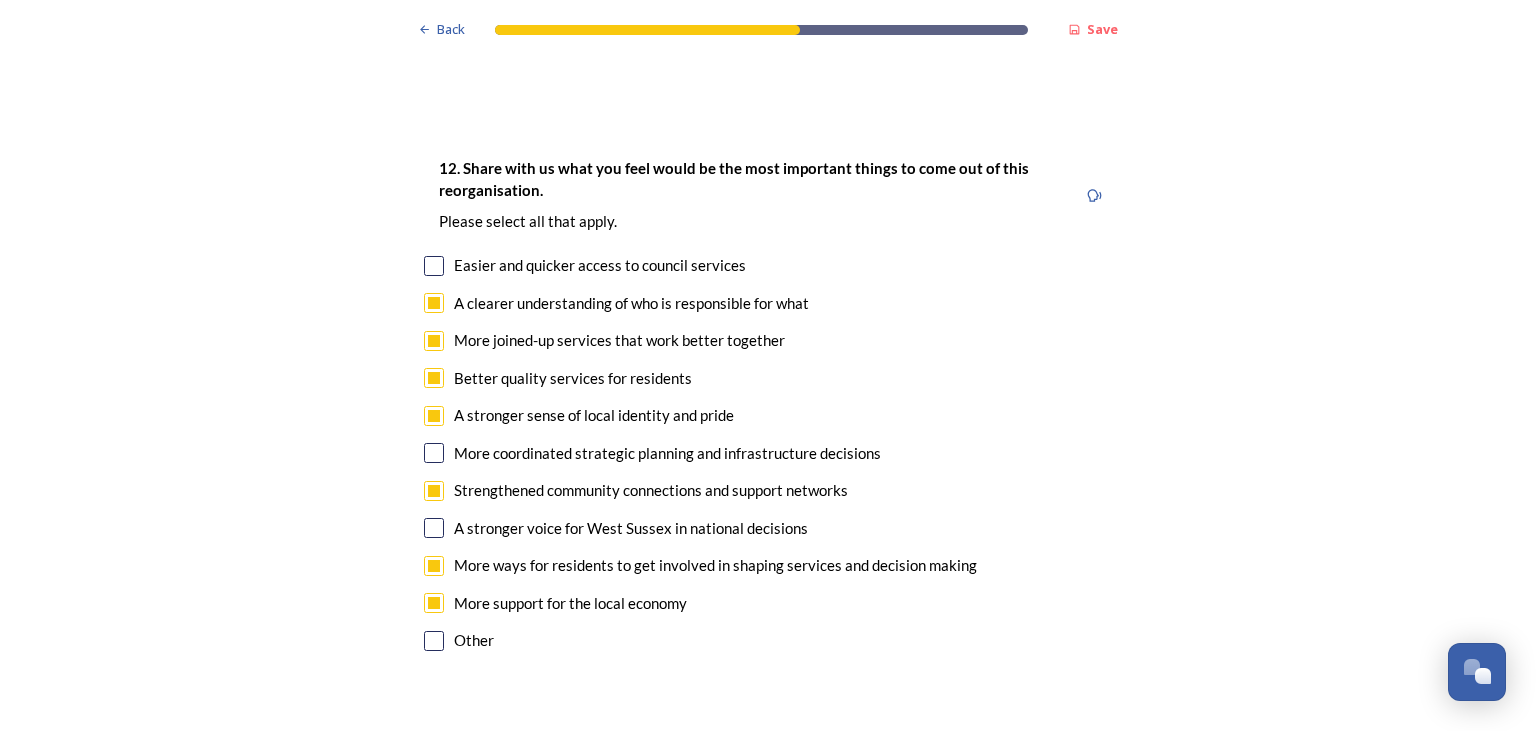 click at bounding box center [434, 453] 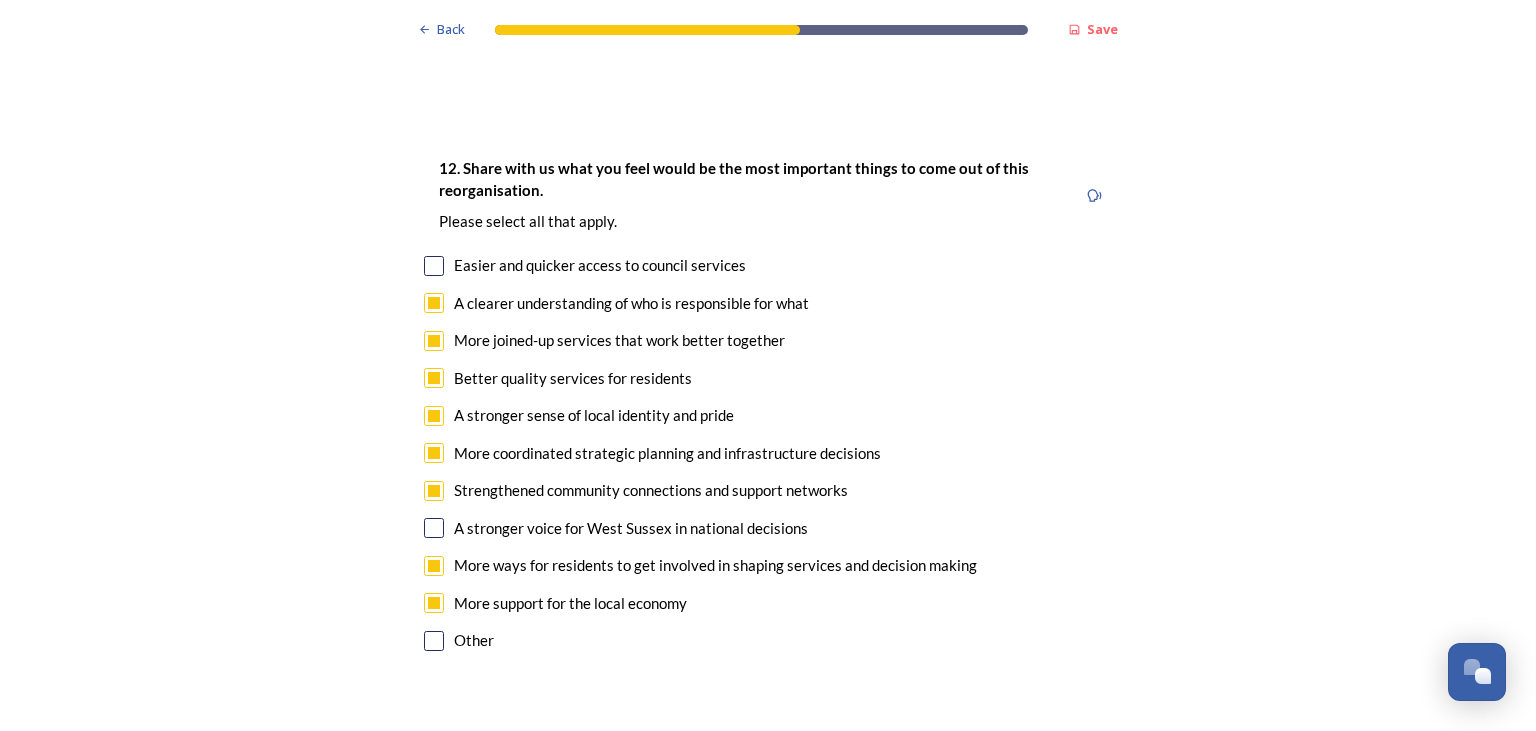 click at bounding box center [434, 528] 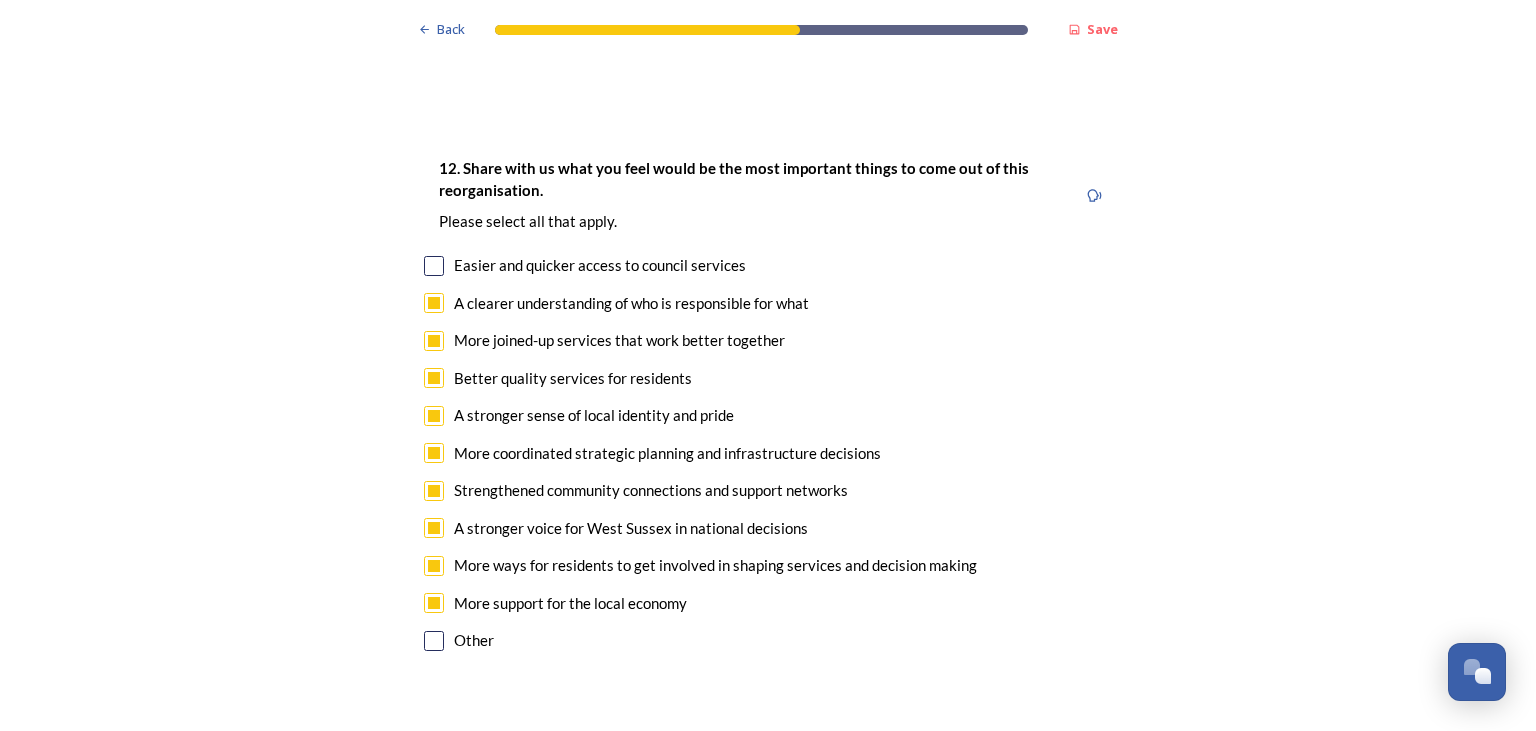 click at bounding box center (434, 266) 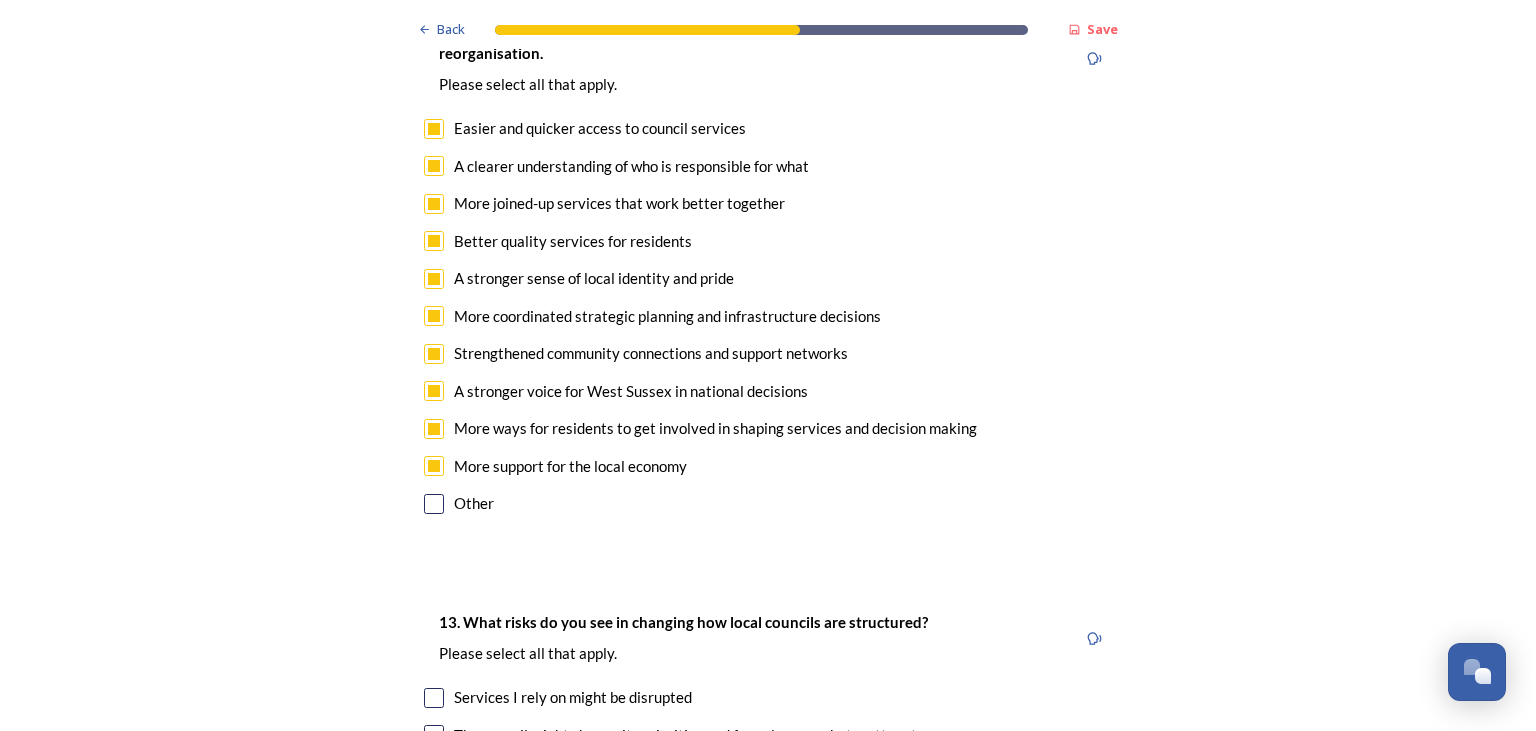 scroll, scrollTop: 4018, scrollLeft: 0, axis: vertical 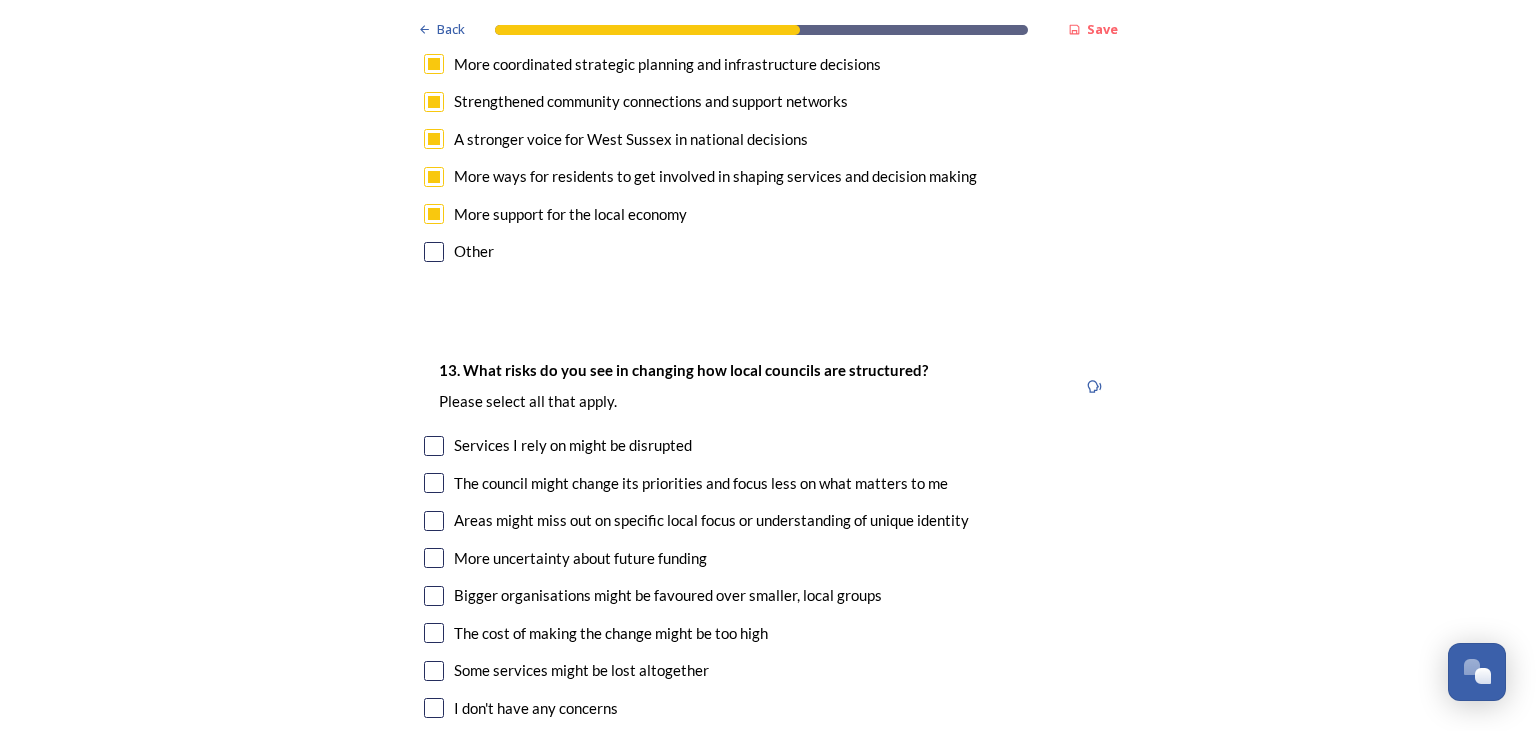 click at bounding box center [434, 252] 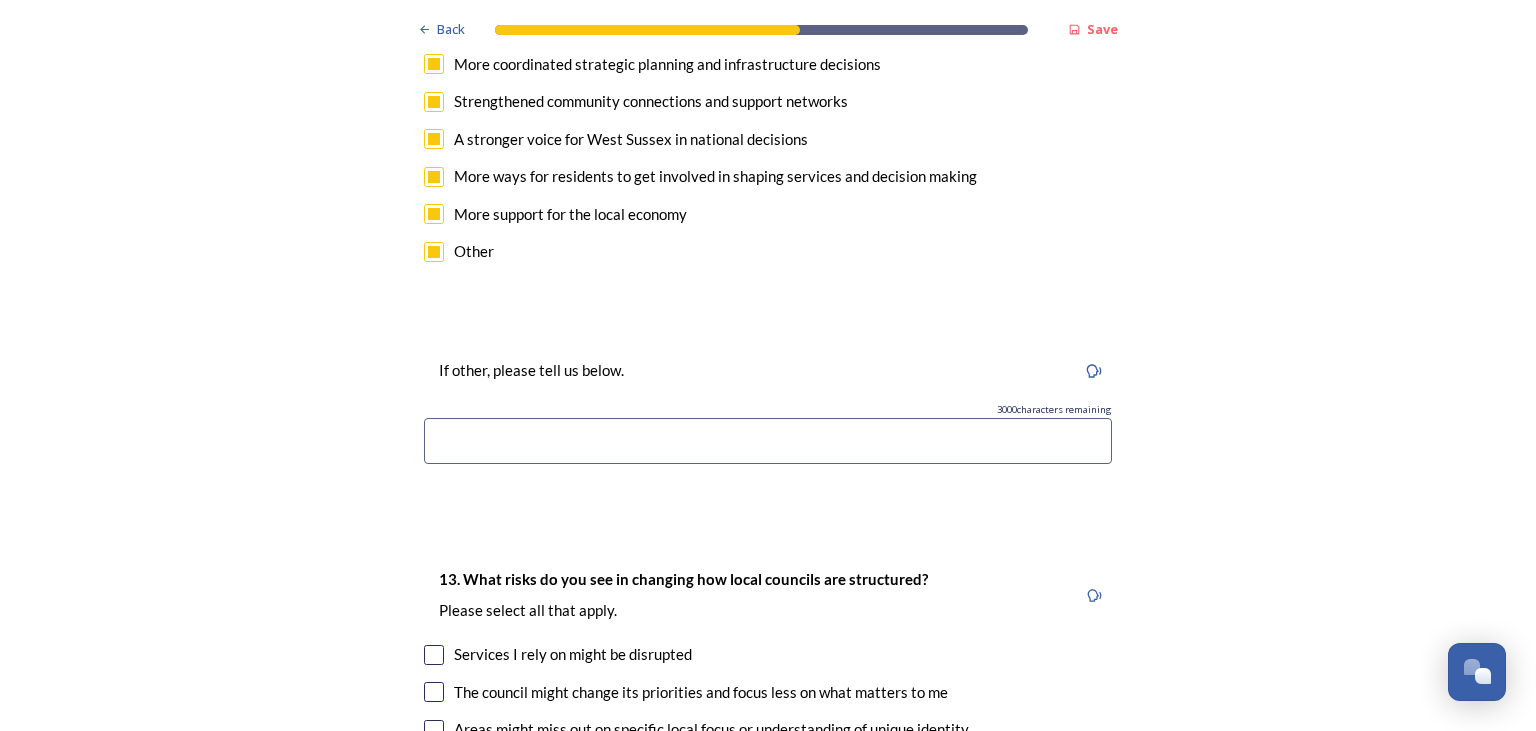 click at bounding box center [768, 441] 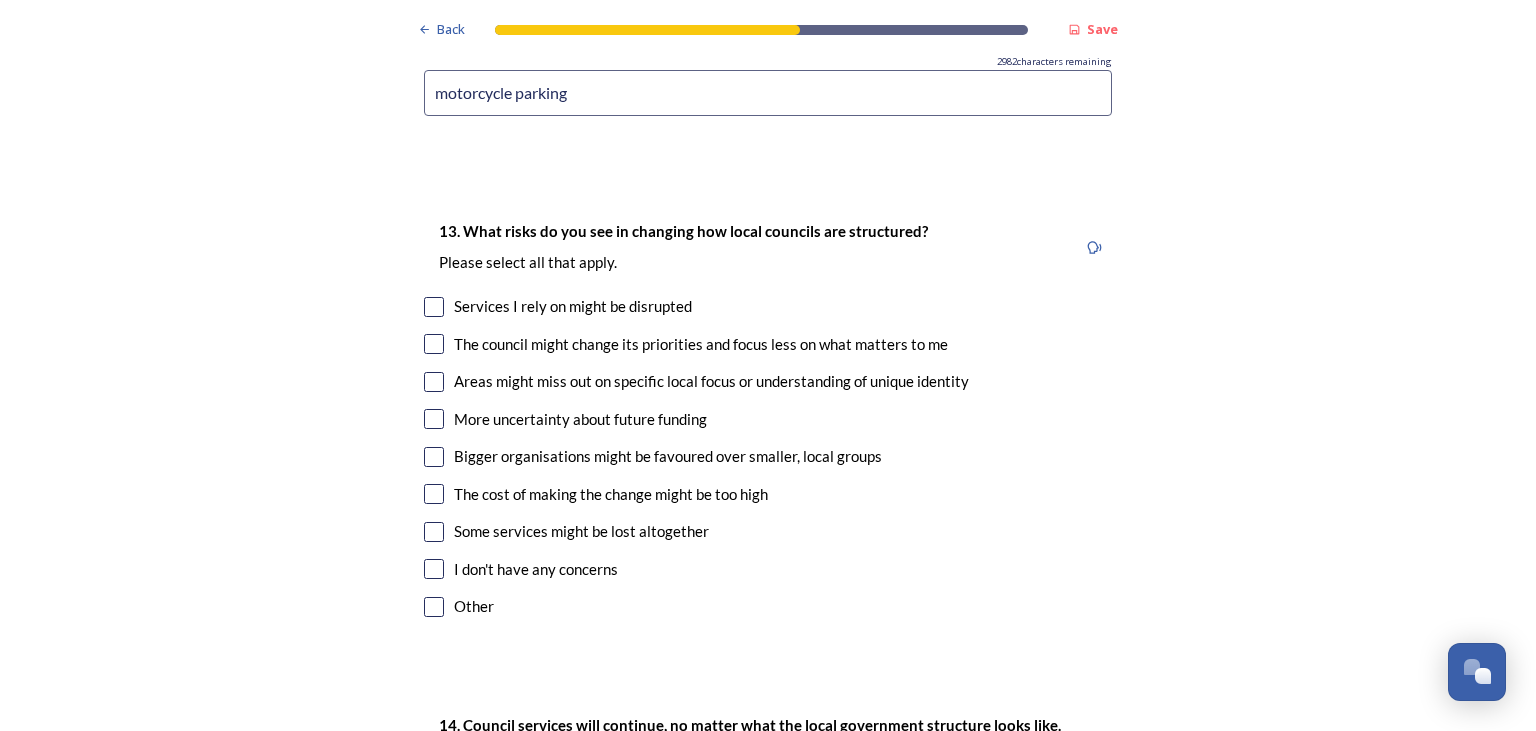 scroll, scrollTop: 4406, scrollLeft: 0, axis: vertical 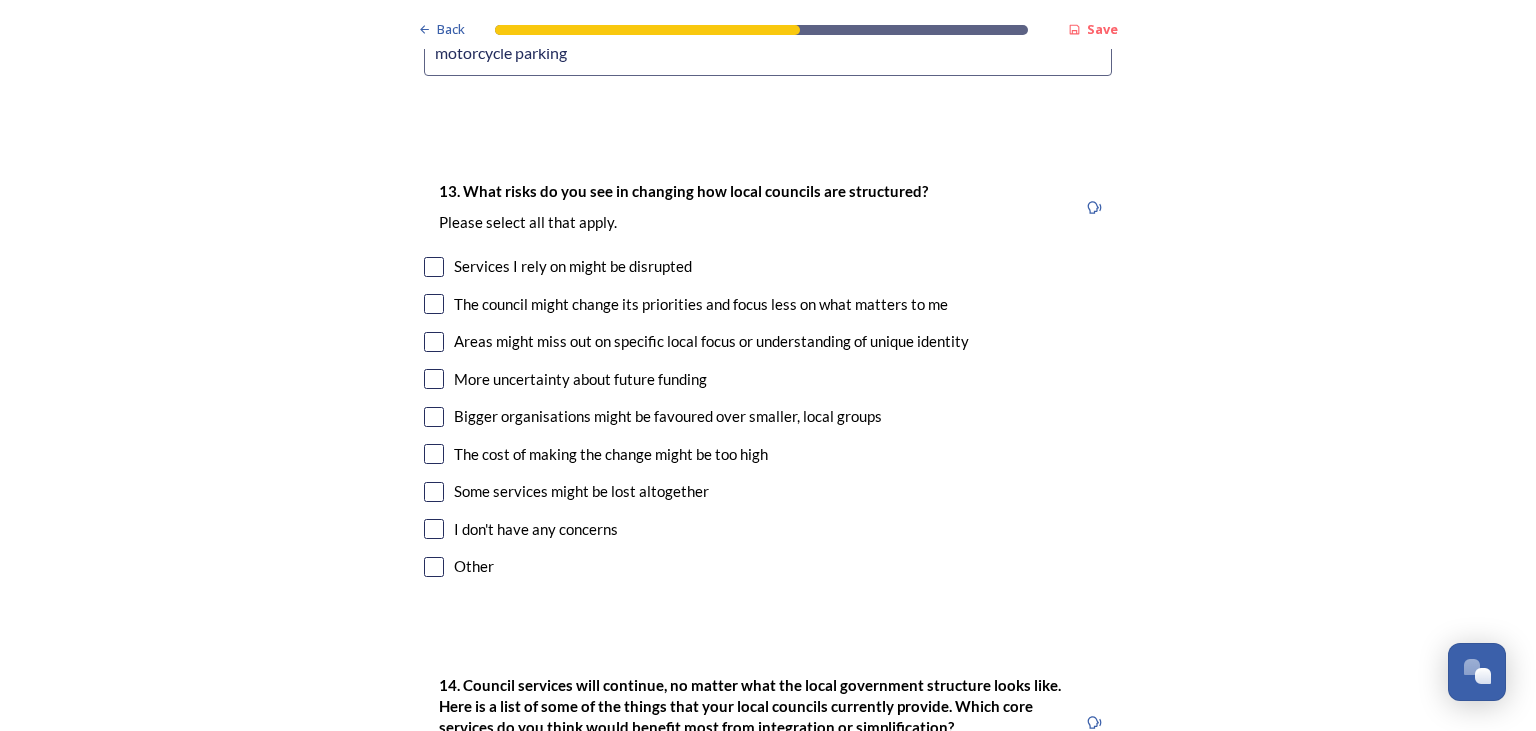 type on "motorcycle parking" 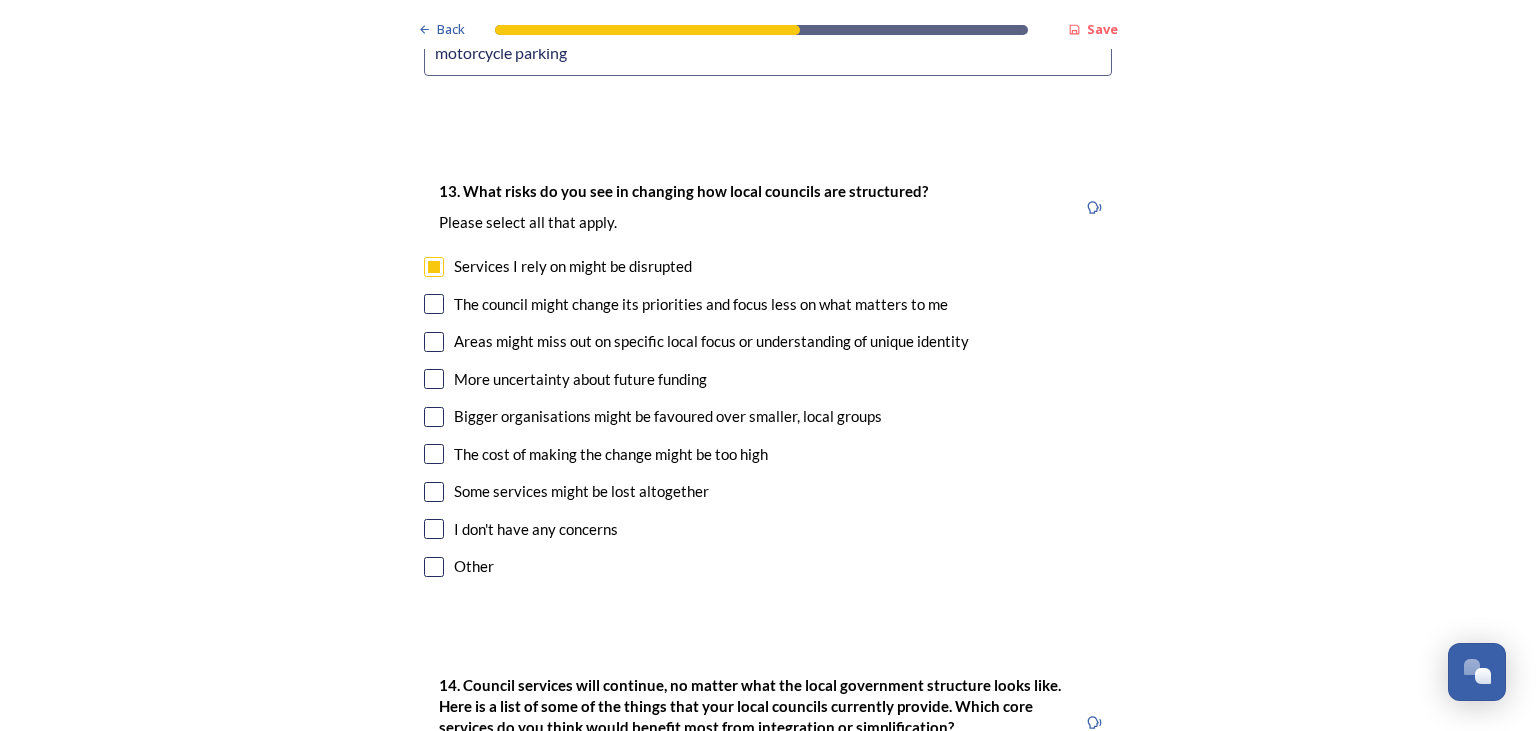 click at bounding box center (434, 304) 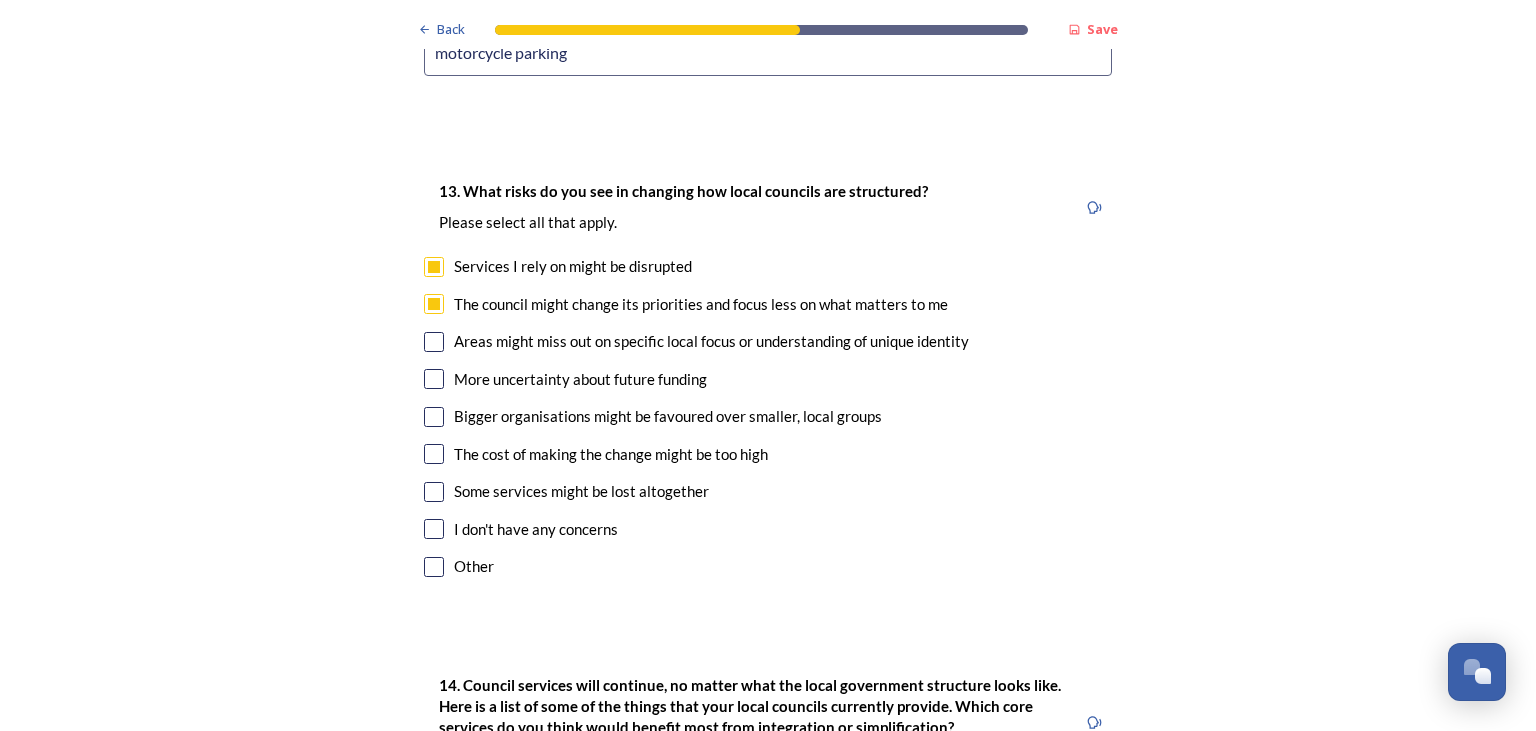 click at bounding box center [434, 342] 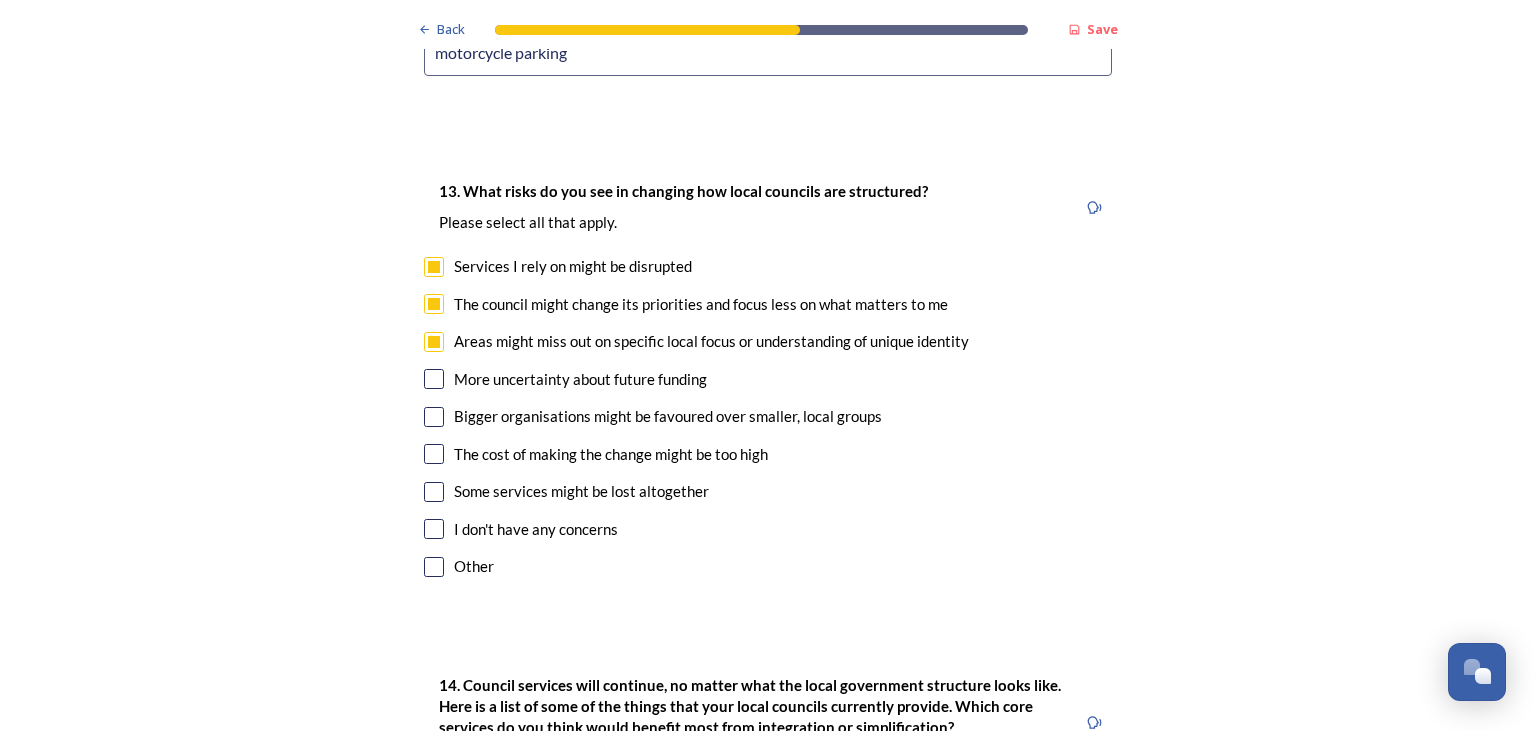 click at bounding box center (434, 379) 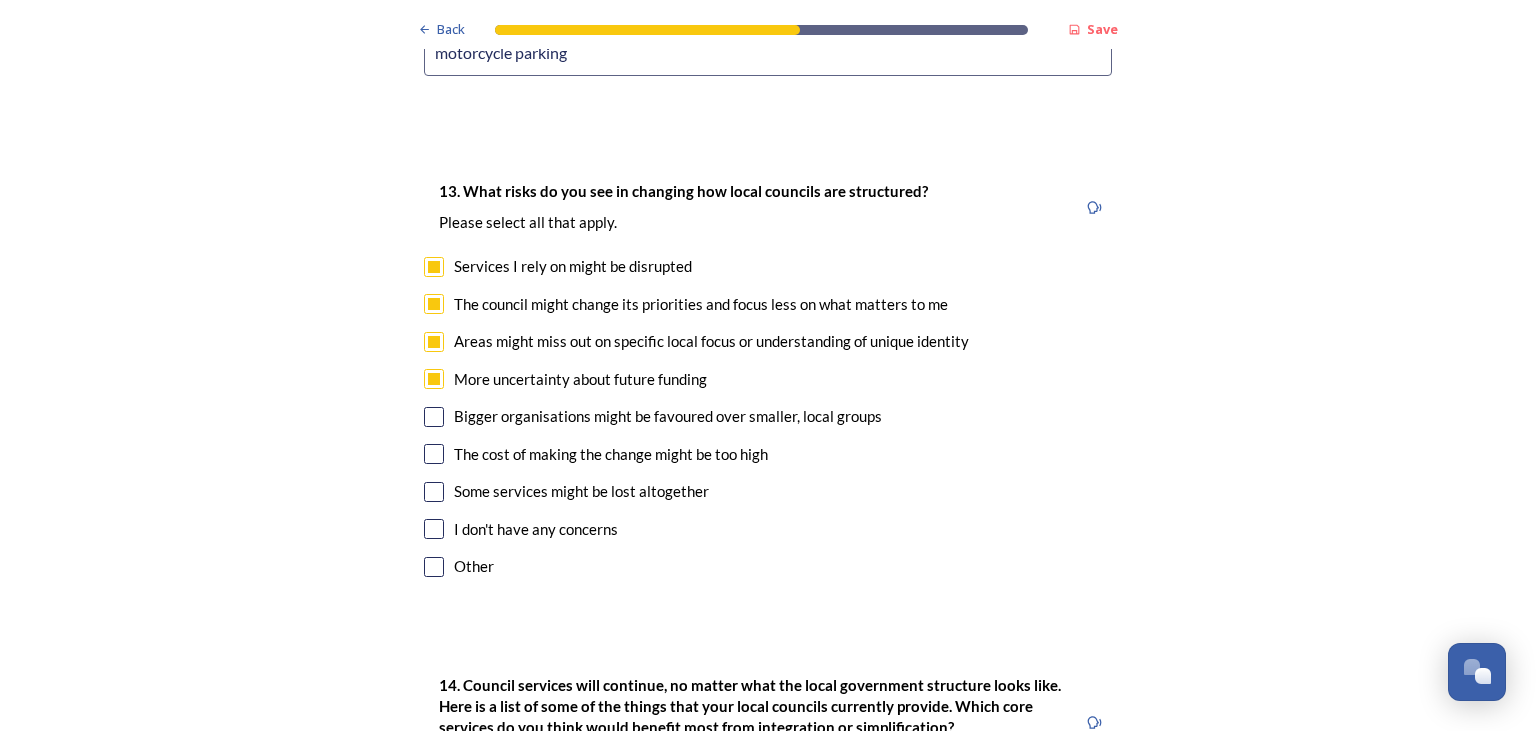 drag, startPoint x: 434, startPoint y: 293, endPoint x: 435, endPoint y: 319, distance: 26.019224 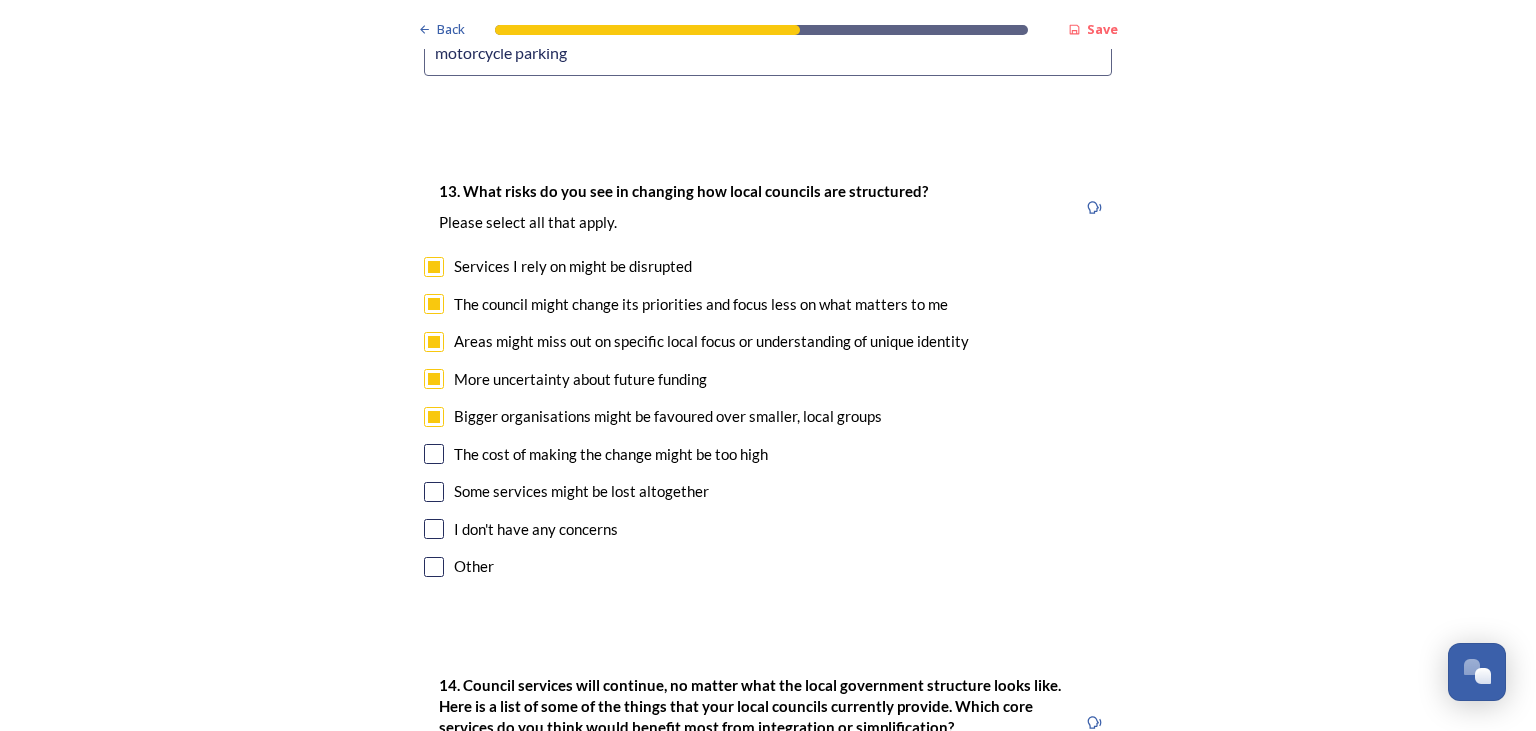 click at bounding box center [434, 454] 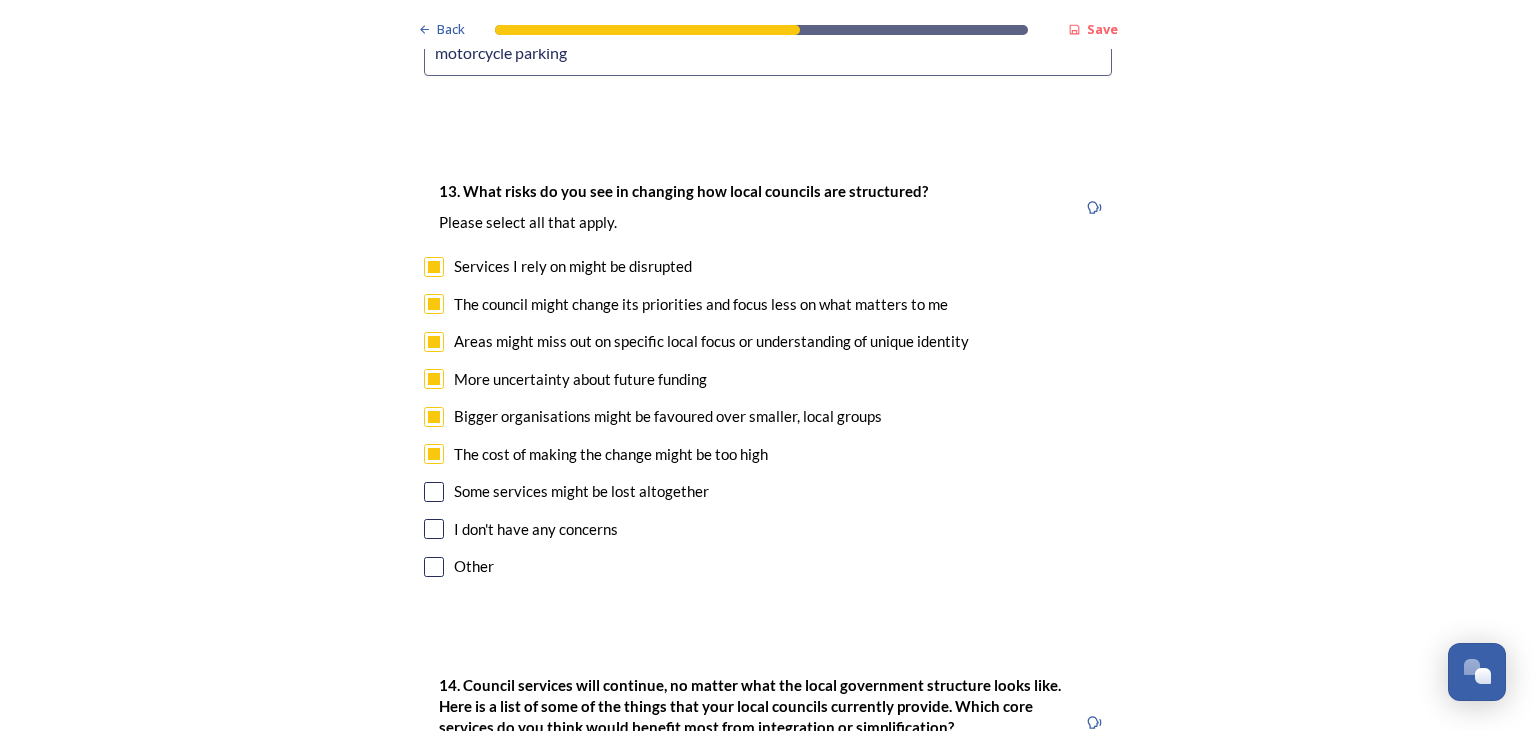 click at bounding box center (434, 492) 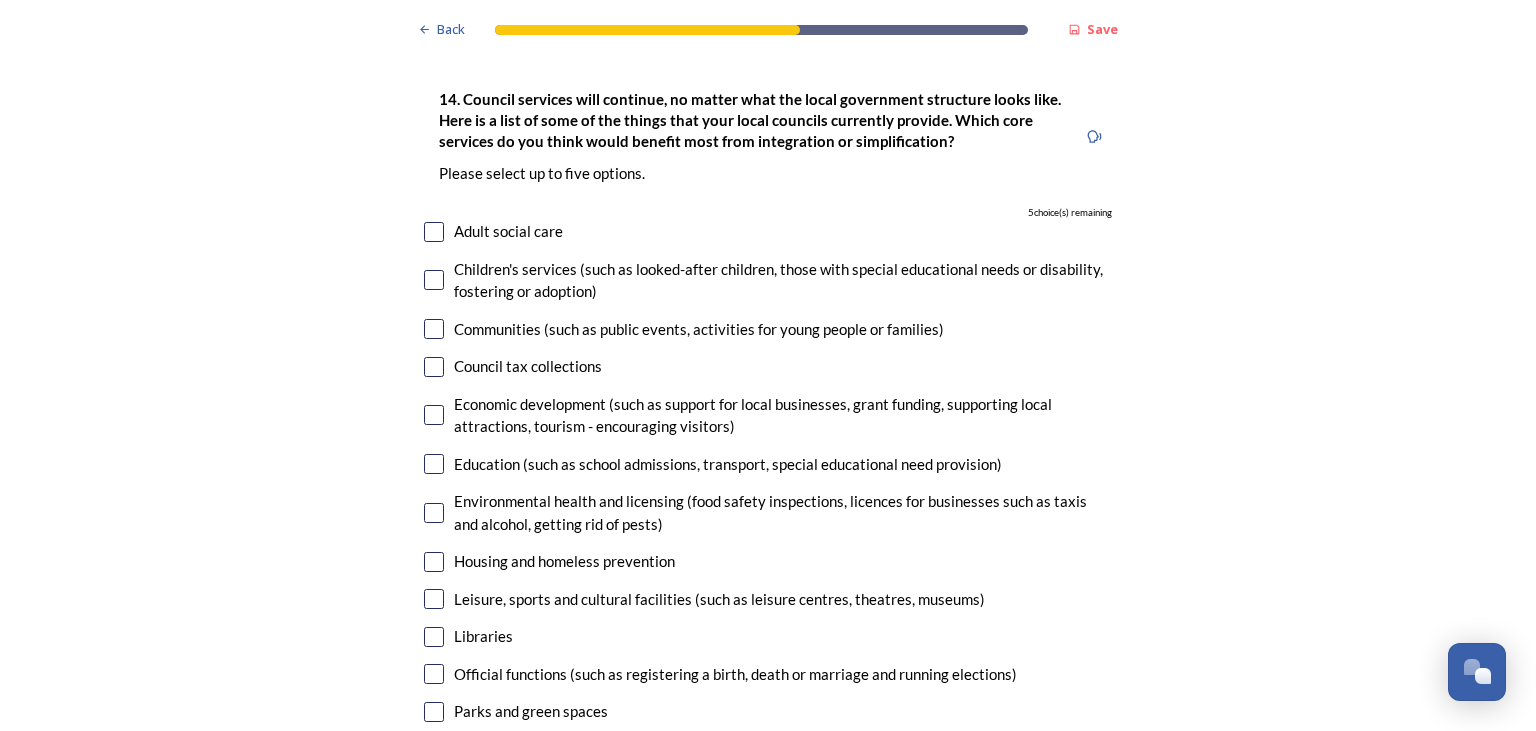 scroll, scrollTop: 5054, scrollLeft: 0, axis: vertical 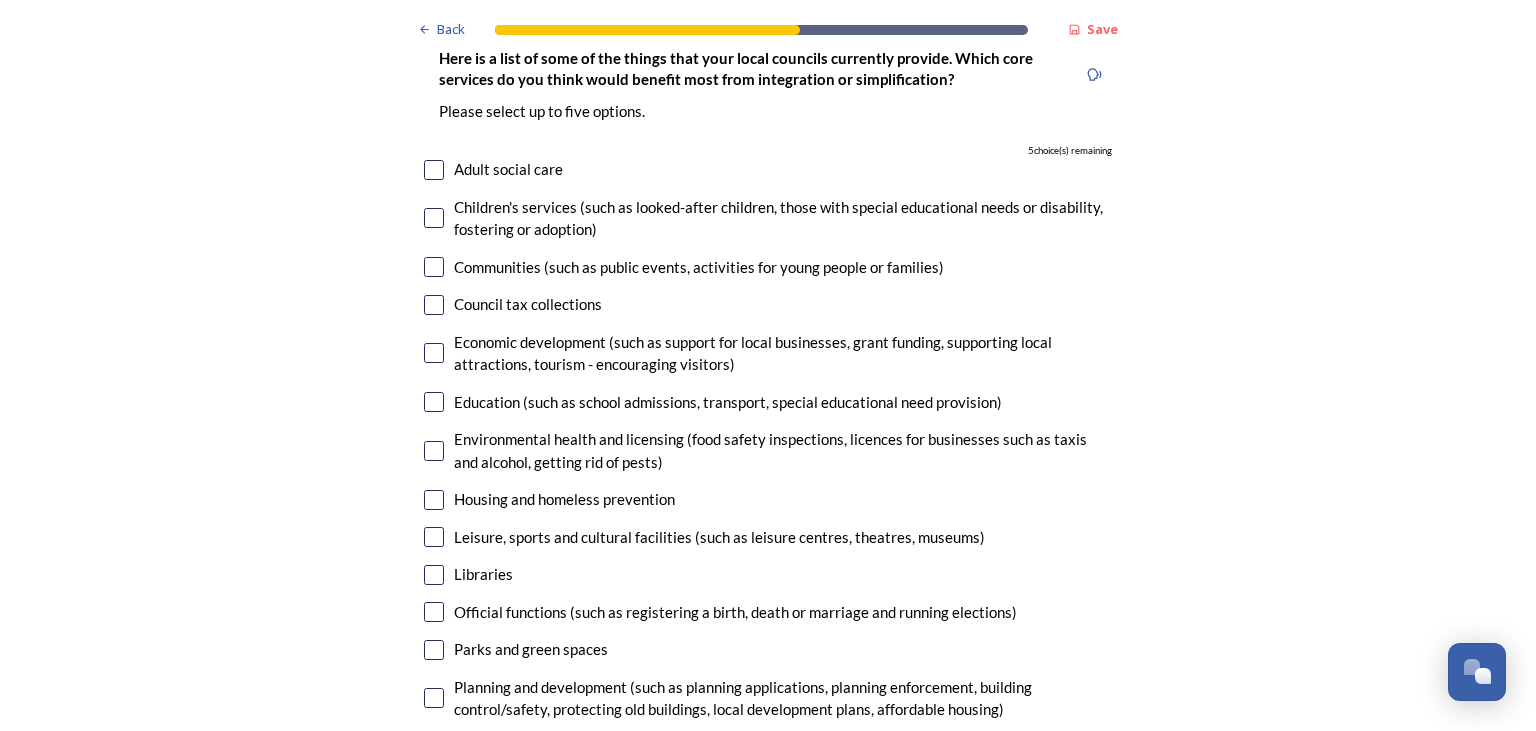 click at bounding box center (434, 402) 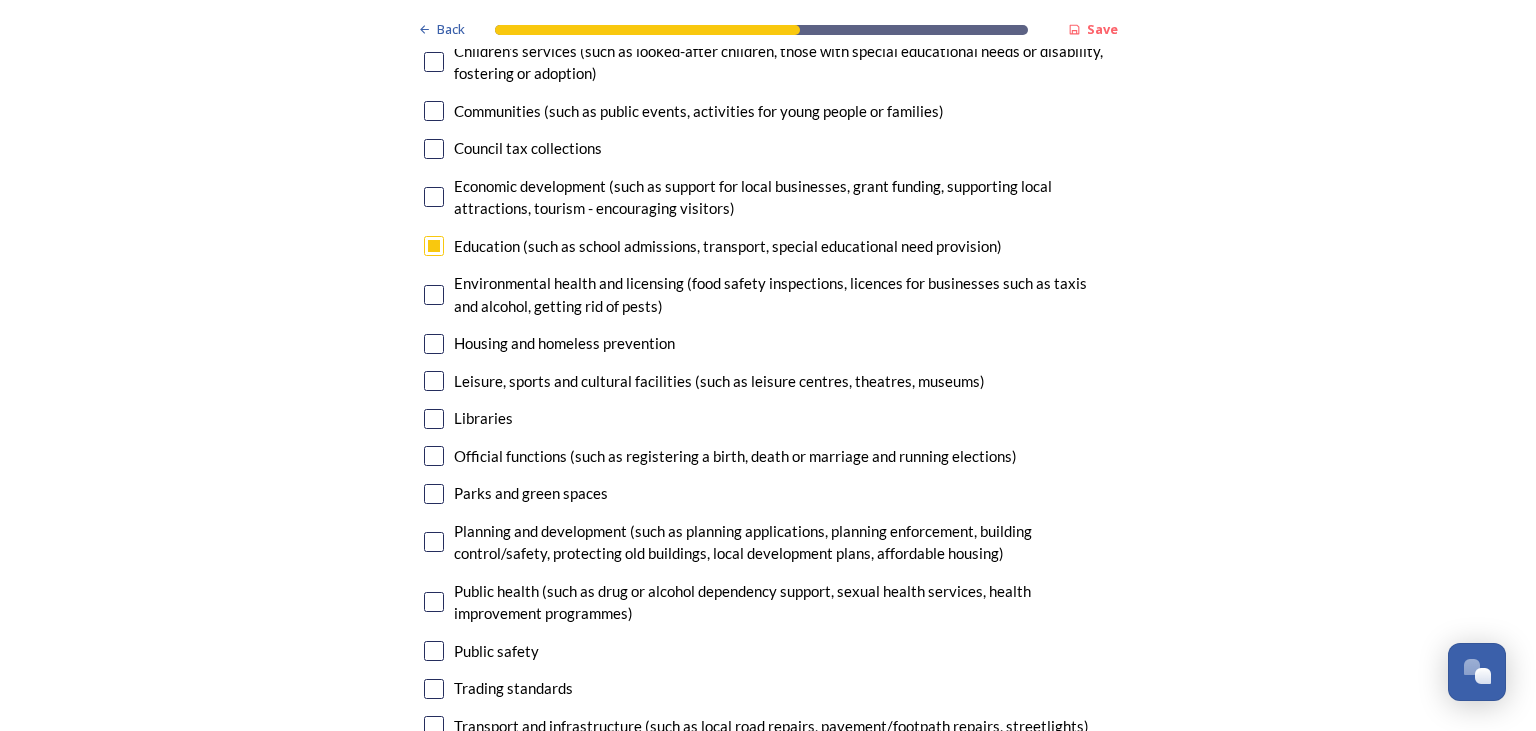 scroll, scrollTop: 5184, scrollLeft: 0, axis: vertical 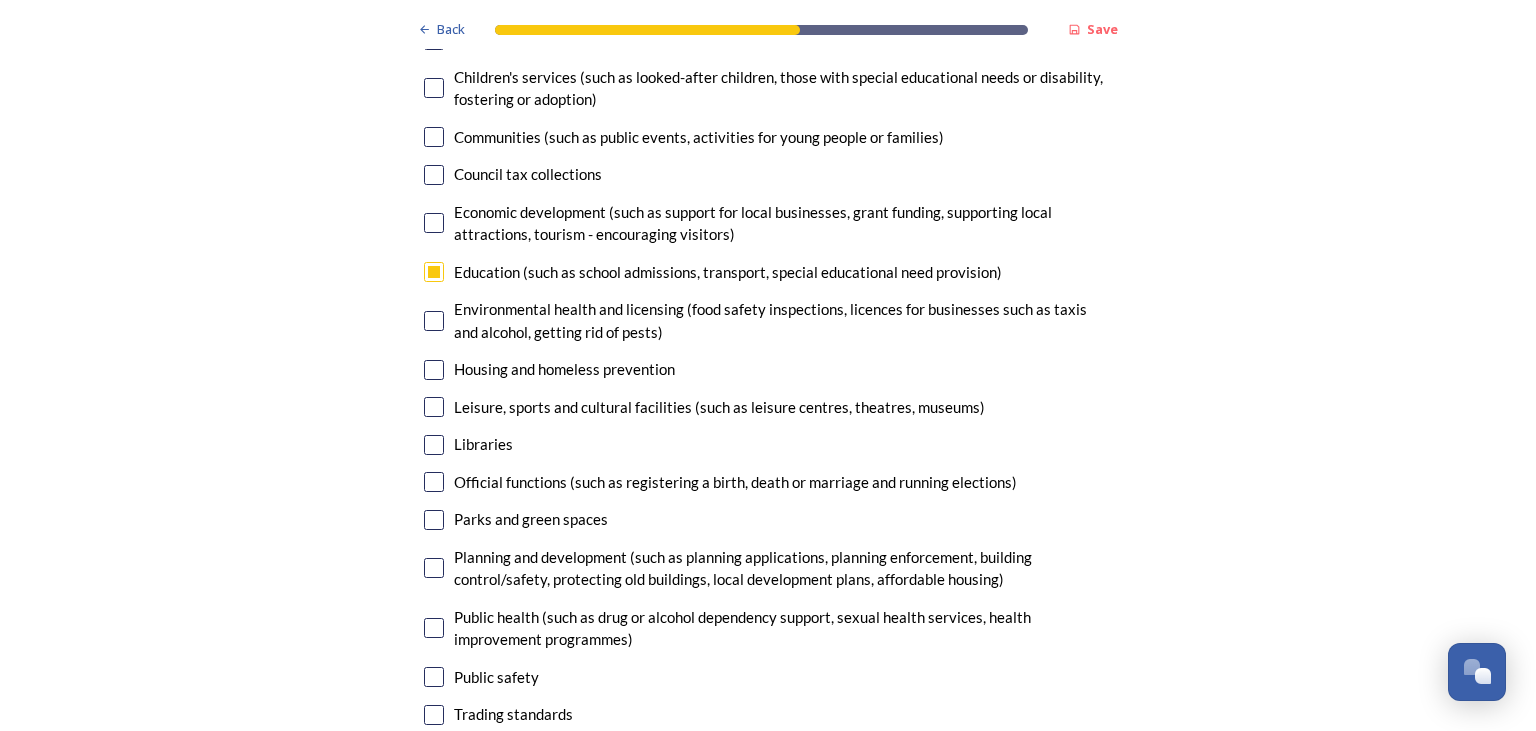 click at bounding box center (434, 407) 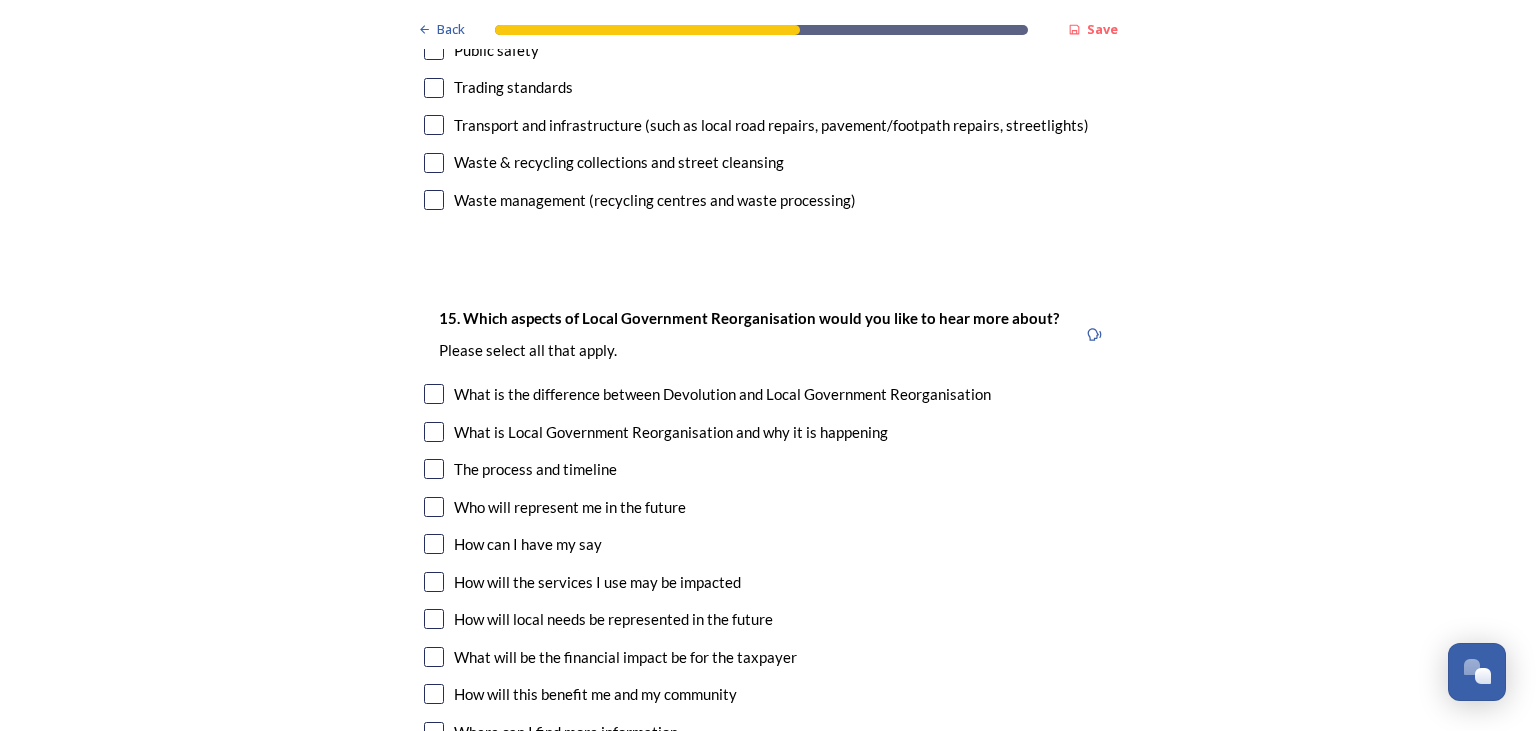 scroll, scrollTop: 5832, scrollLeft: 0, axis: vertical 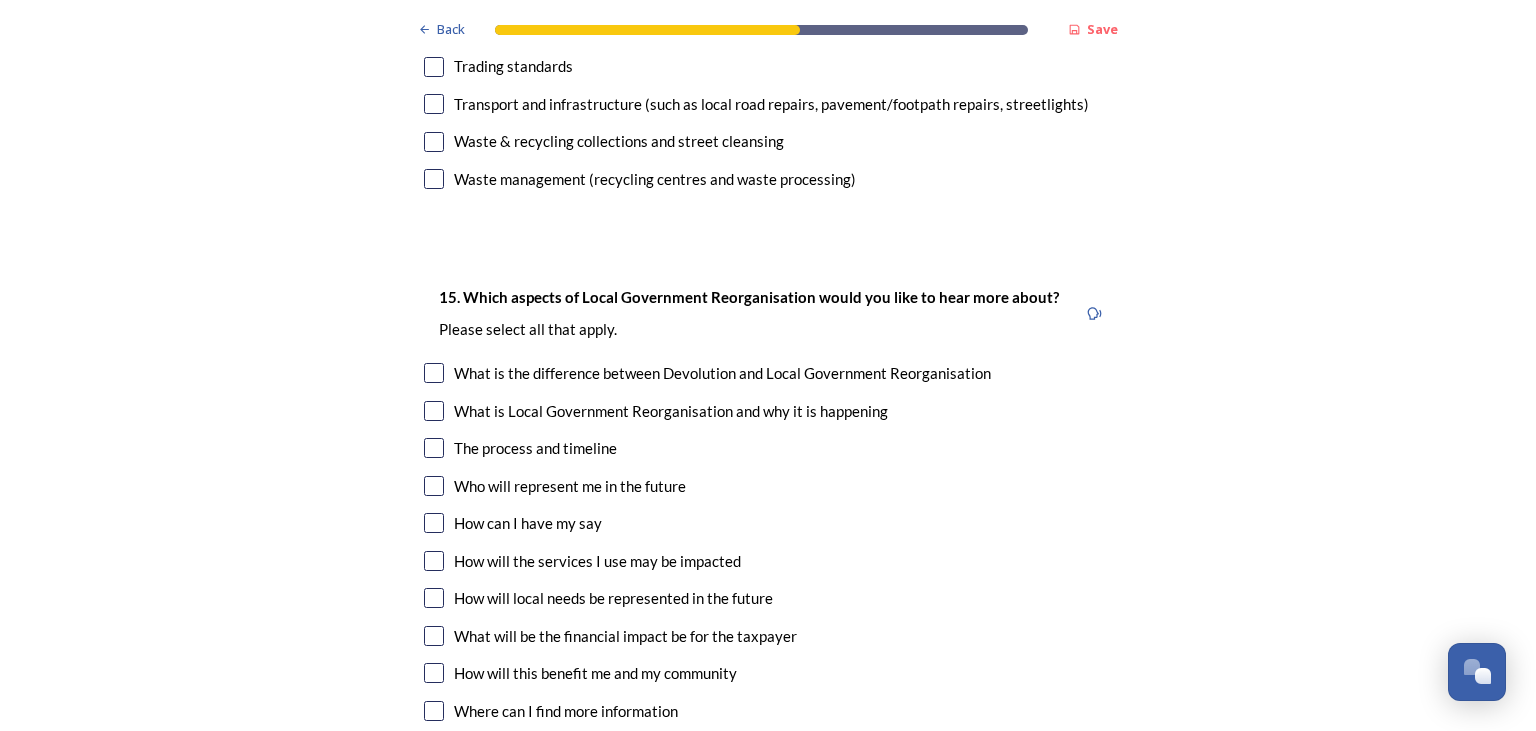 click at bounding box center [434, 373] 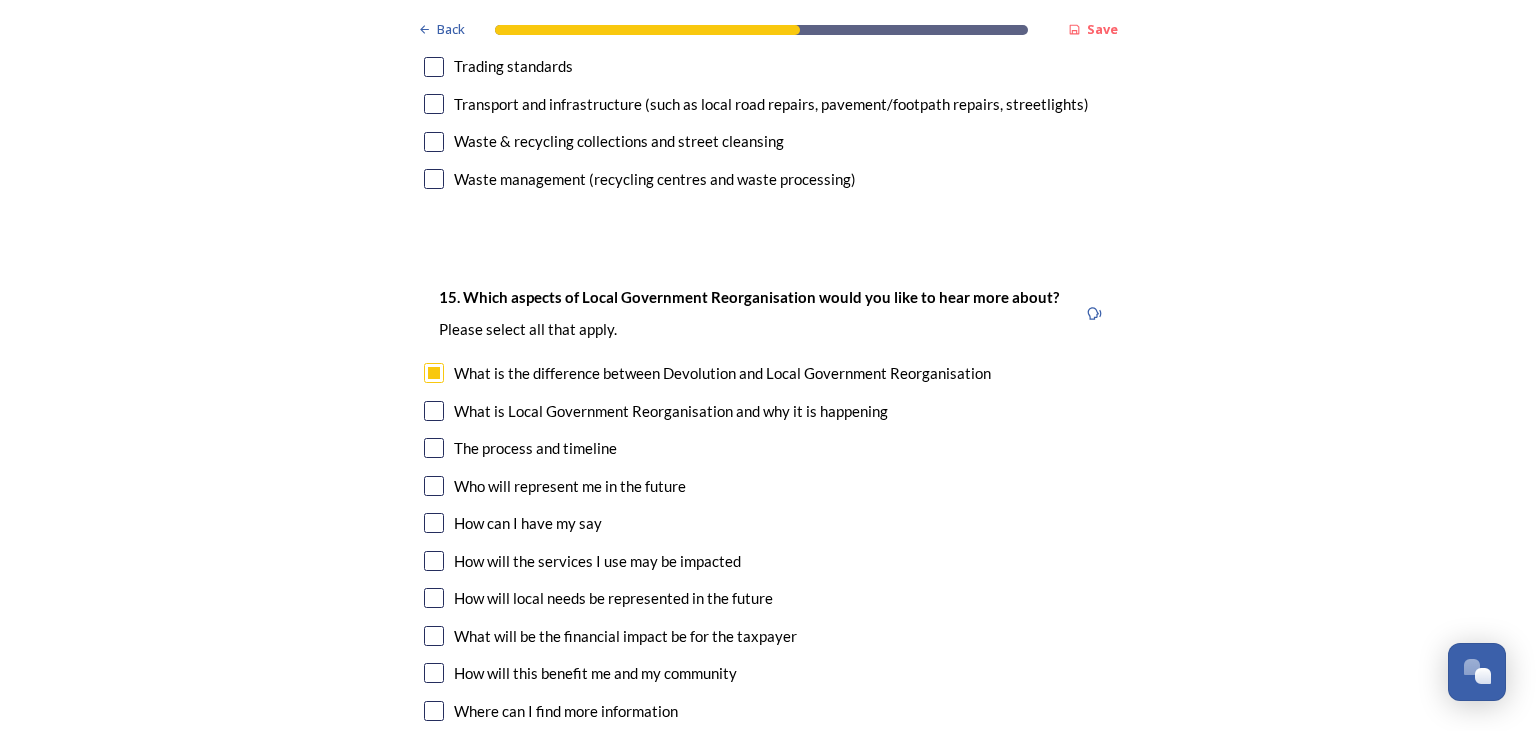 click at bounding box center [434, 411] 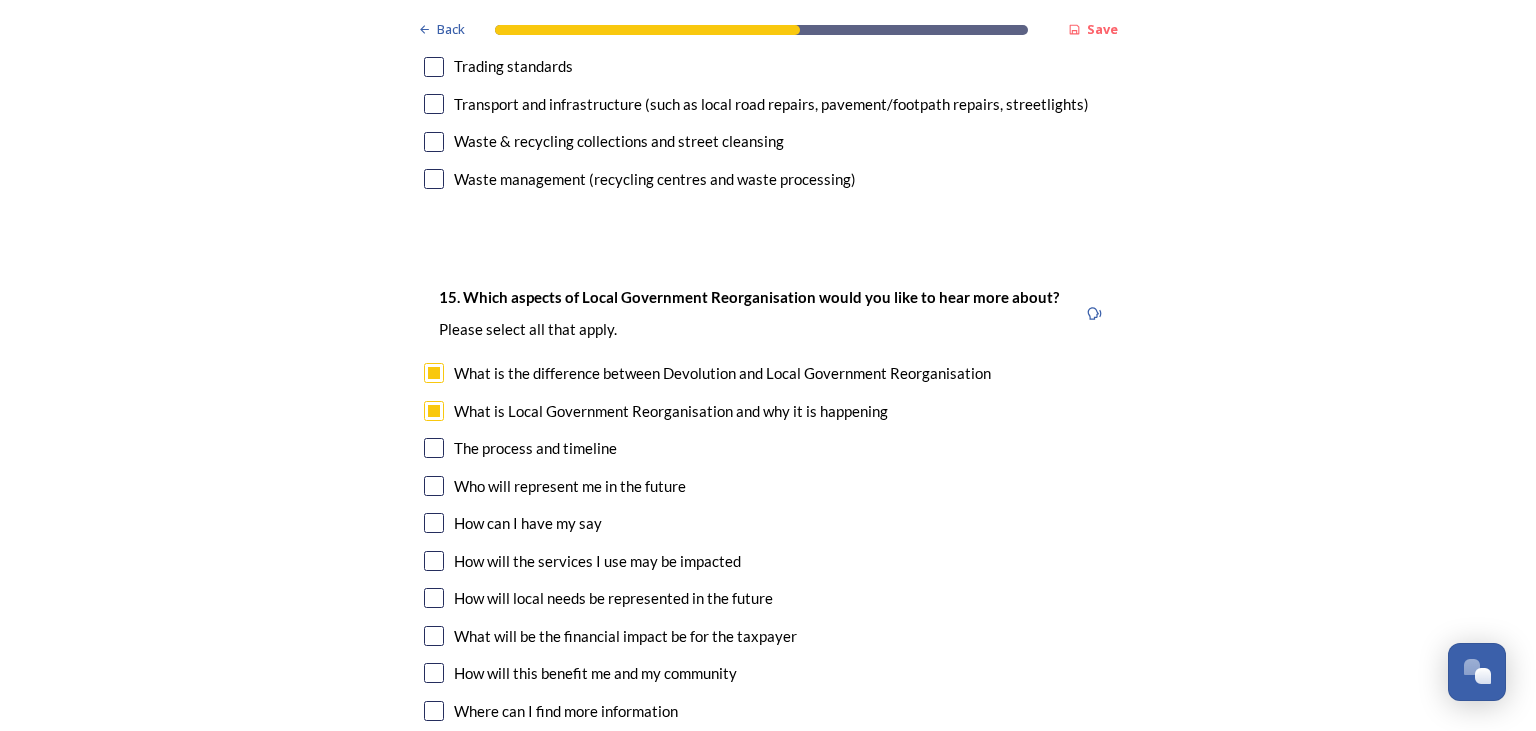 click at bounding box center [434, 448] 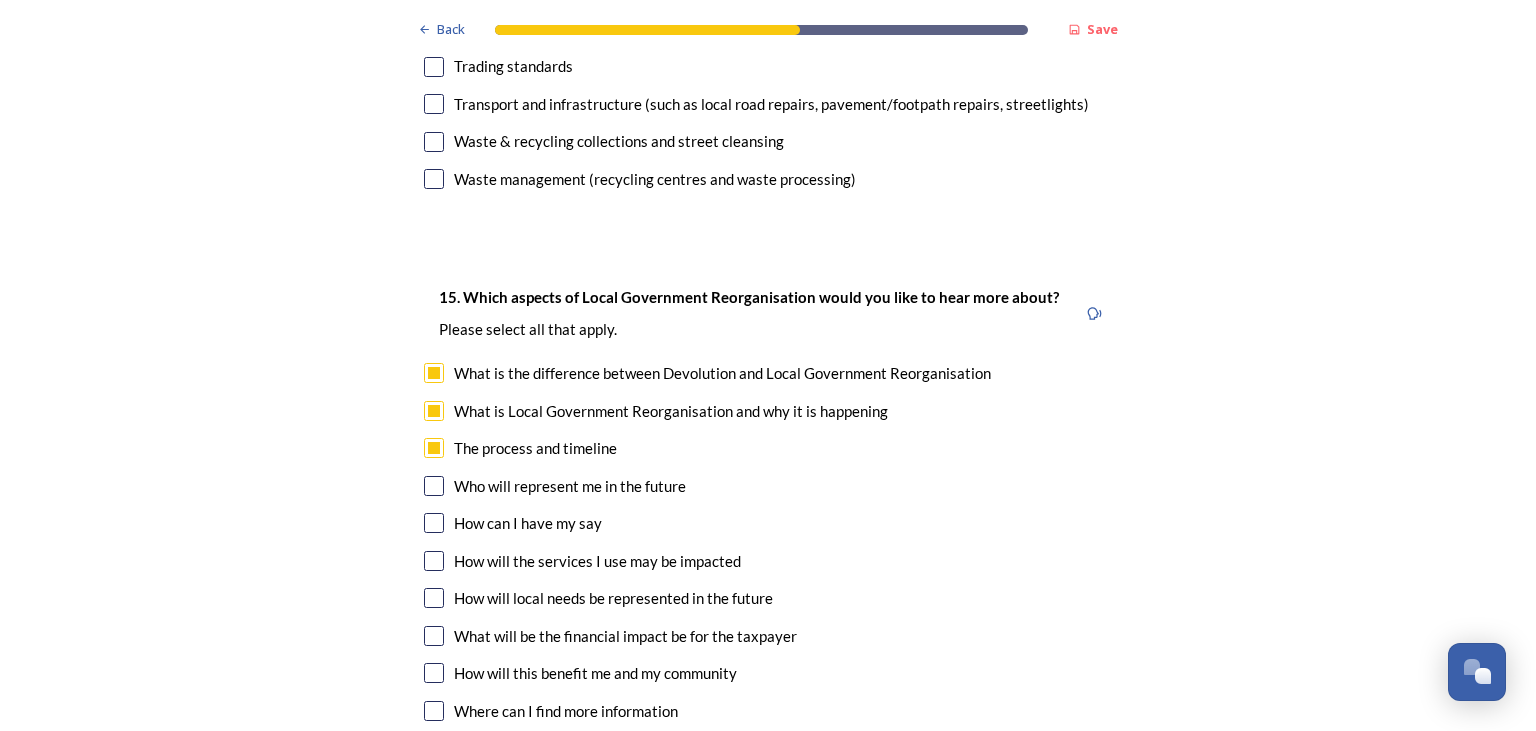 click at bounding box center (434, 486) 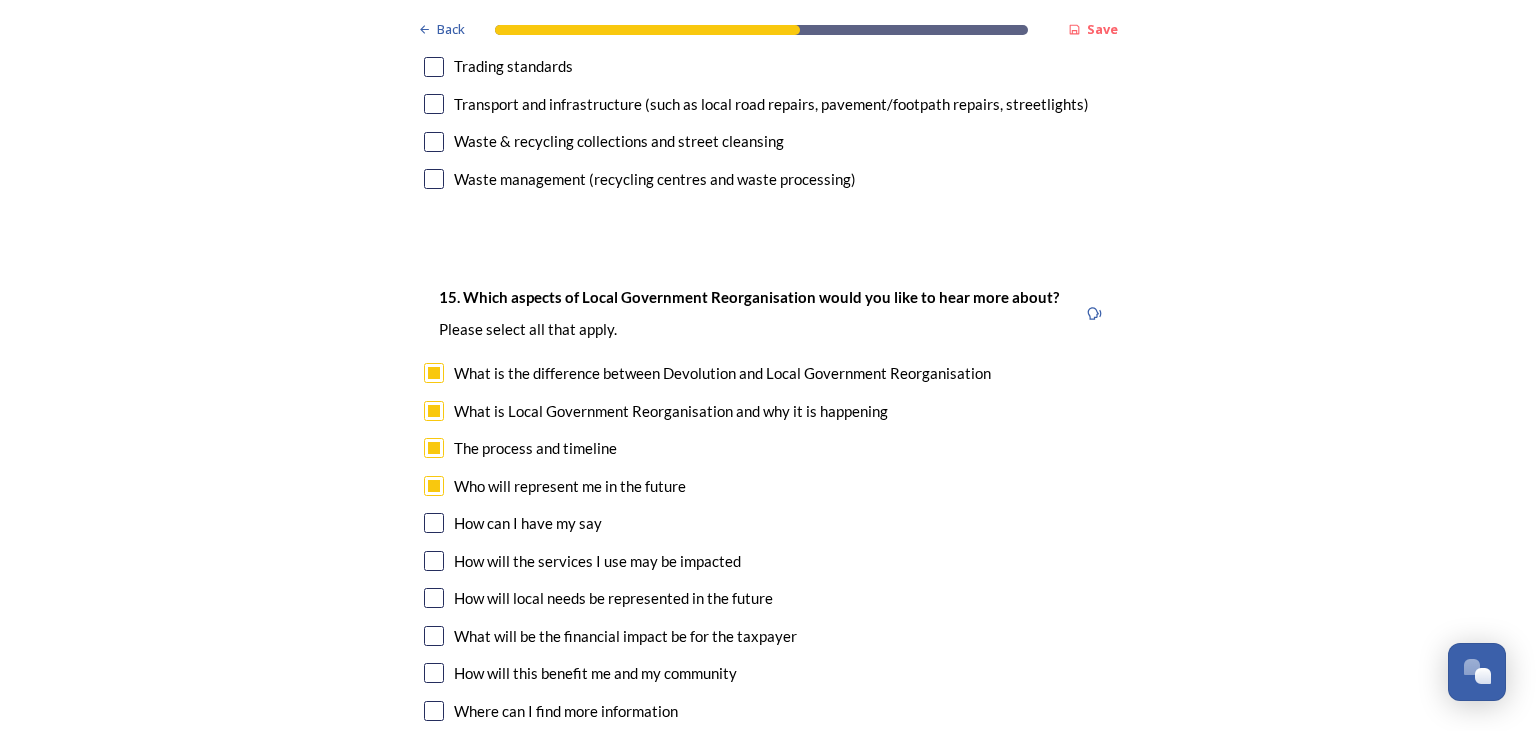 click at bounding box center [434, 523] 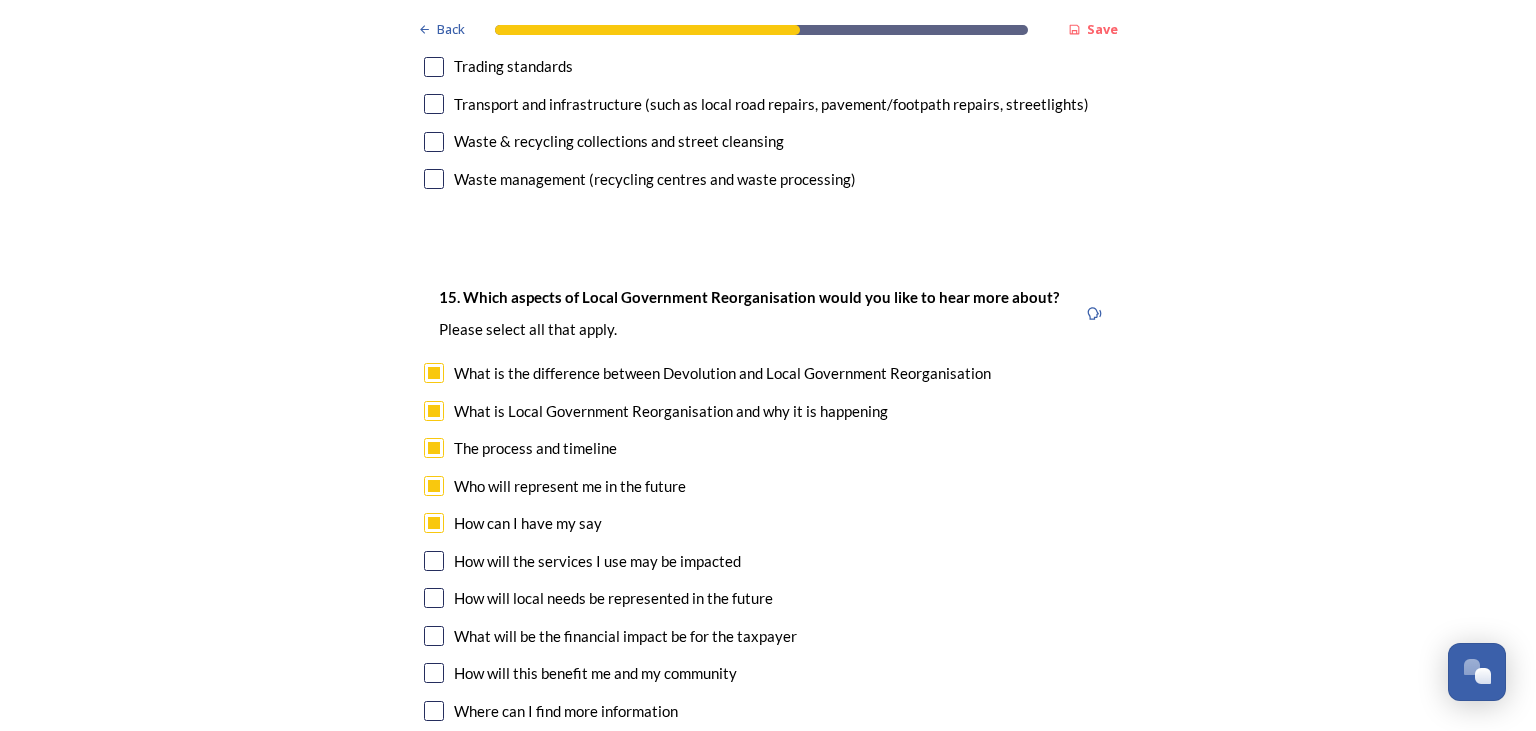 click at bounding box center [434, 561] 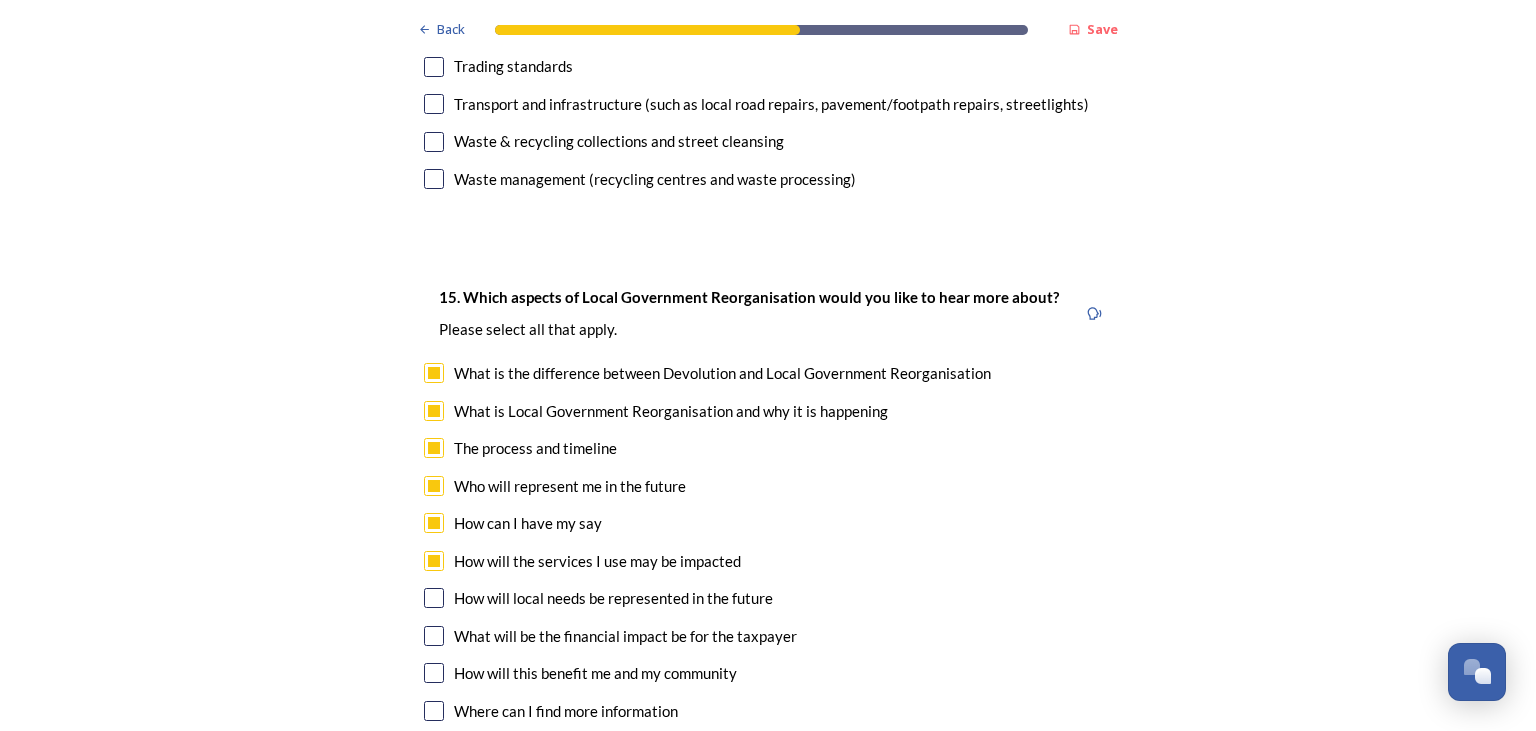 click on "15. Which aspects of Local Government Reorganisation would you like to hear more about? ﻿Please select all that apply.   What is the difference between Devolution and Local Government Reorganisation What is Local Government Reorganisation and why it is happening The process and timeline Who will represent me in the future How can I have my say How will the services I use may be impacted How will local needs be represented in the future What will be the financial impact be for the taxpayer How will this benefit me and my community Where can I find more information" at bounding box center (768, 506) 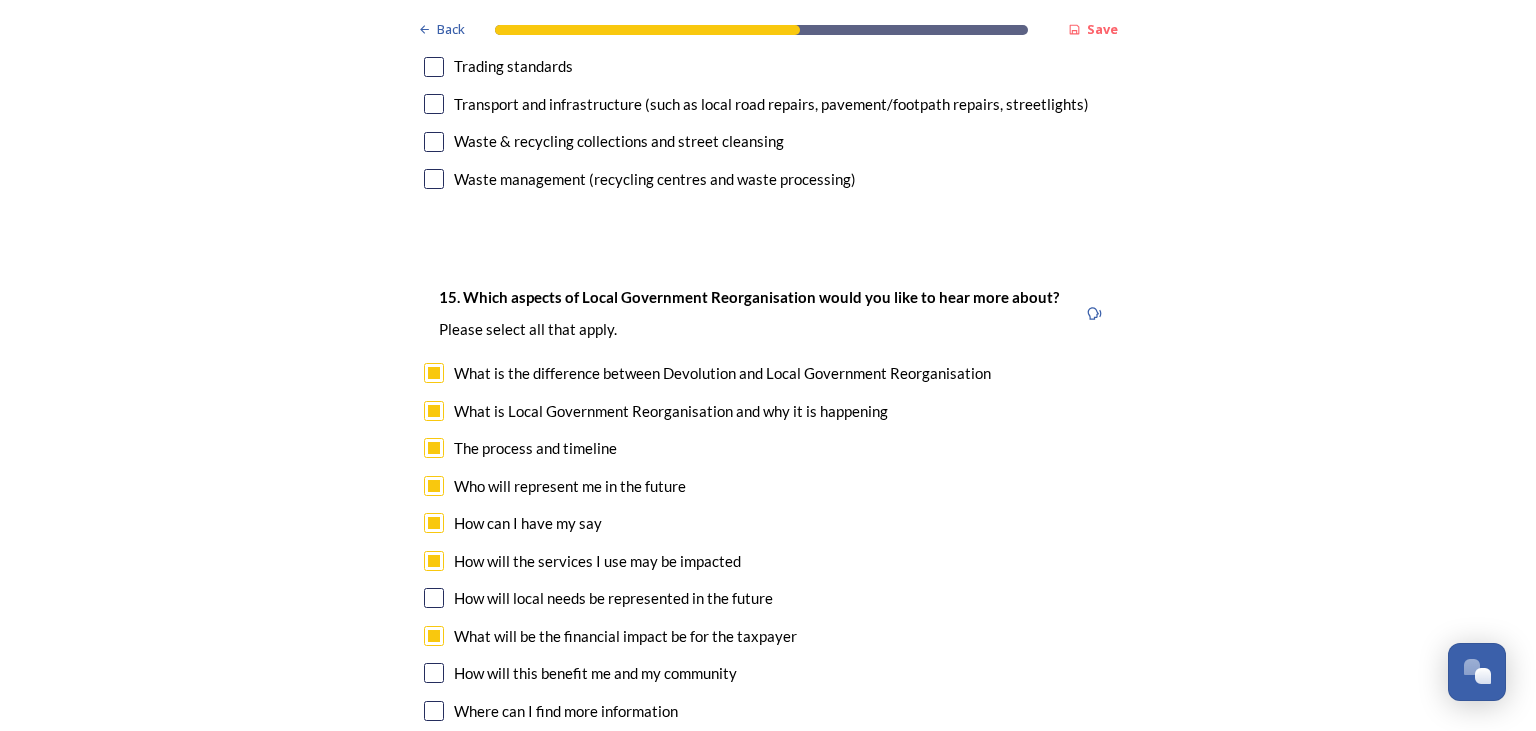 click at bounding box center (434, 598) 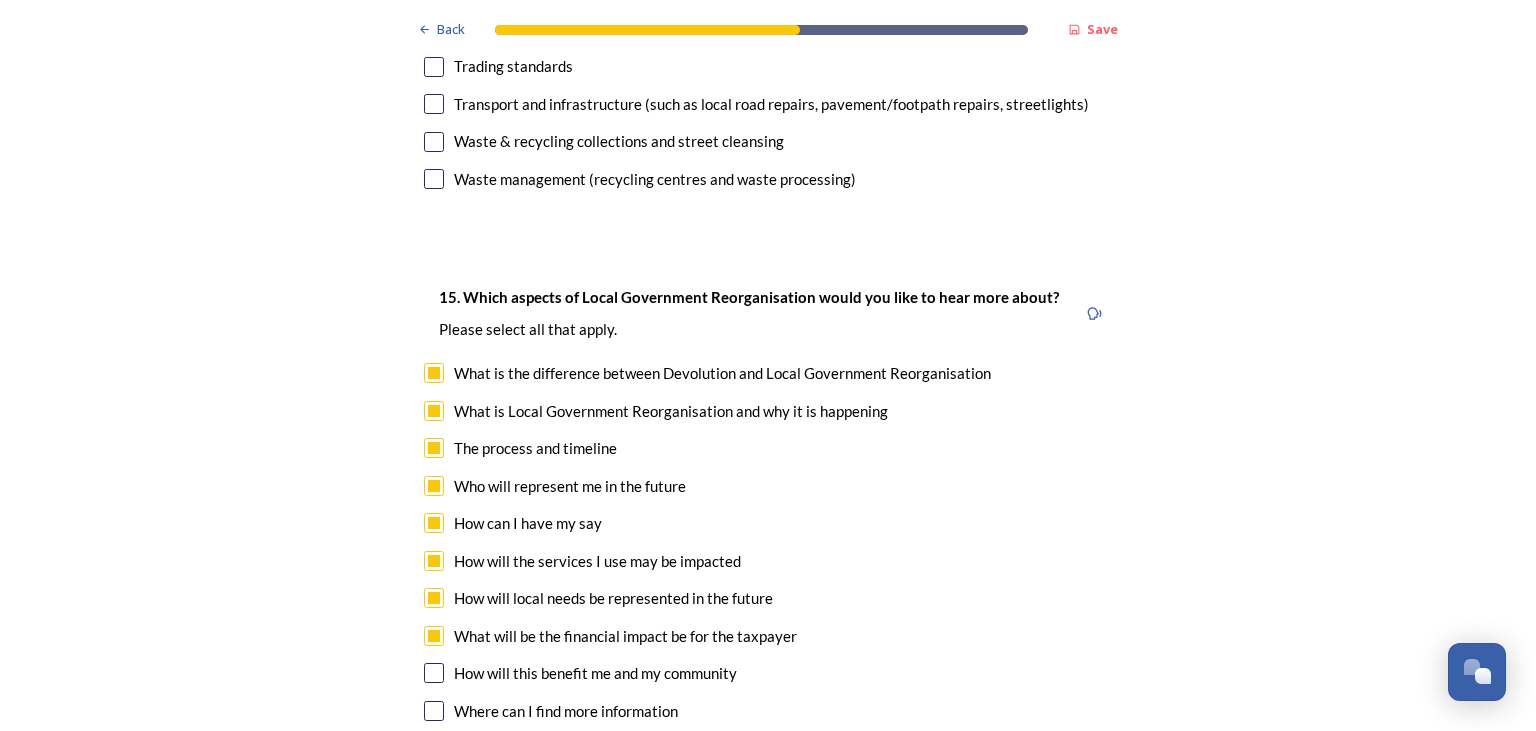 drag, startPoint x: 430, startPoint y: 562, endPoint x: 434, endPoint y: 575, distance: 13.601471 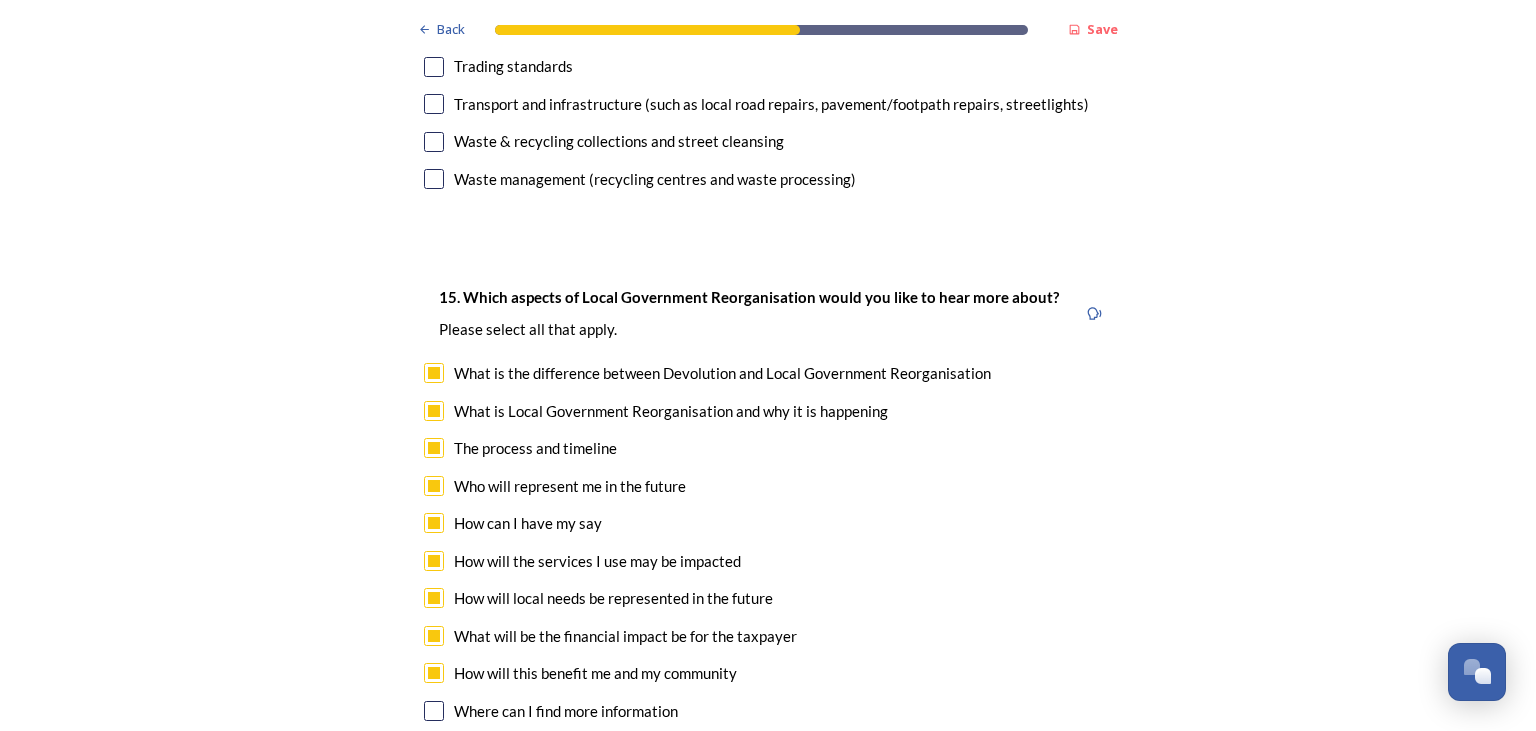 click on "15. Which aspects of Local Government Reorganisation would you like to hear more about? ﻿Please select all that apply.   What is the difference between Devolution and Local Government Reorganisation What is Local Government Reorganisation and why it is happening The process and timeline Who will represent me in the future How can I have my say How will the services I use may be impacted How will local needs be represented in the future What will be the financial impact be for the taxpayer How will this benefit me and my community Where can I find more information" at bounding box center (768, 506) 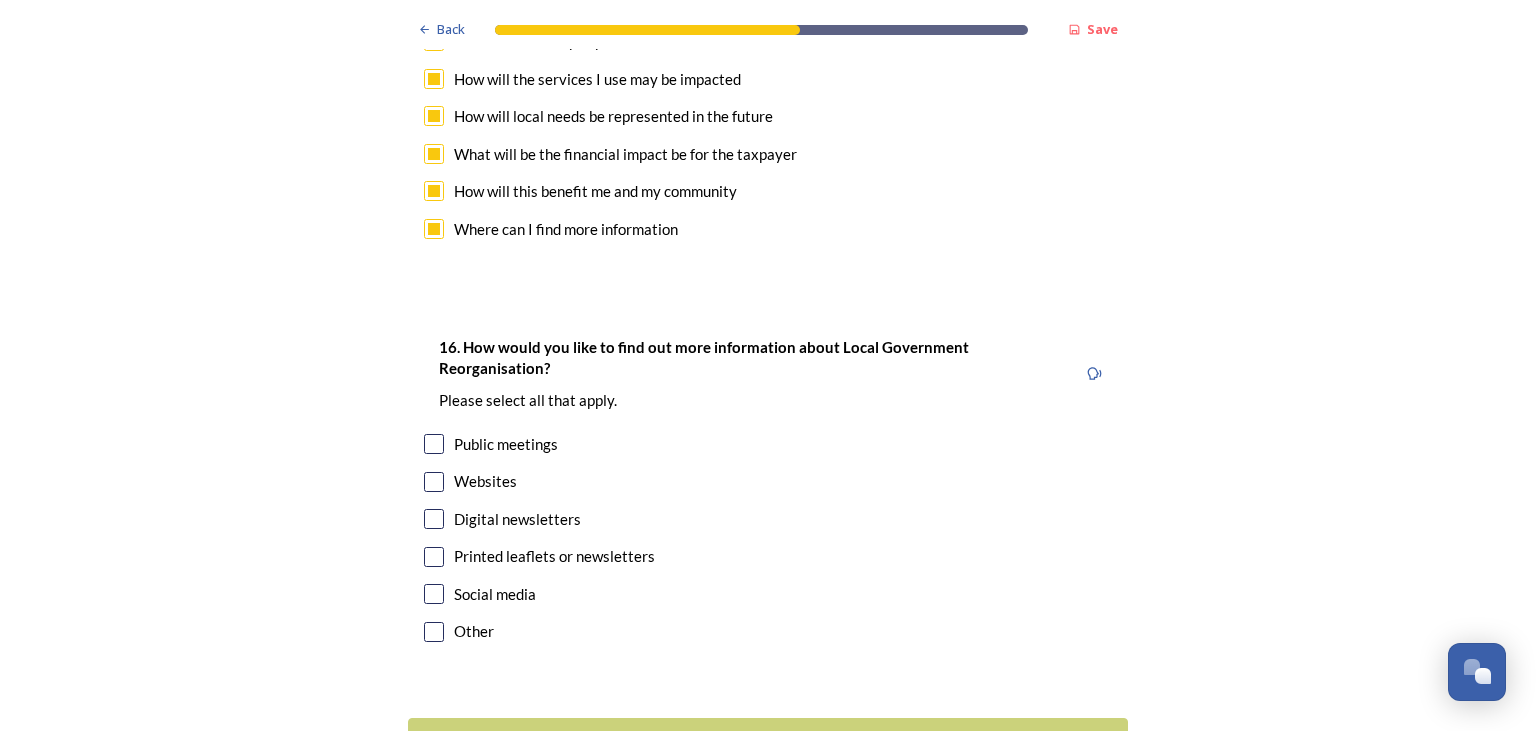 scroll, scrollTop: 6350, scrollLeft: 0, axis: vertical 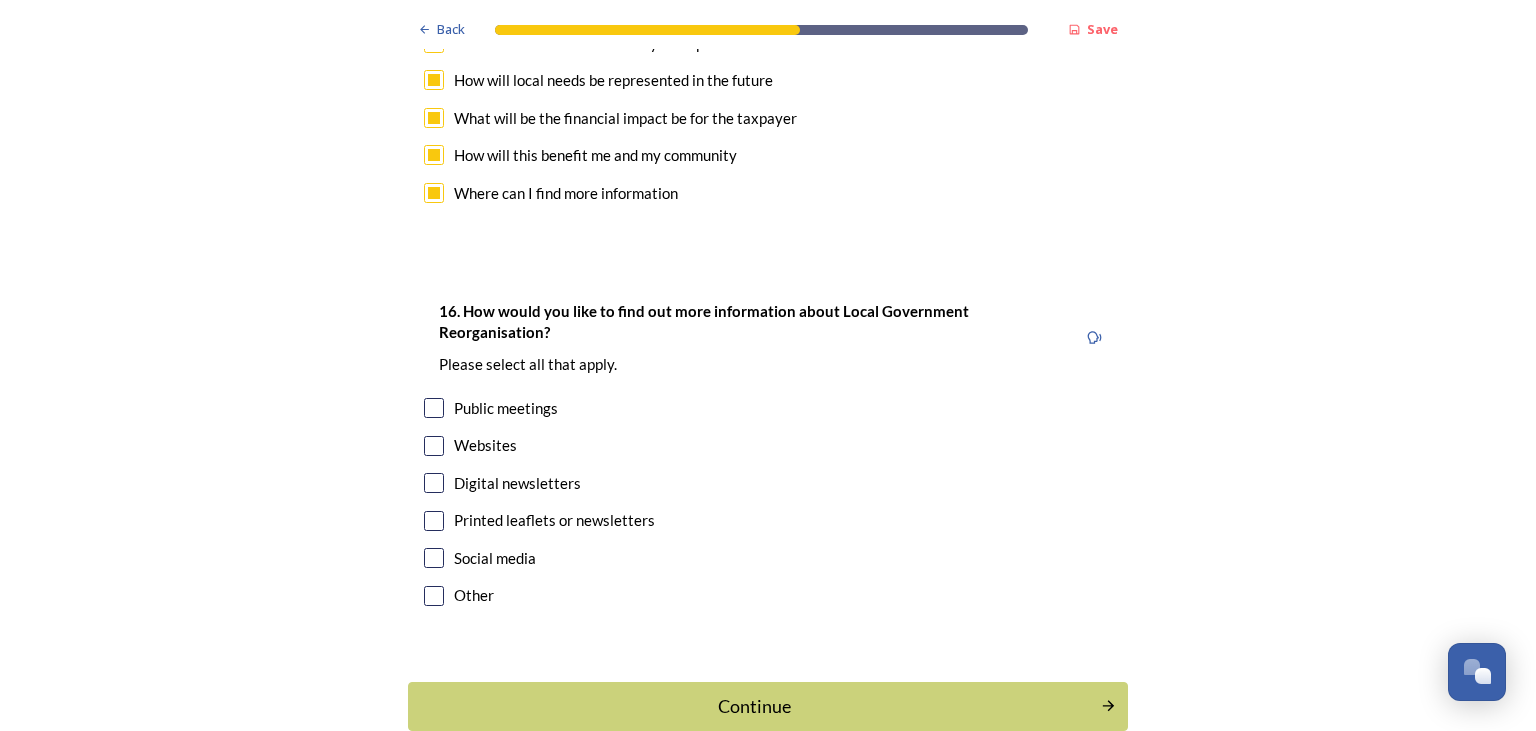 click on "Public meetings" at bounding box center [506, 408] 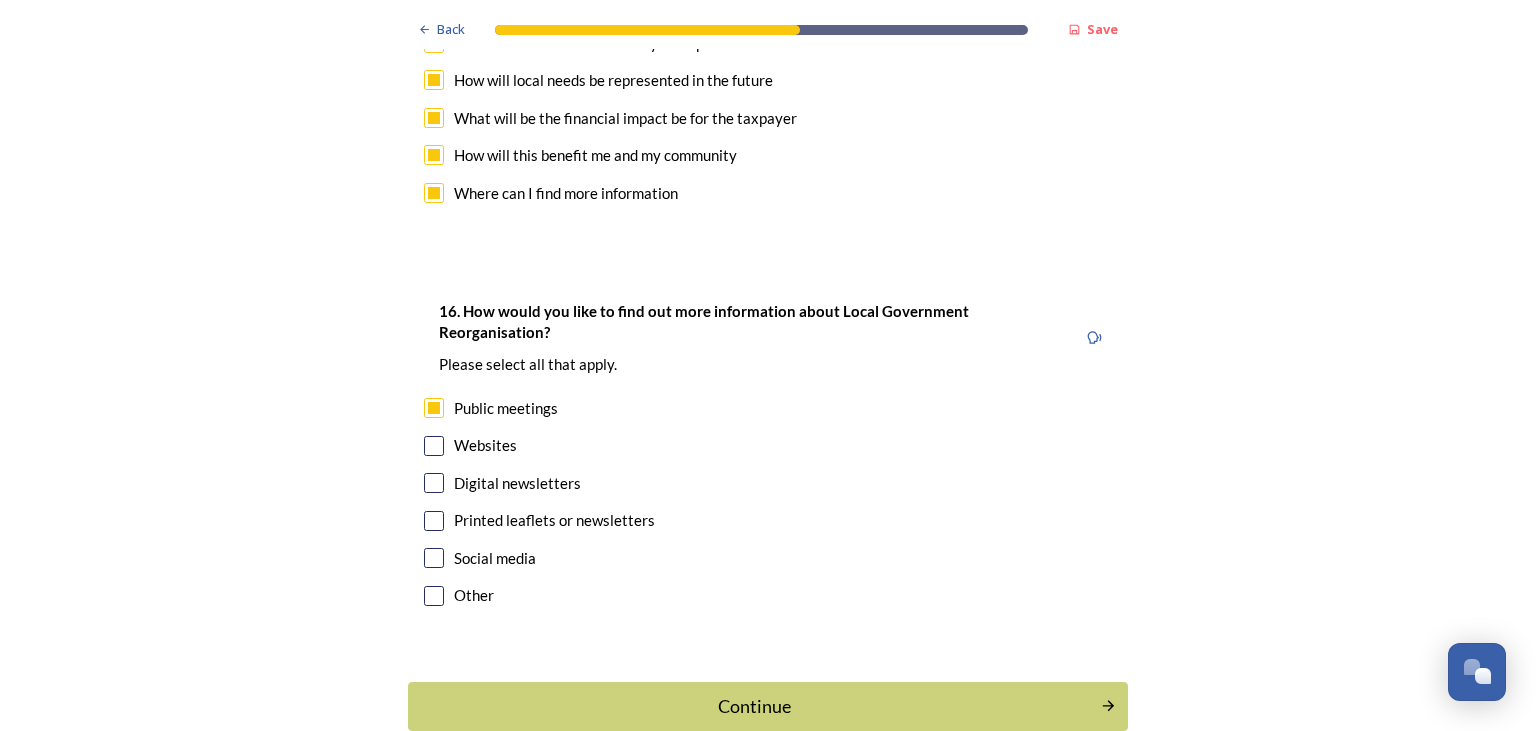 click on "Digital newsletters" at bounding box center (517, 483) 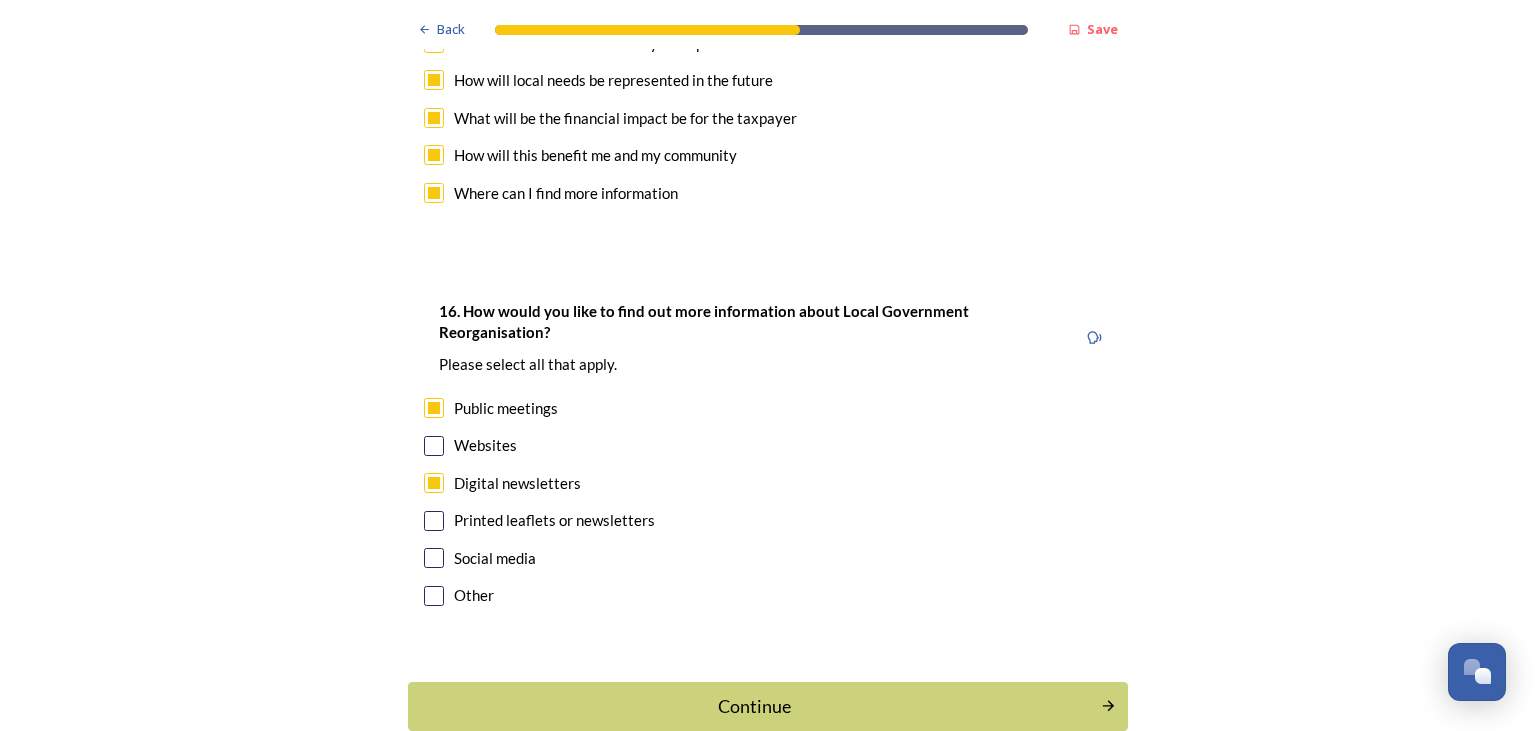 checkbox on "true" 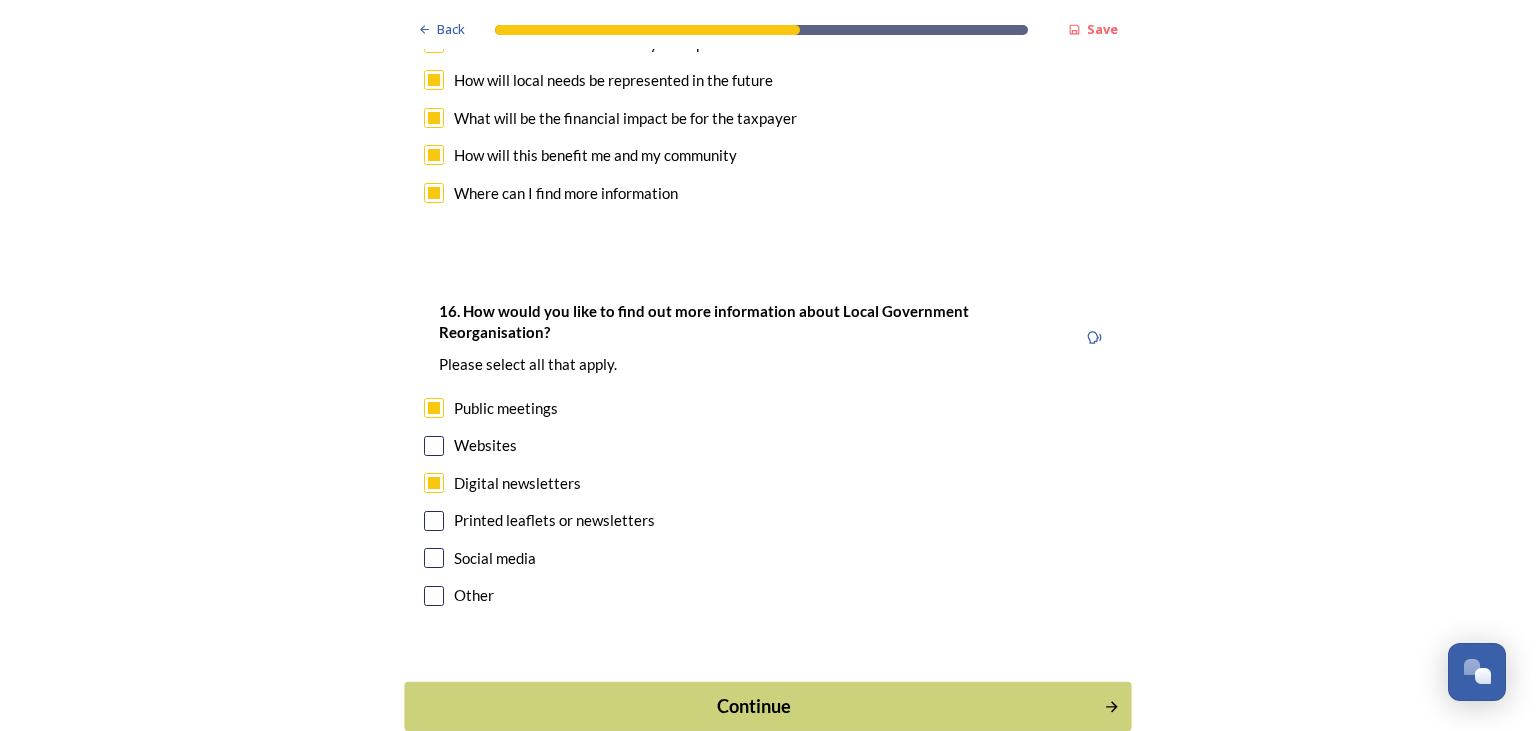 click on "Continue" at bounding box center [767, 706] 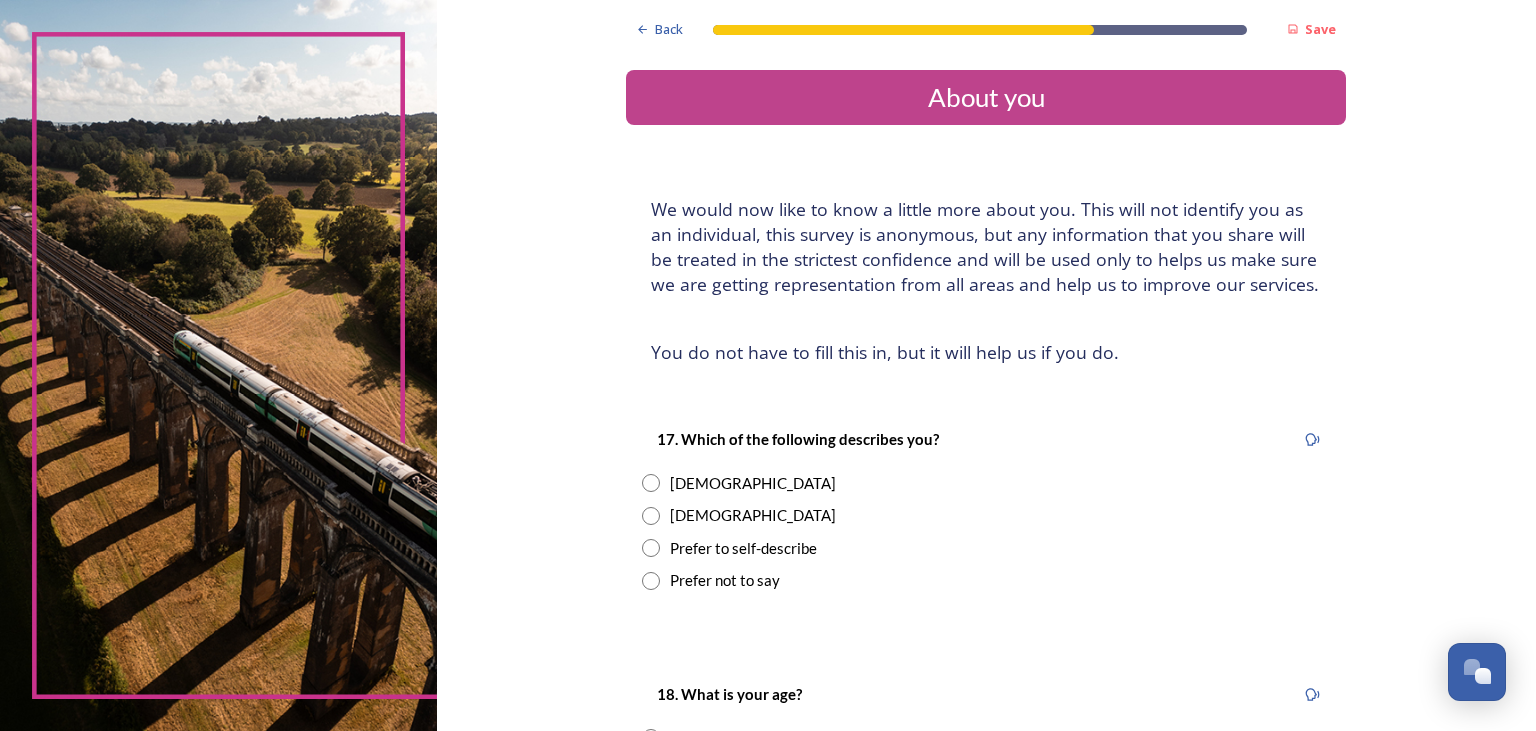 click on "Male" at bounding box center [753, 515] 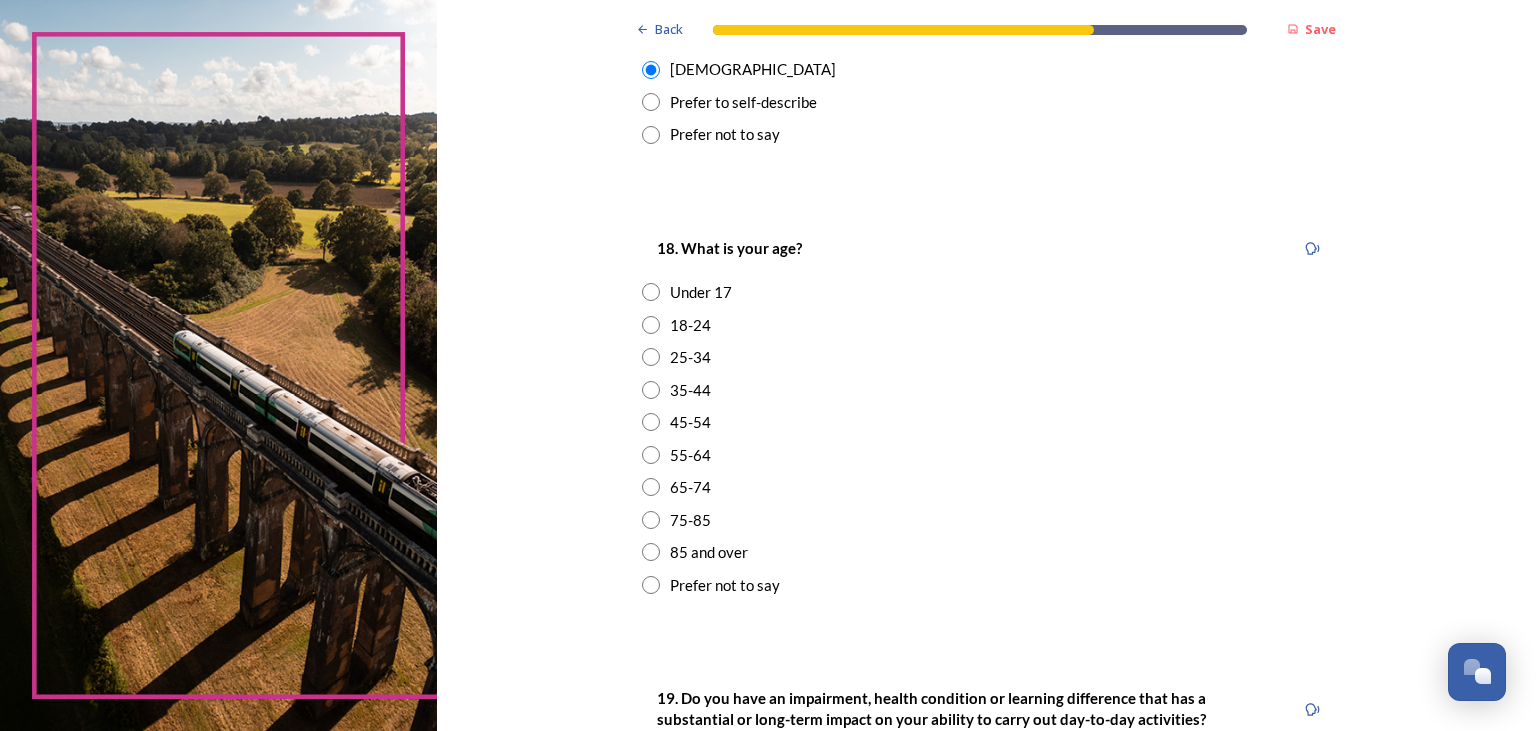 scroll, scrollTop: 518, scrollLeft: 0, axis: vertical 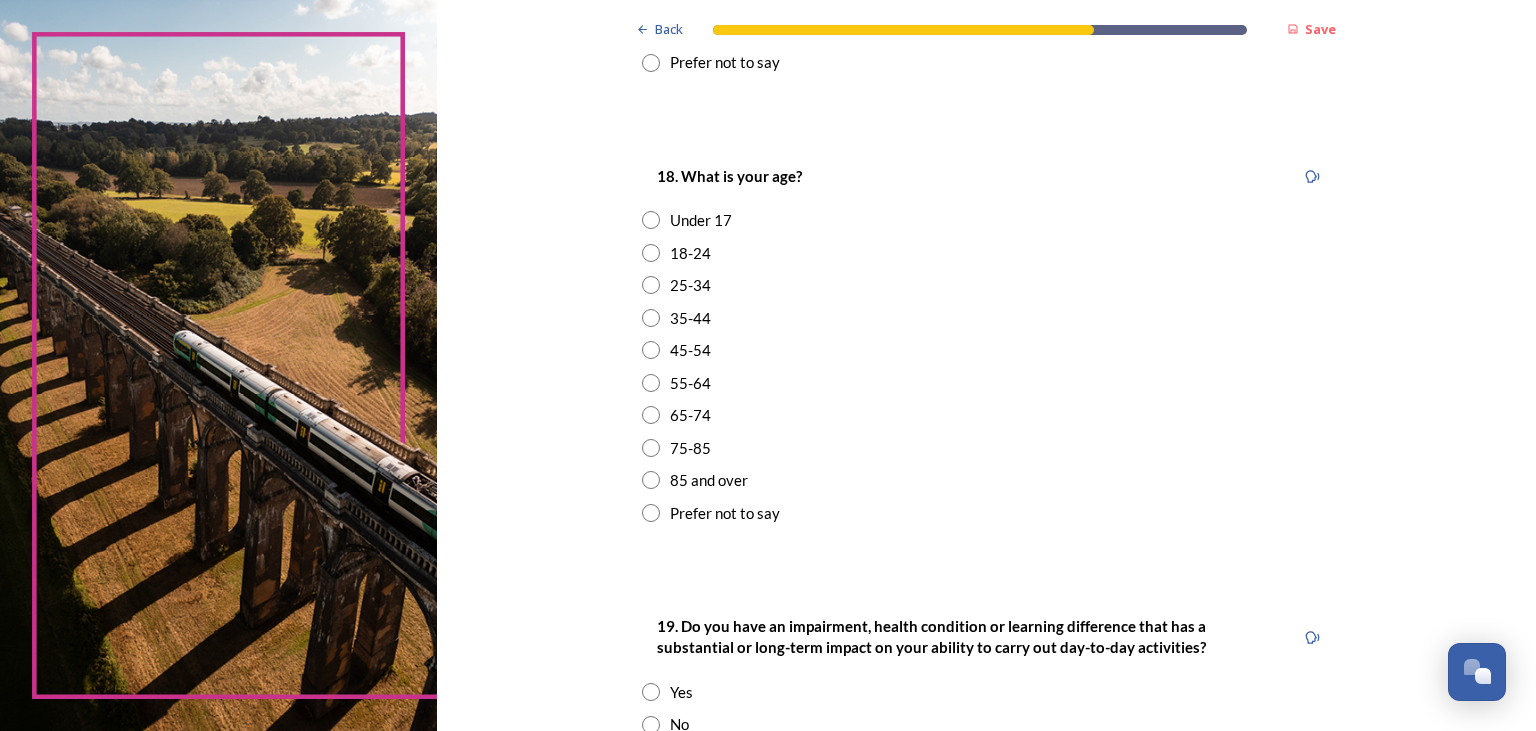 click on "35-44" at bounding box center (690, 318) 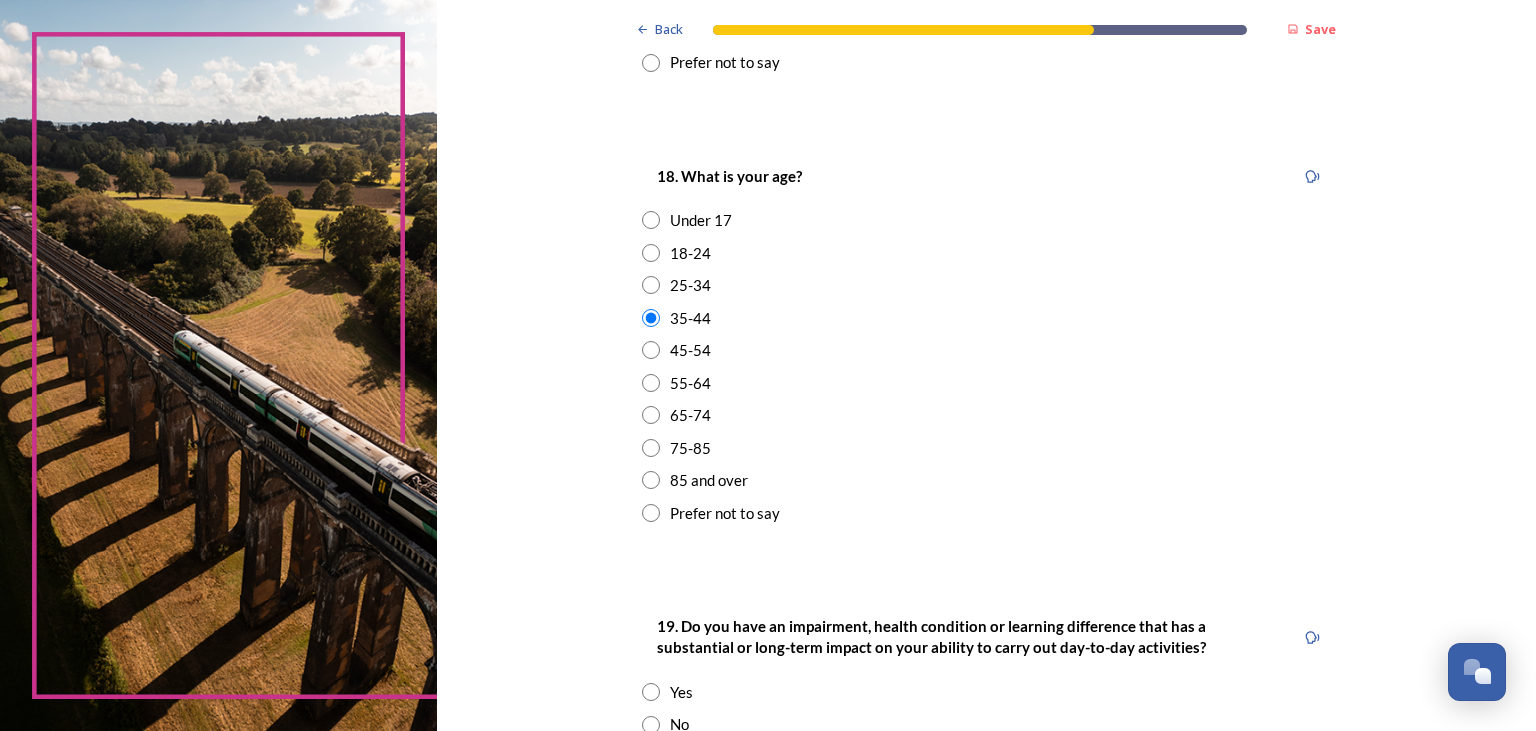 scroll, scrollTop: 778, scrollLeft: 0, axis: vertical 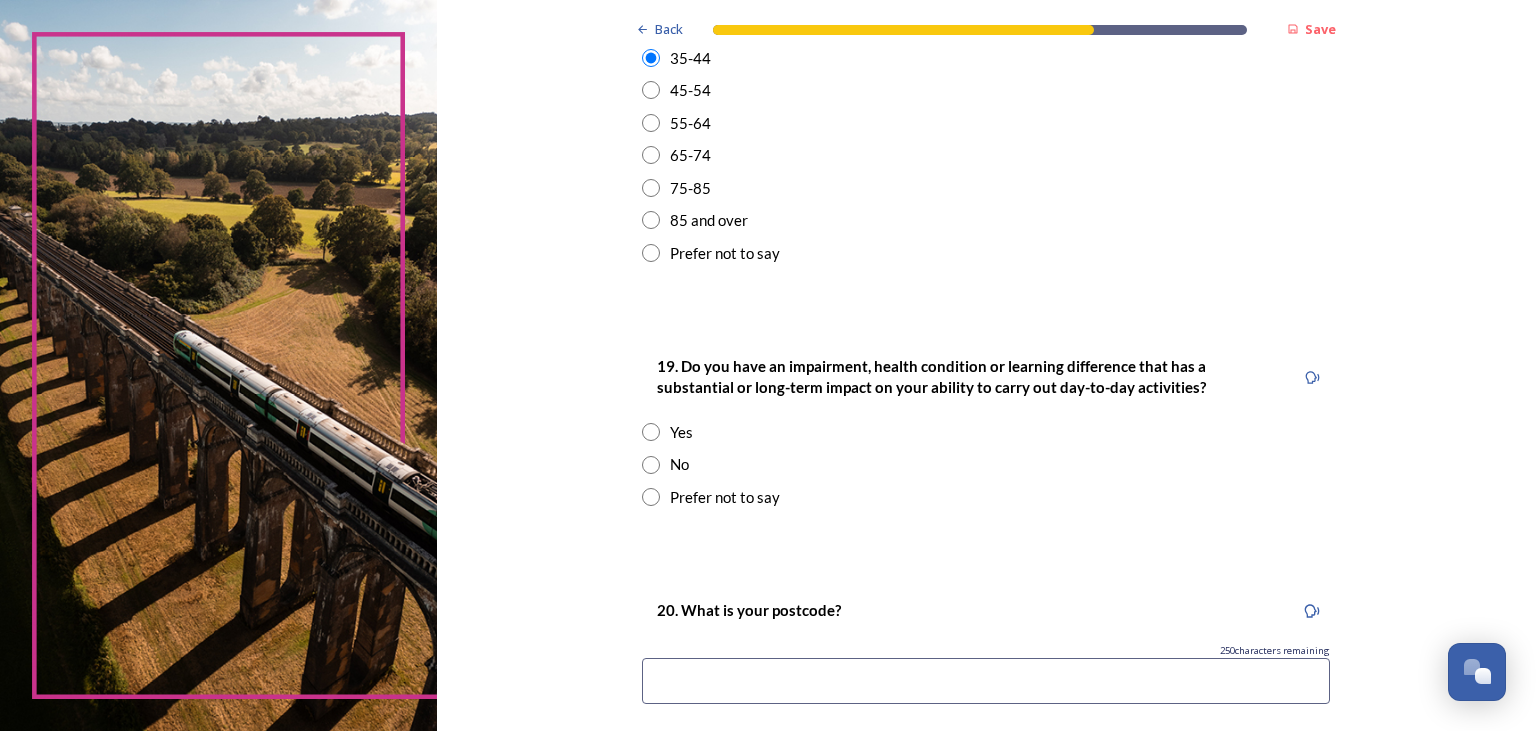 click on "No" at bounding box center [986, 464] 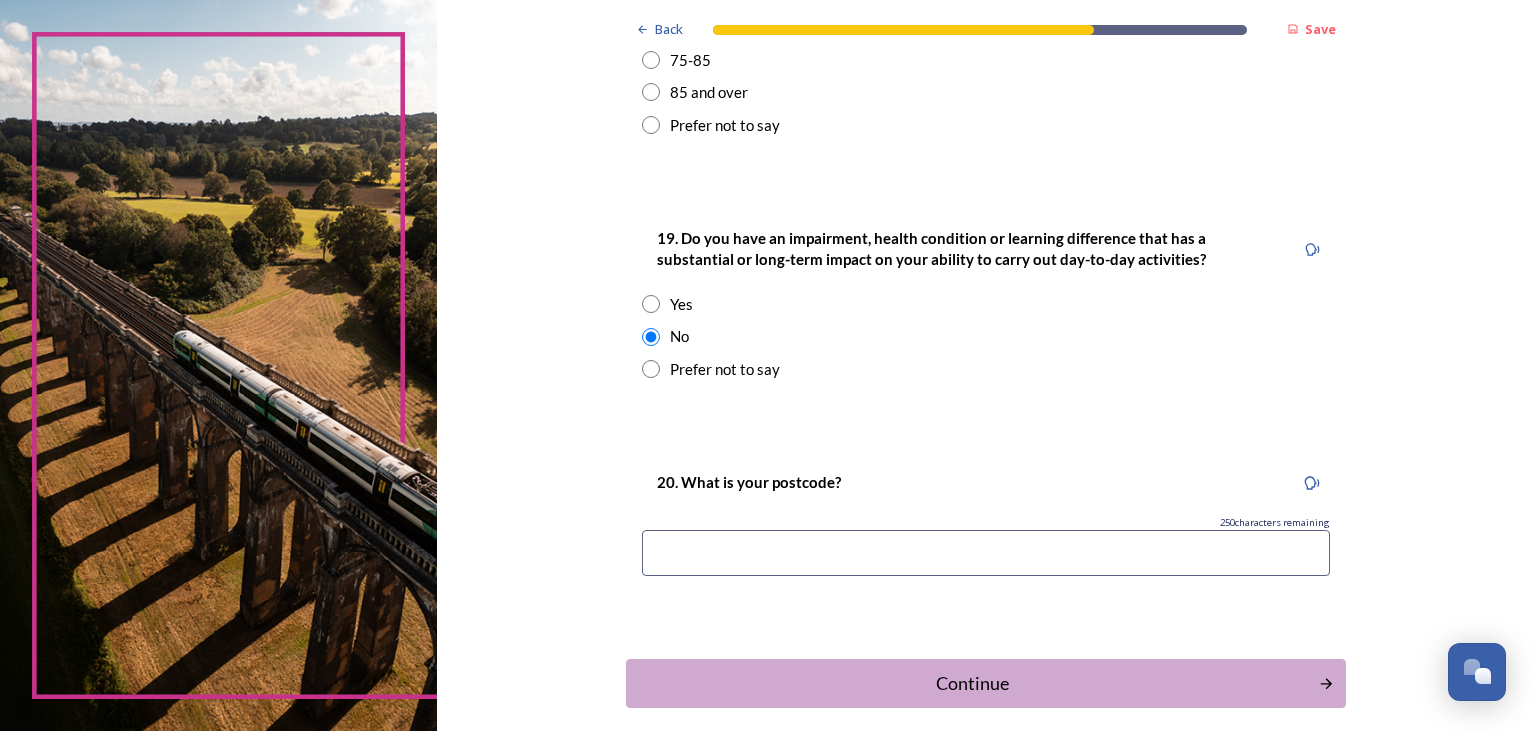 scroll, scrollTop: 998, scrollLeft: 0, axis: vertical 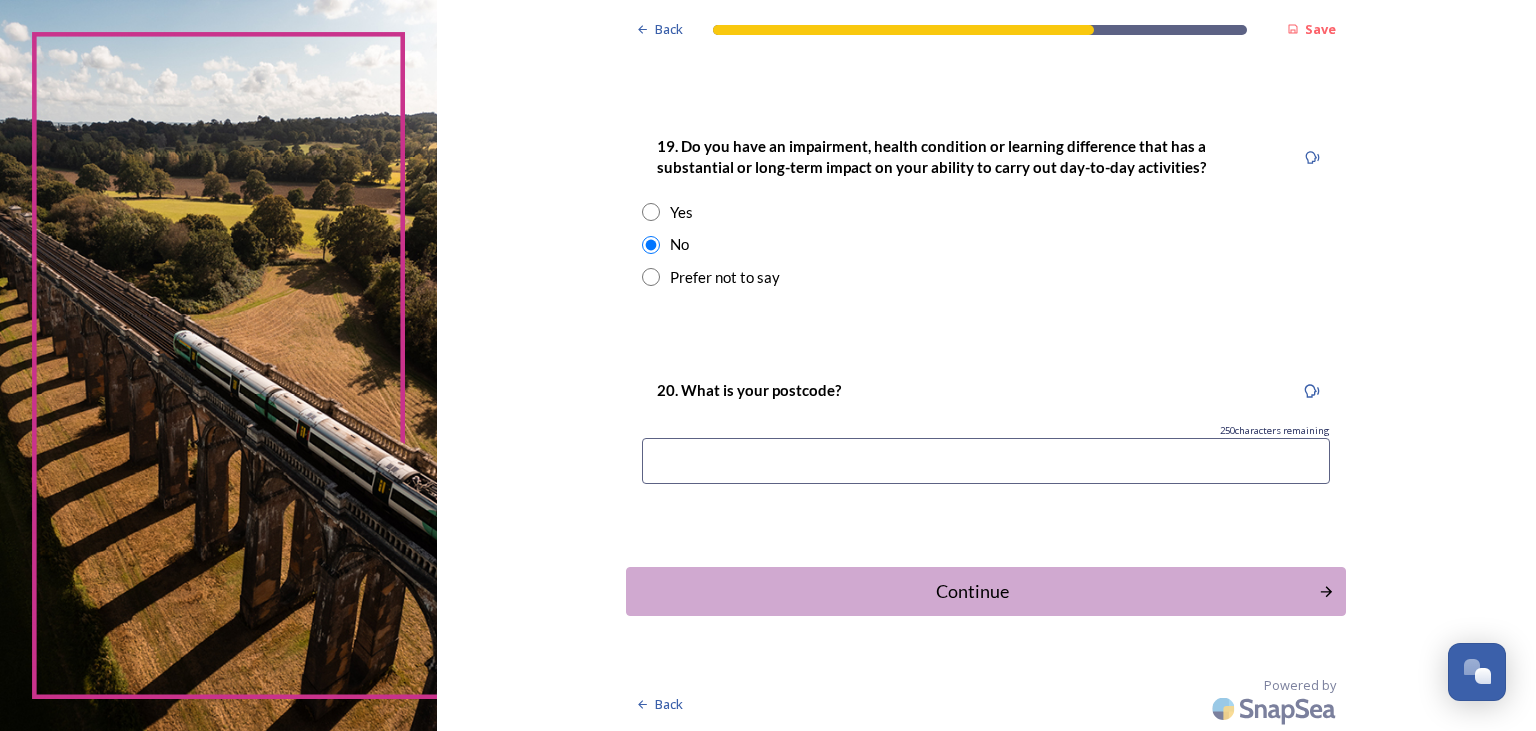 click on "20. What is your postcode? 250  characters remaining" at bounding box center [986, 437] 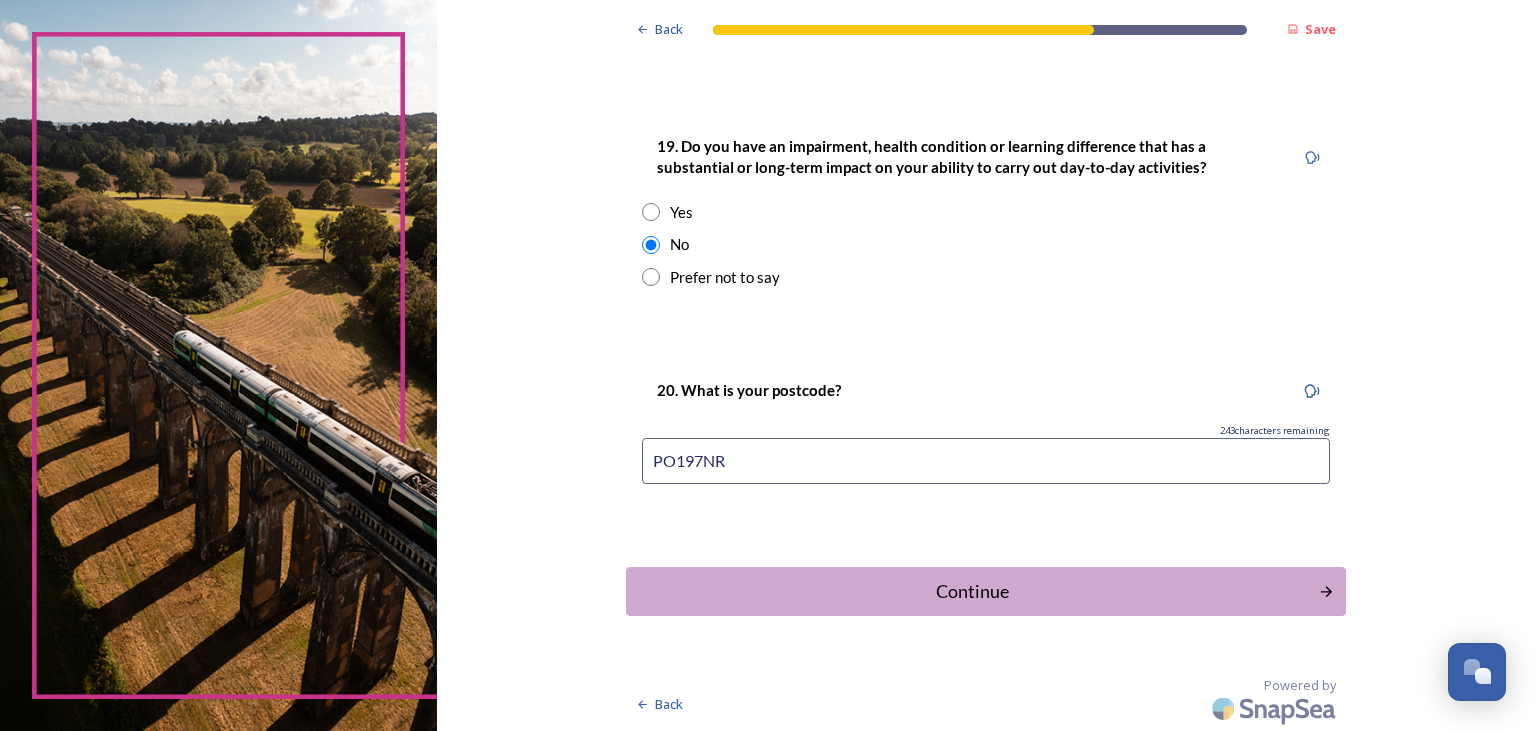 click on "PO197NR" at bounding box center [986, 461] 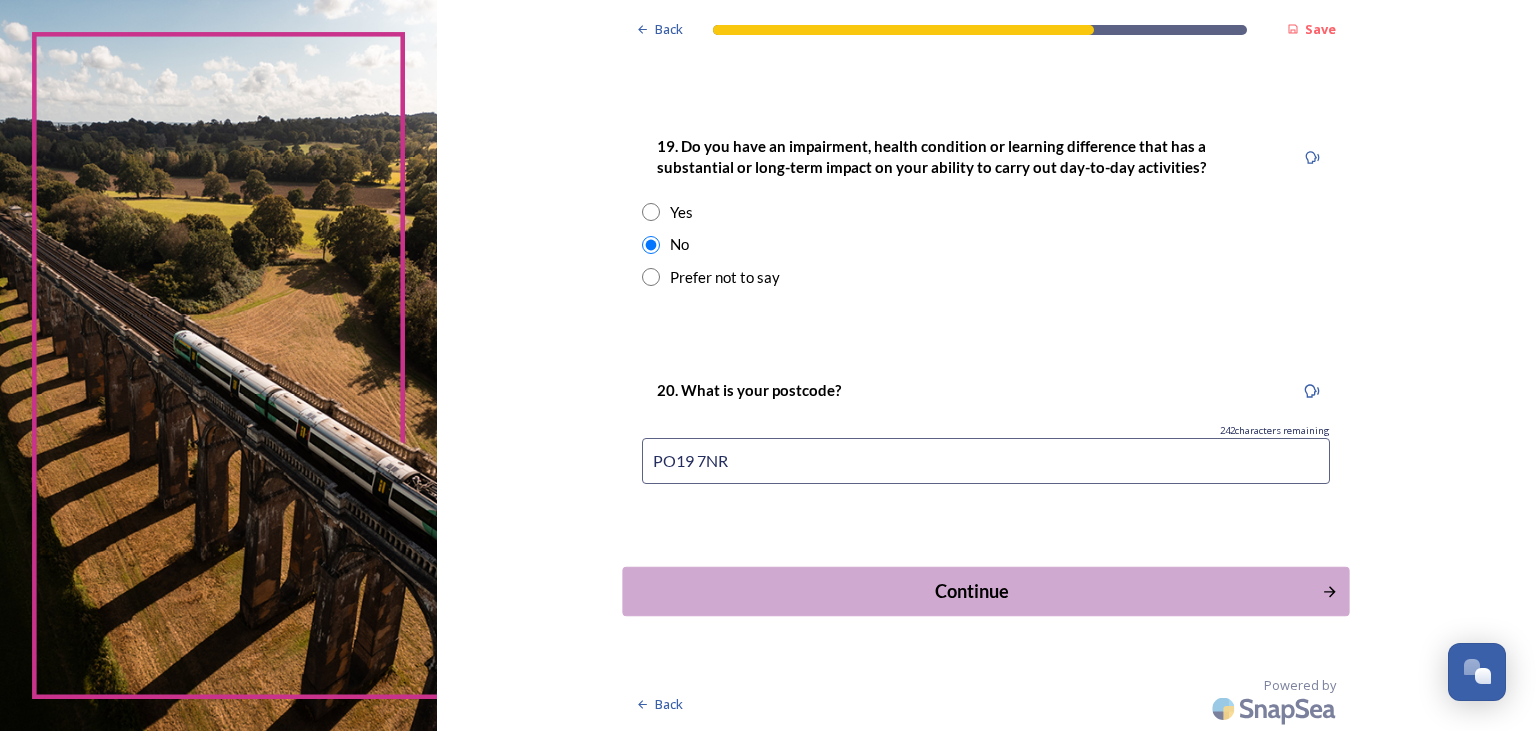 type on "PO19 7NR" 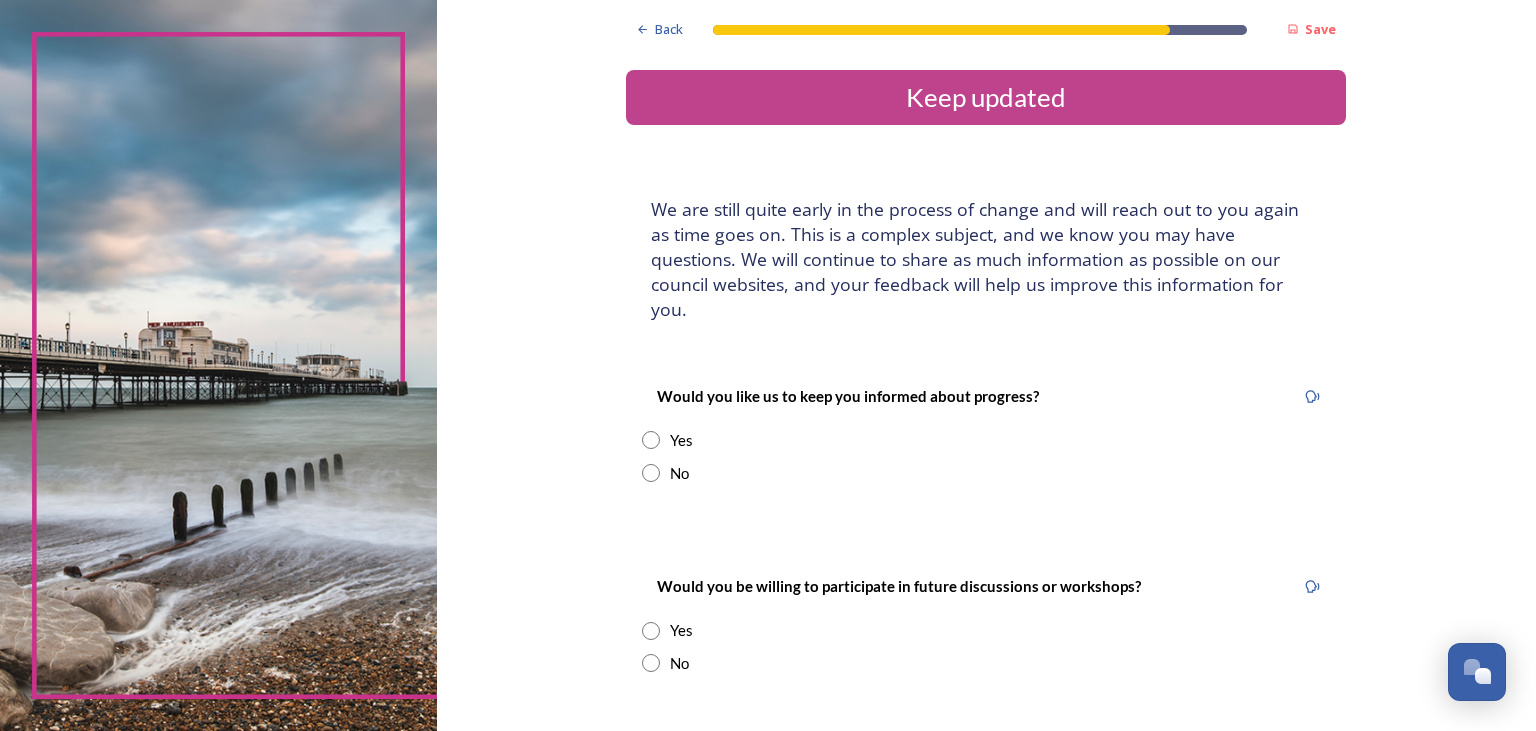 click on "Would you like us to keep you informed about progress? Yes No" at bounding box center [986, 434] 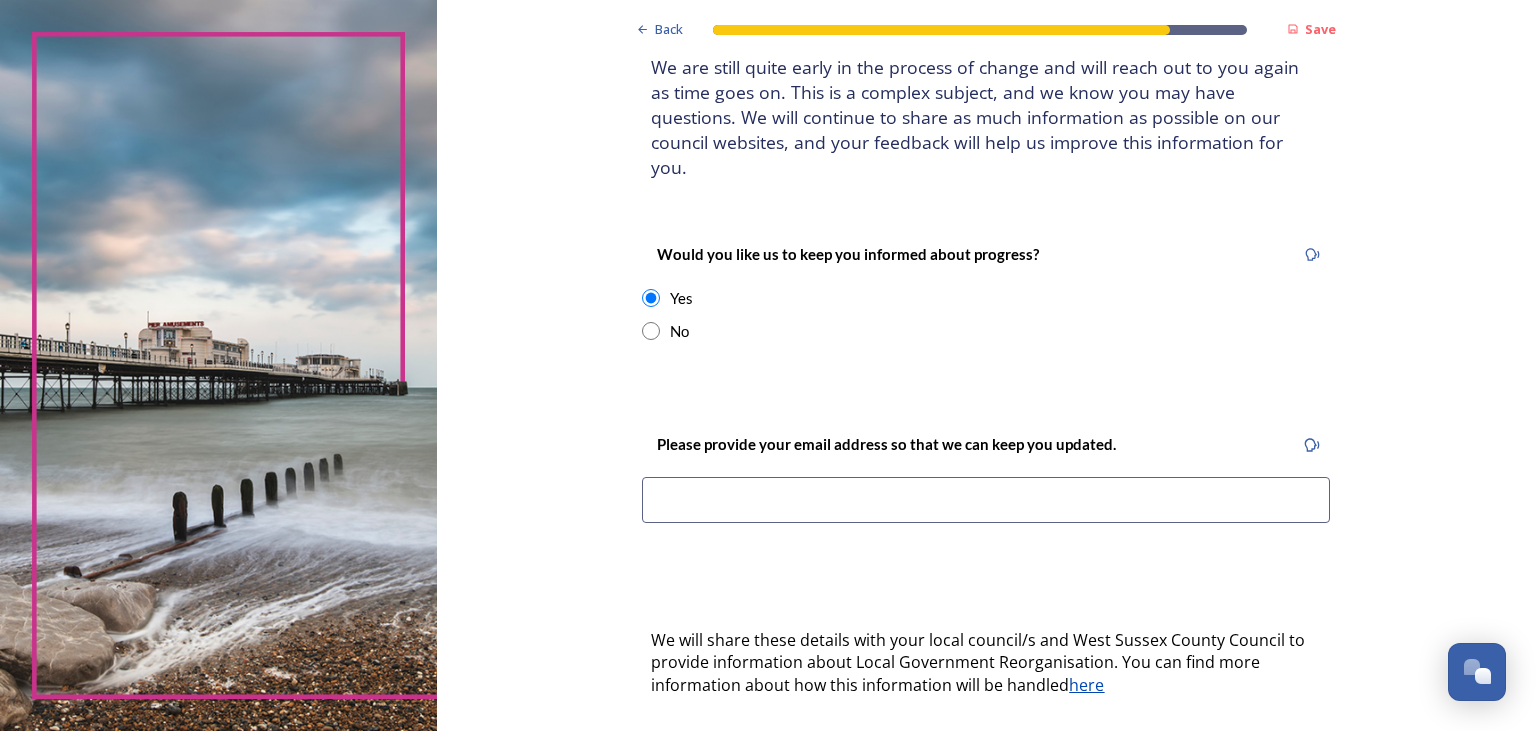 scroll, scrollTop: 389, scrollLeft: 0, axis: vertical 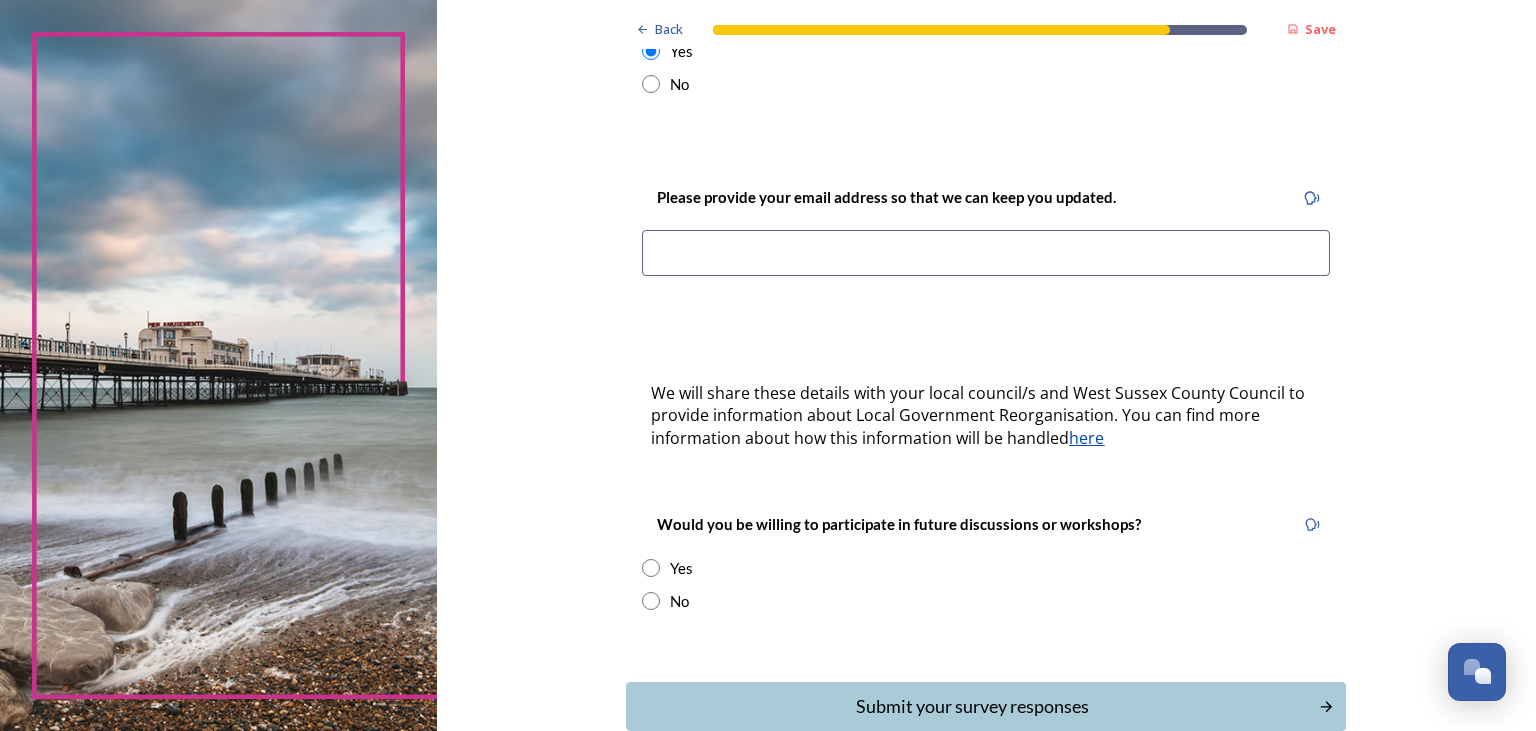 click at bounding box center [986, 253] 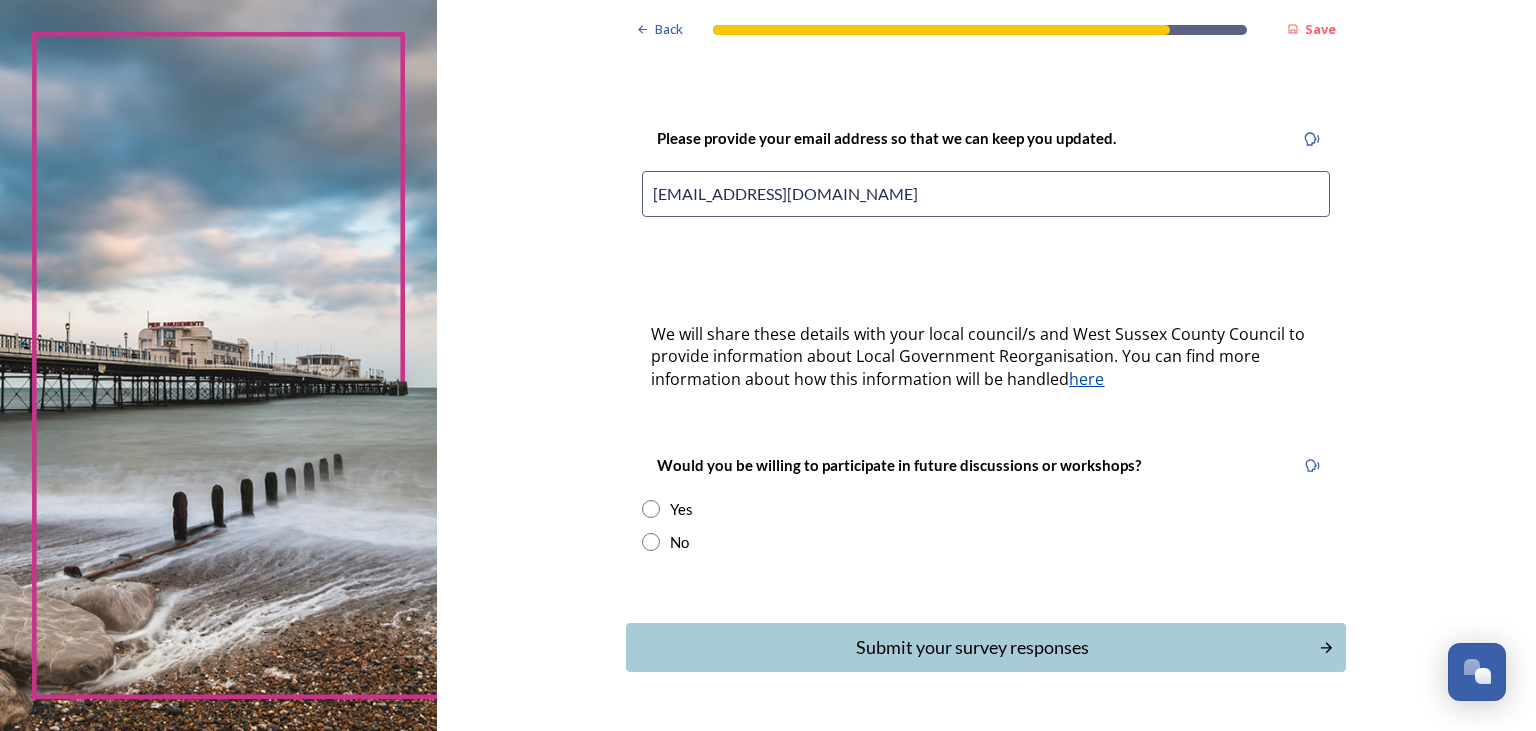 scroll, scrollTop: 479, scrollLeft: 0, axis: vertical 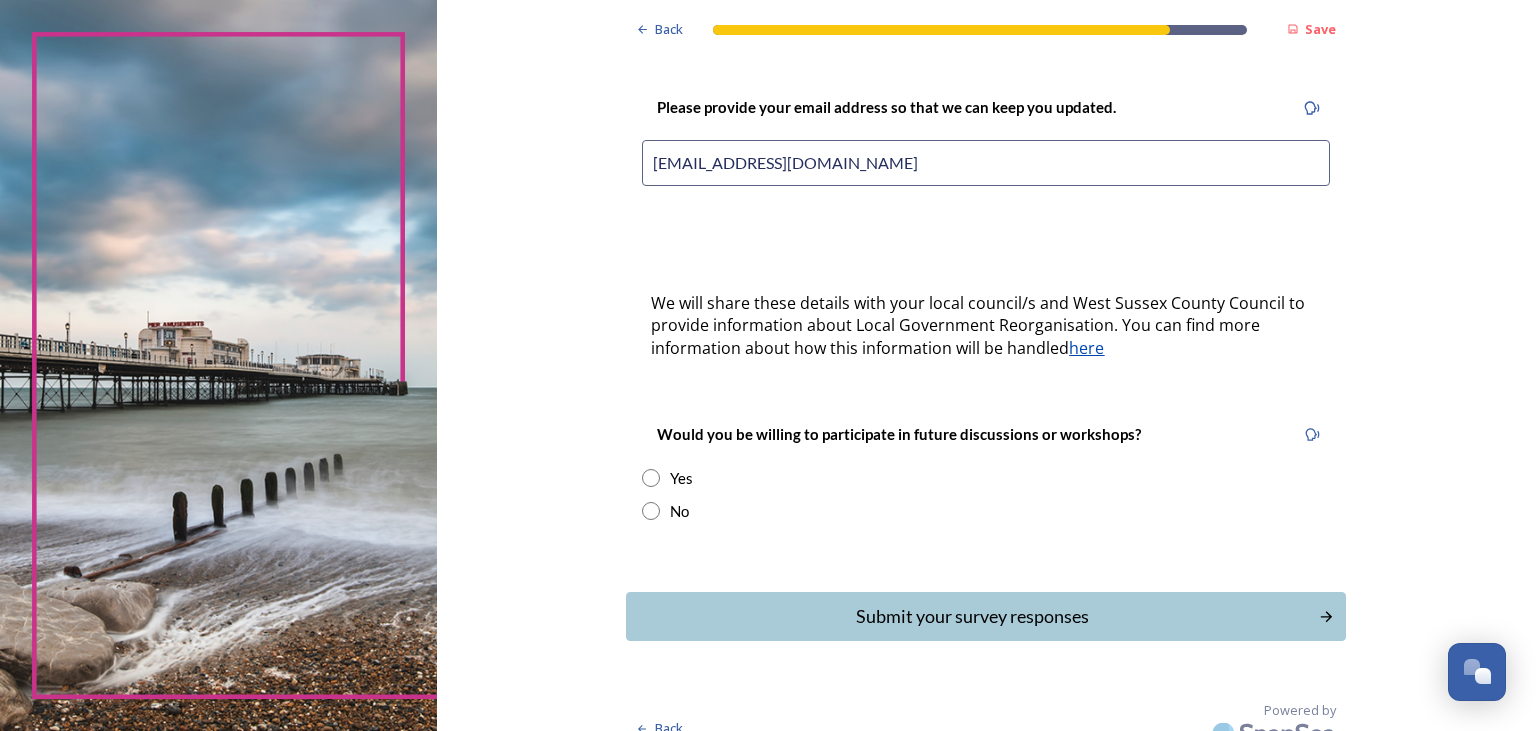 type on "katandben2018@gmail.com" 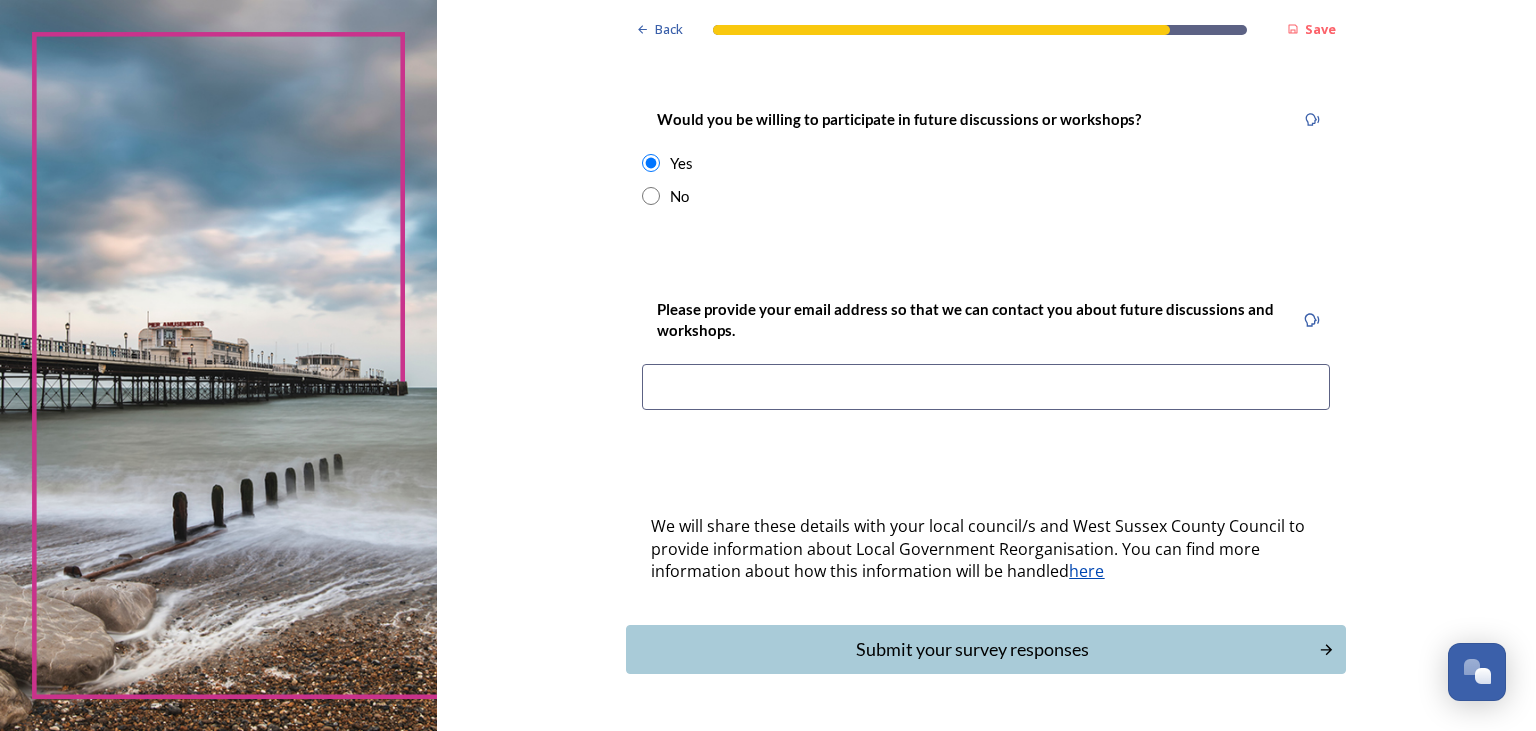 scroll, scrollTop: 827, scrollLeft: 0, axis: vertical 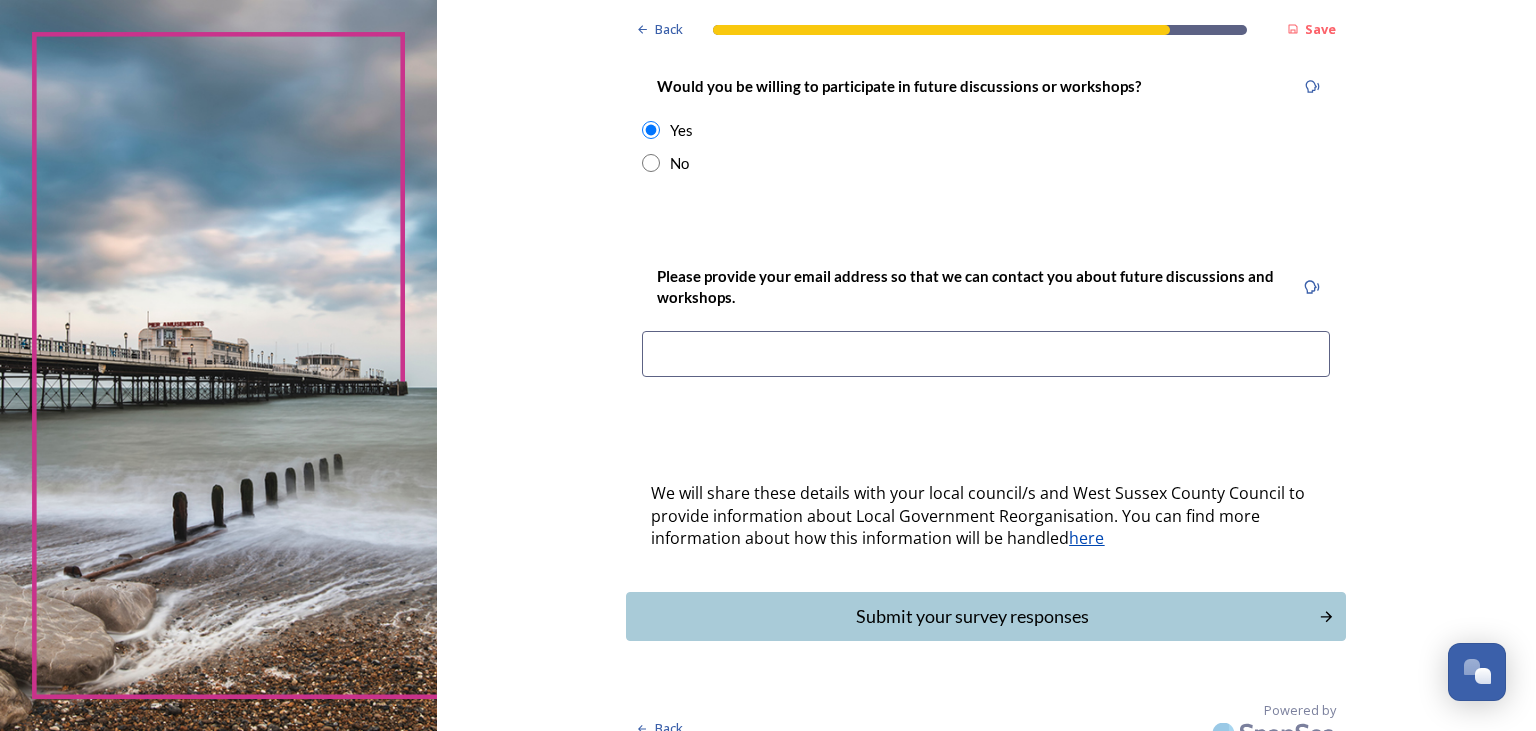 click at bounding box center (986, 354) 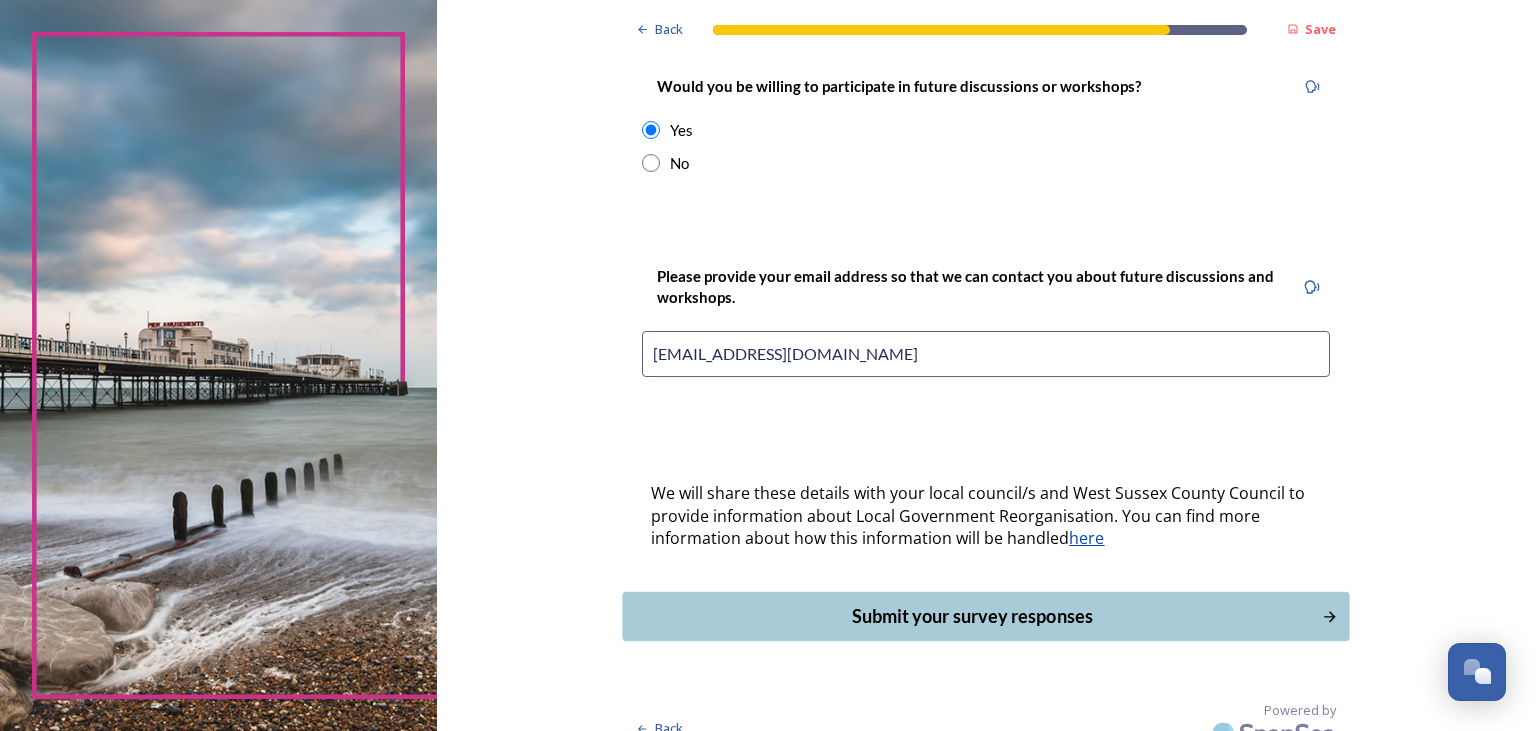 type on "katandben2018@gmail.com" 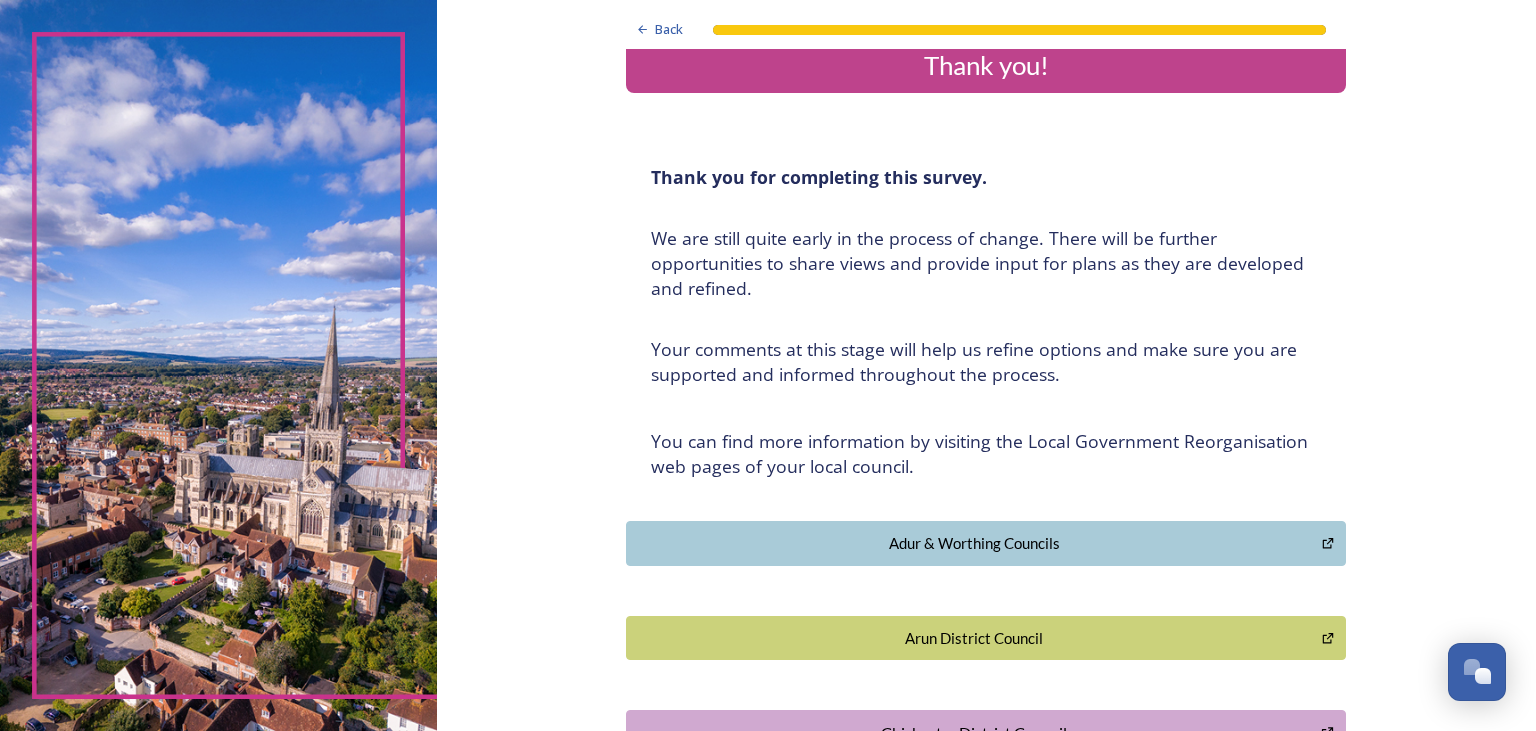 scroll, scrollTop: 0, scrollLeft: 0, axis: both 